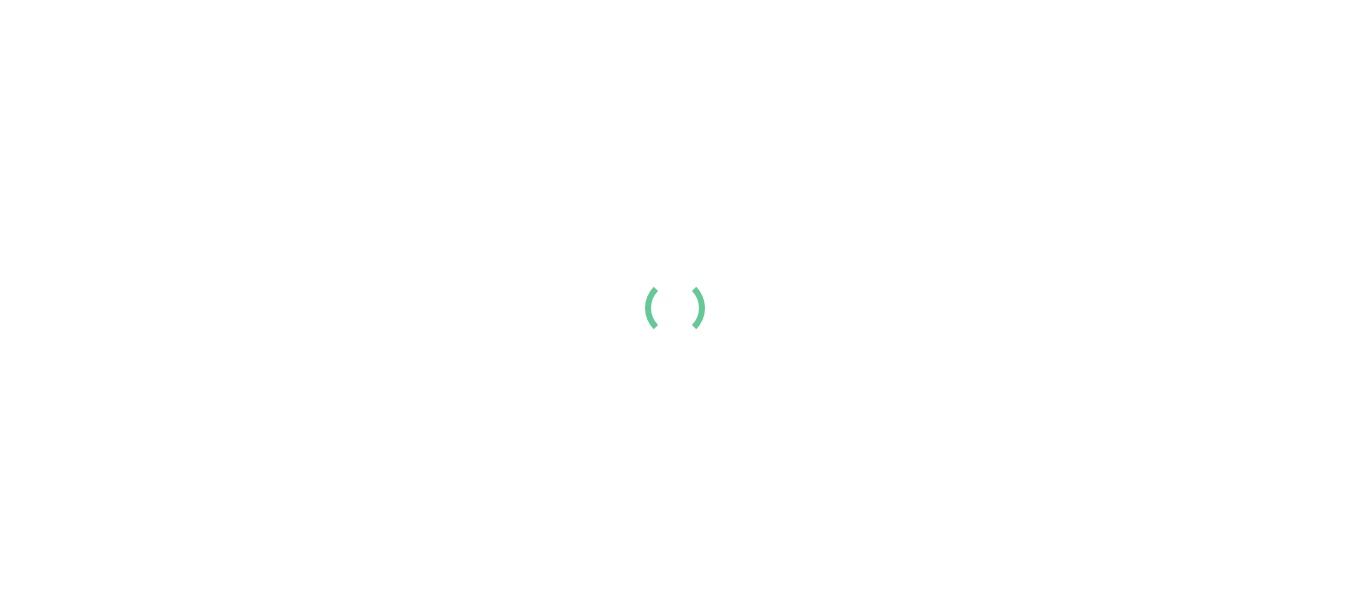 scroll, scrollTop: 0, scrollLeft: 0, axis: both 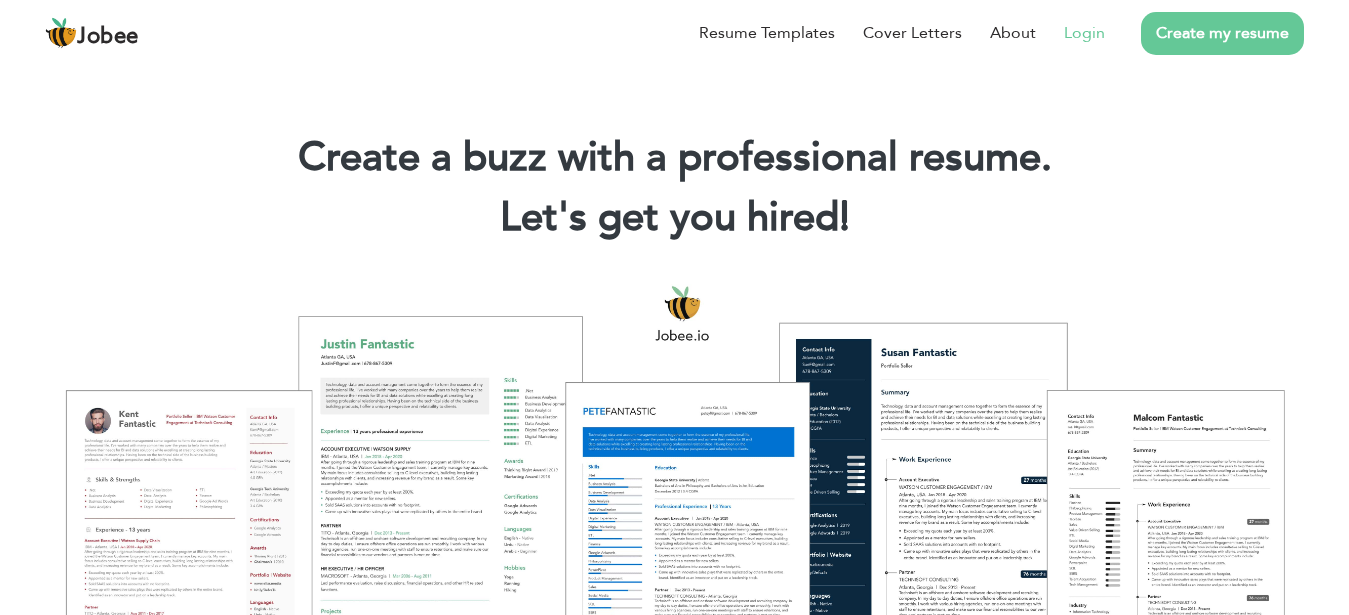click on "Login" at bounding box center [1084, 33] 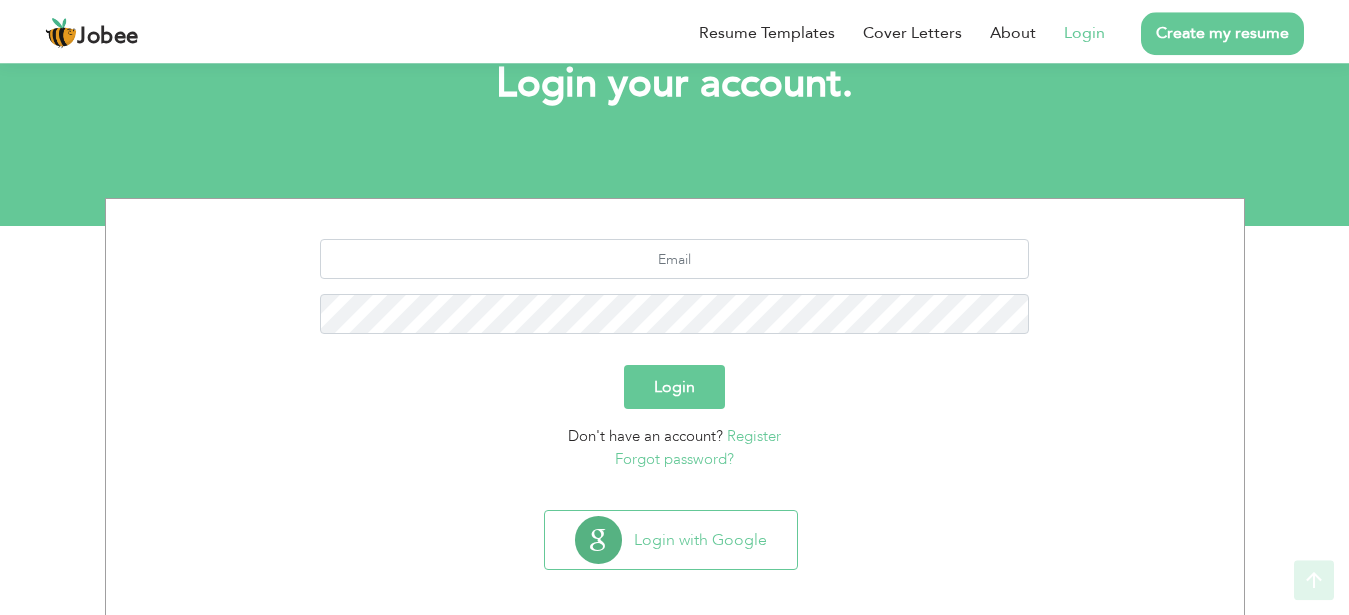 scroll, scrollTop: 144, scrollLeft: 0, axis: vertical 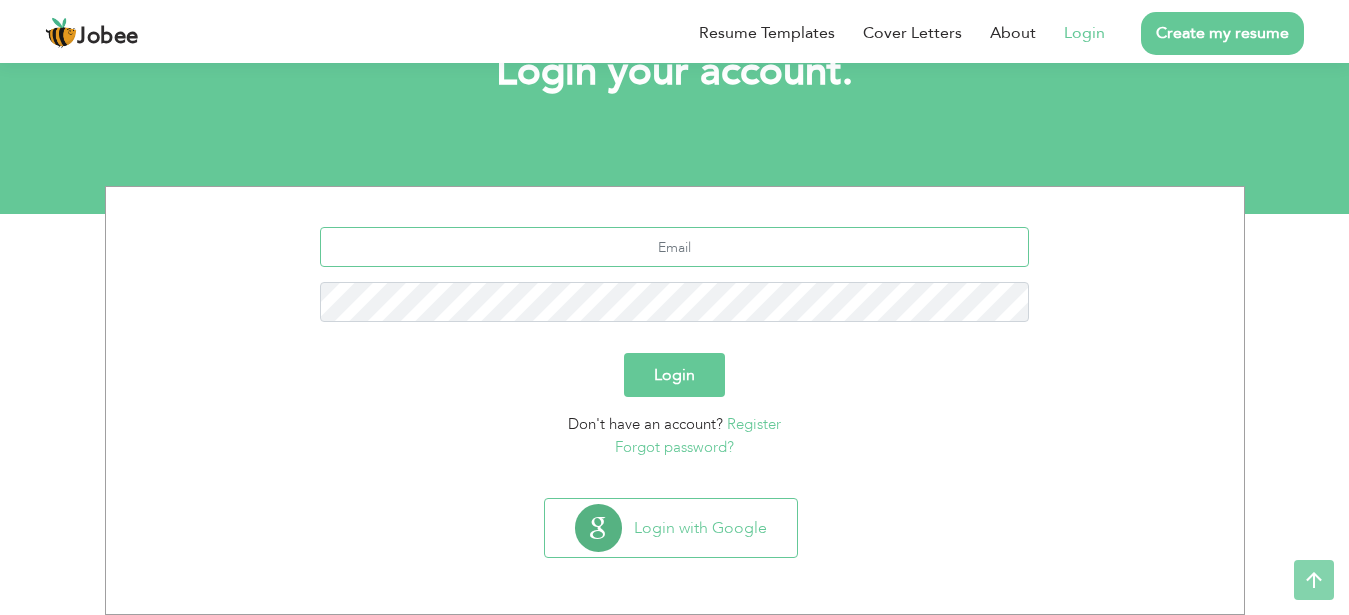 click at bounding box center [674, 247] 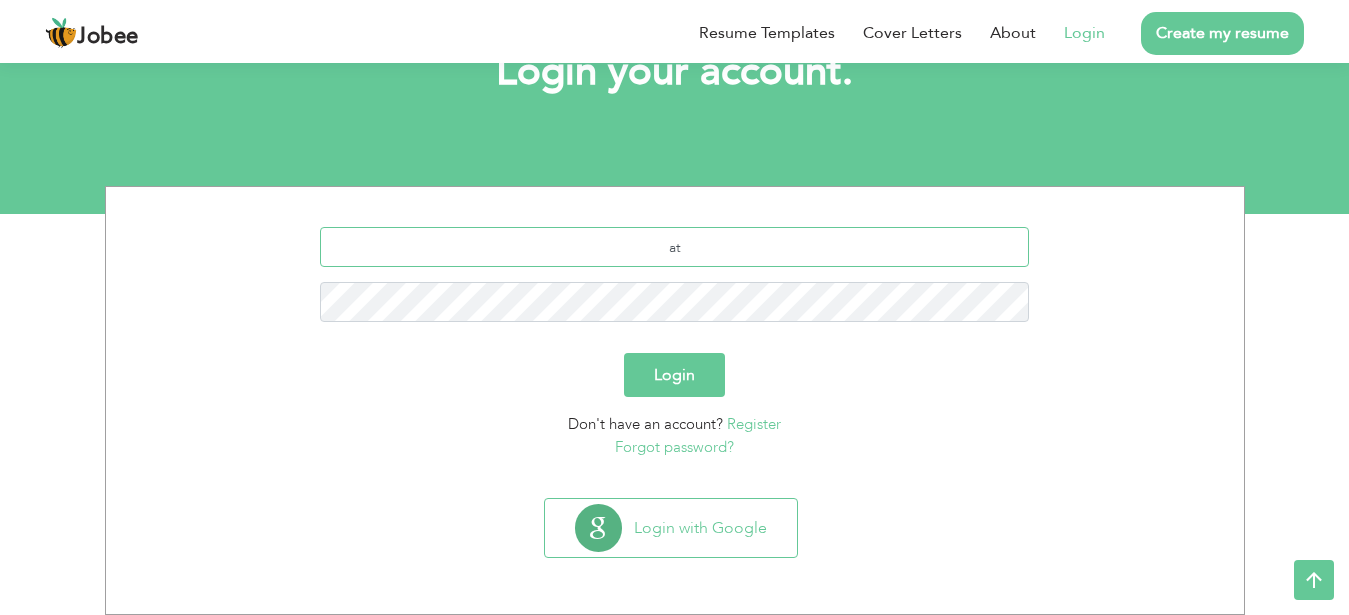 type on "a" 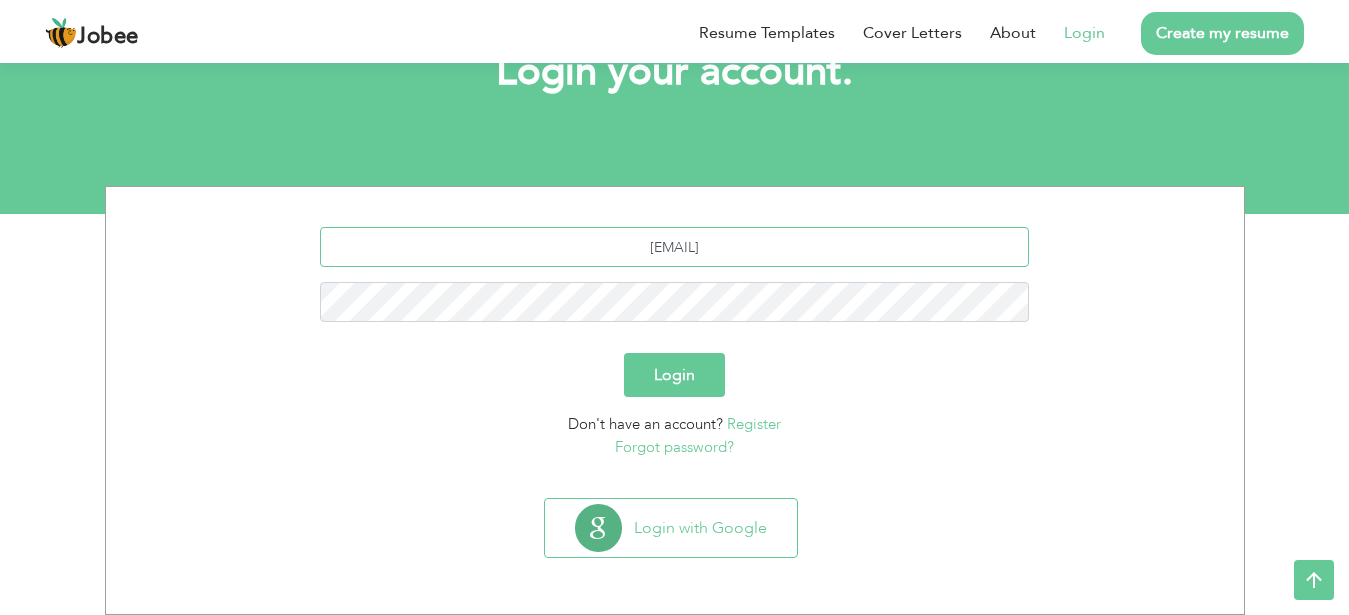 type on "arslanrazzaq522@" 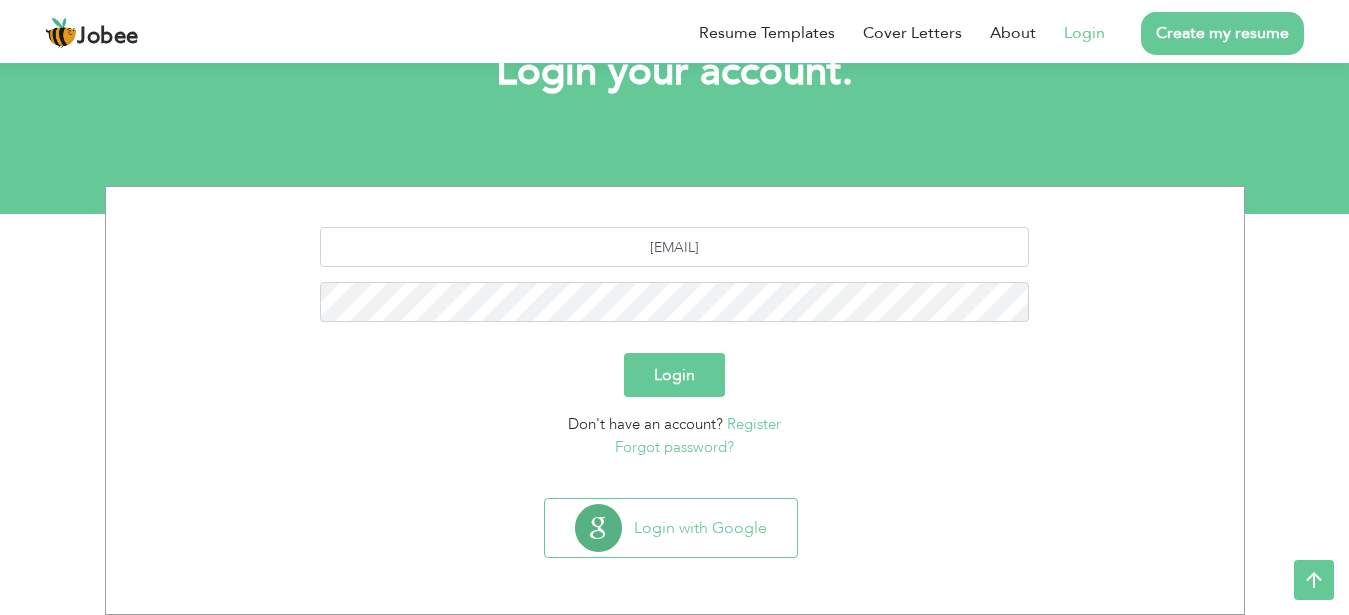 click on "Register" at bounding box center (754, 424) 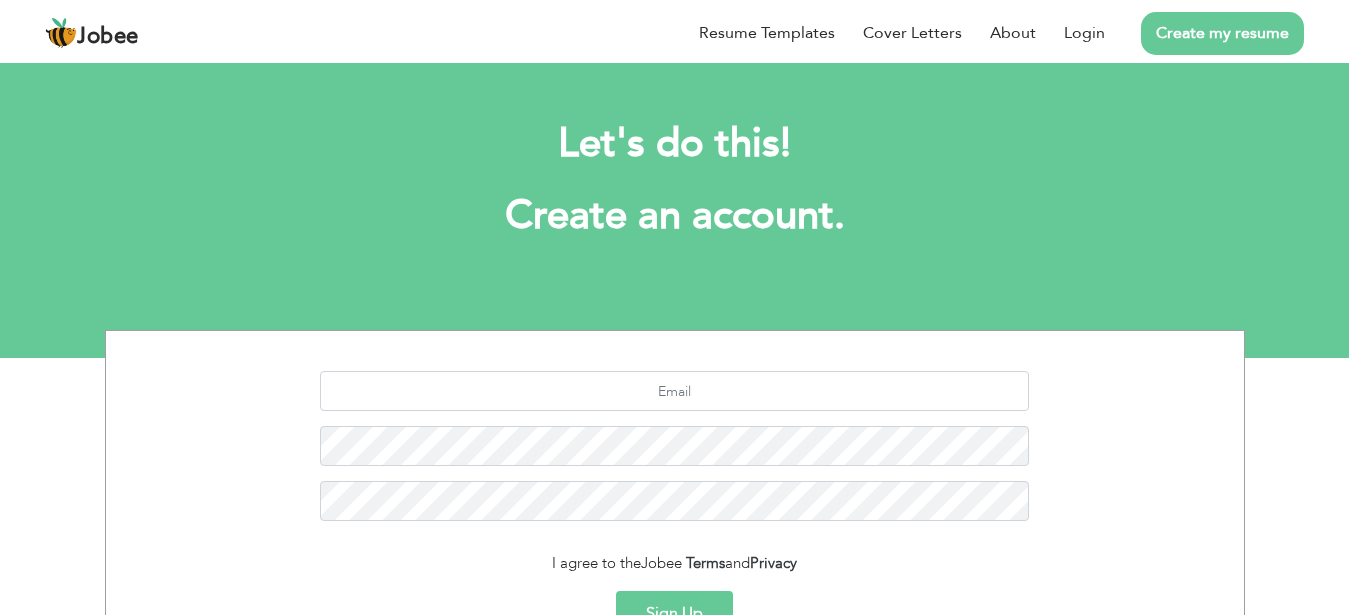 scroll, scrollTop: 0, scrollLeft: 0, axis: both 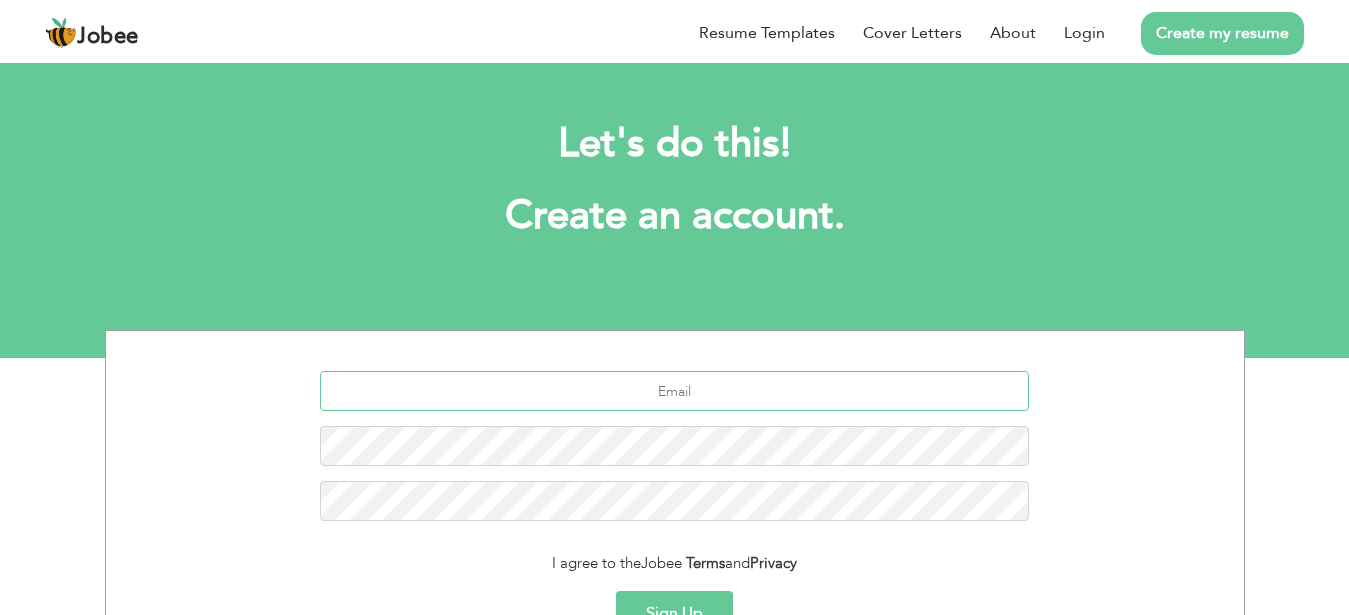 click at bounding box center (674, 391) 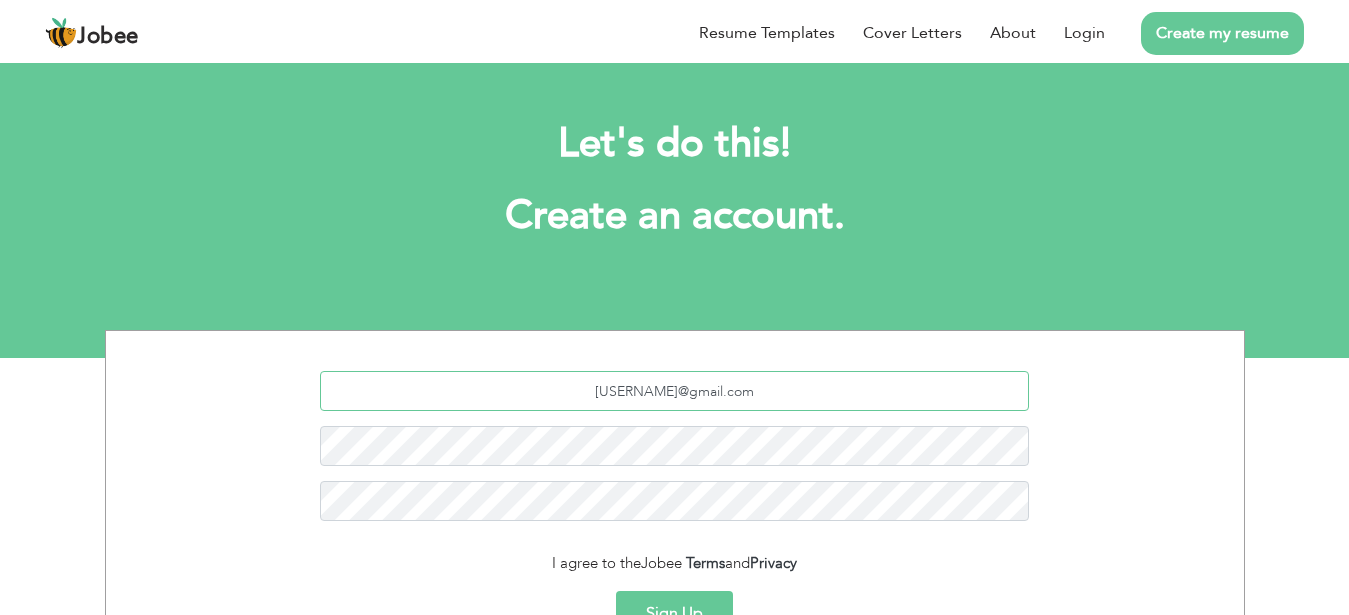type on "[USERNAME]@[DOMAIN]" 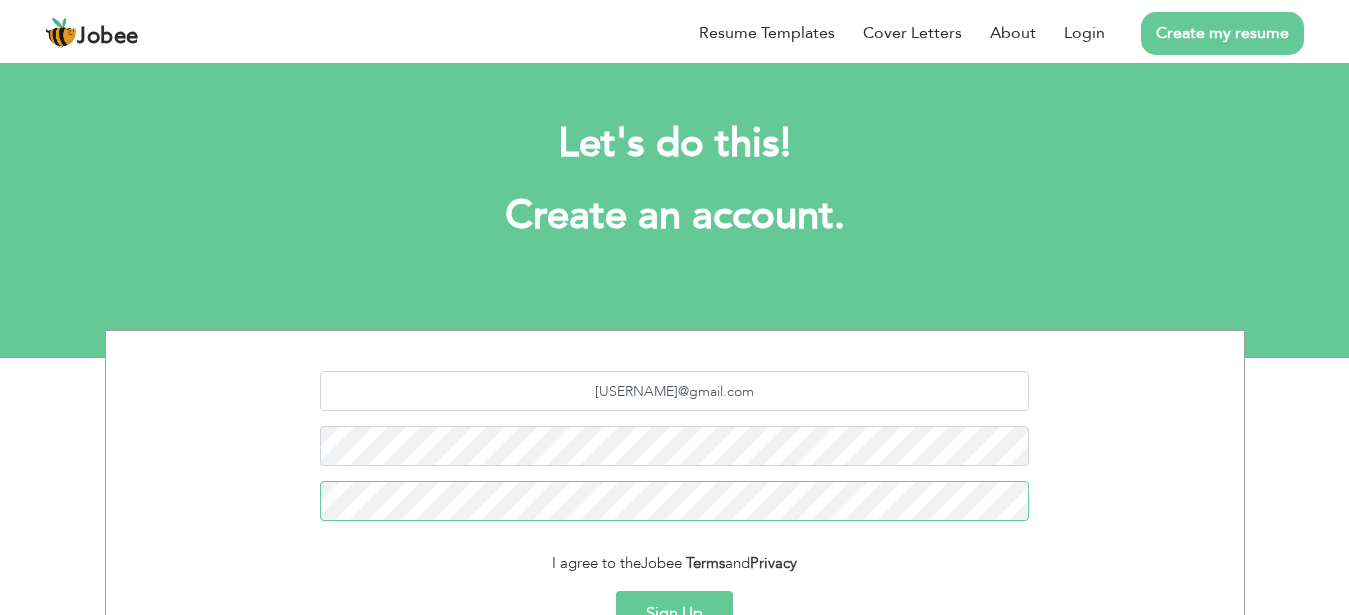 click on "Sign Up" at bounding box center [674, 613] 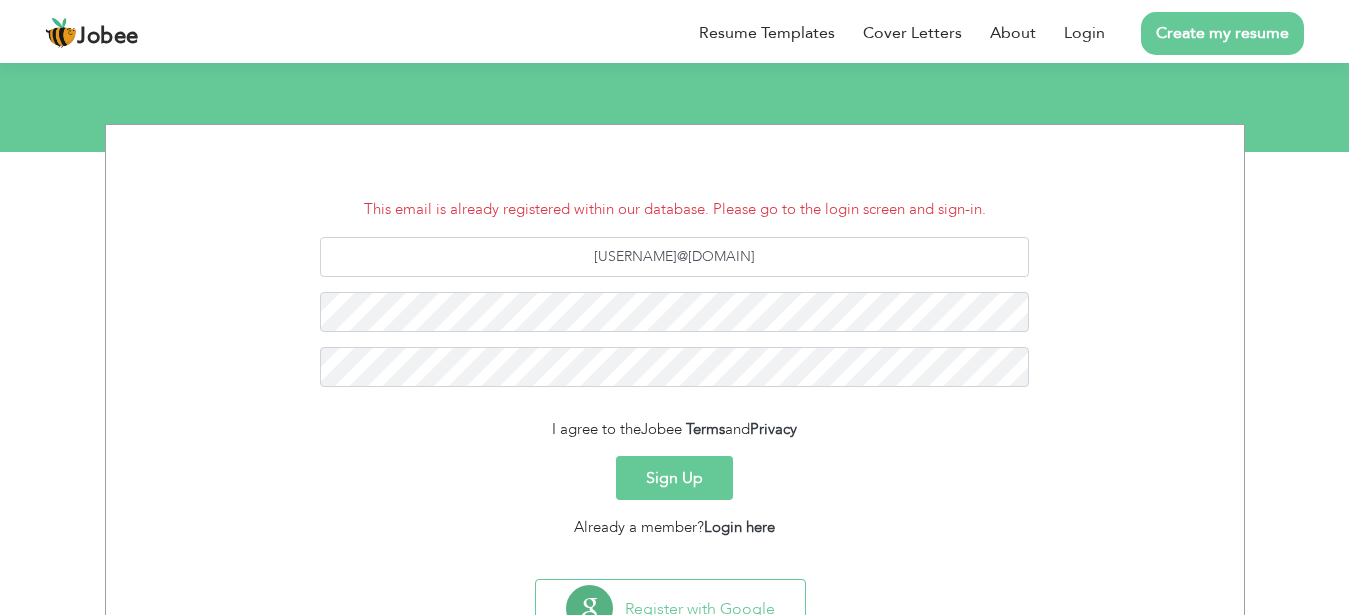 scroll, scrollTop: 287, scrollLeft: 0, axis: vertical 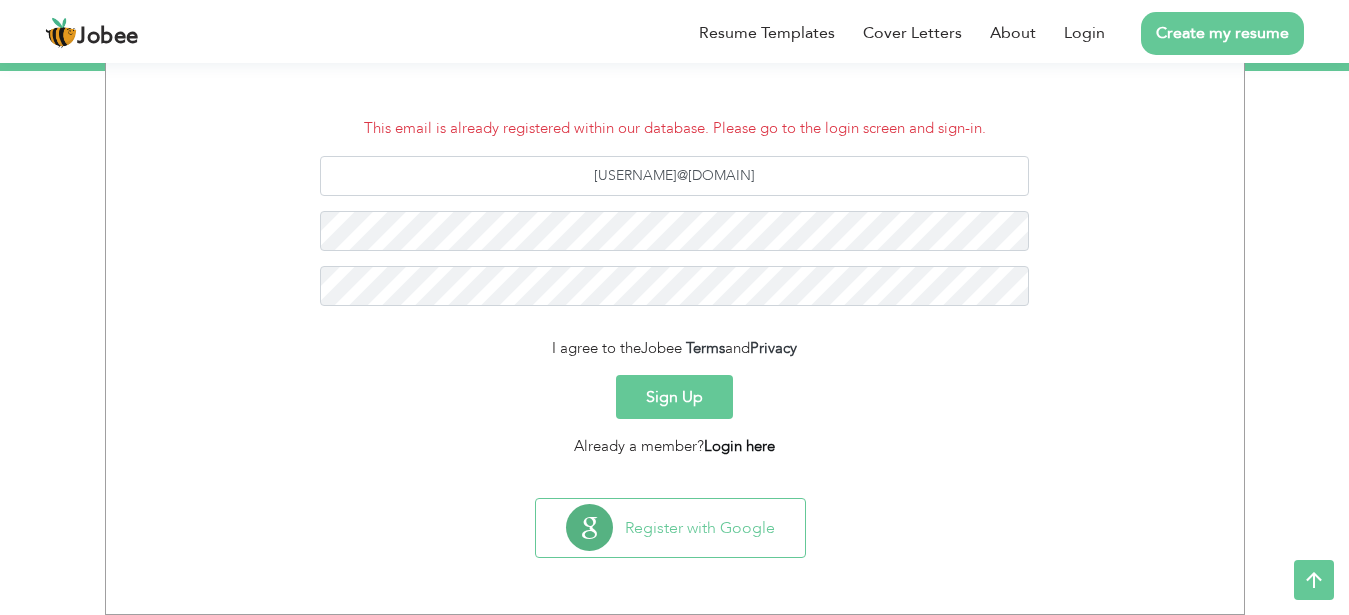 click on "Login here" at bounding box center [739, 446] 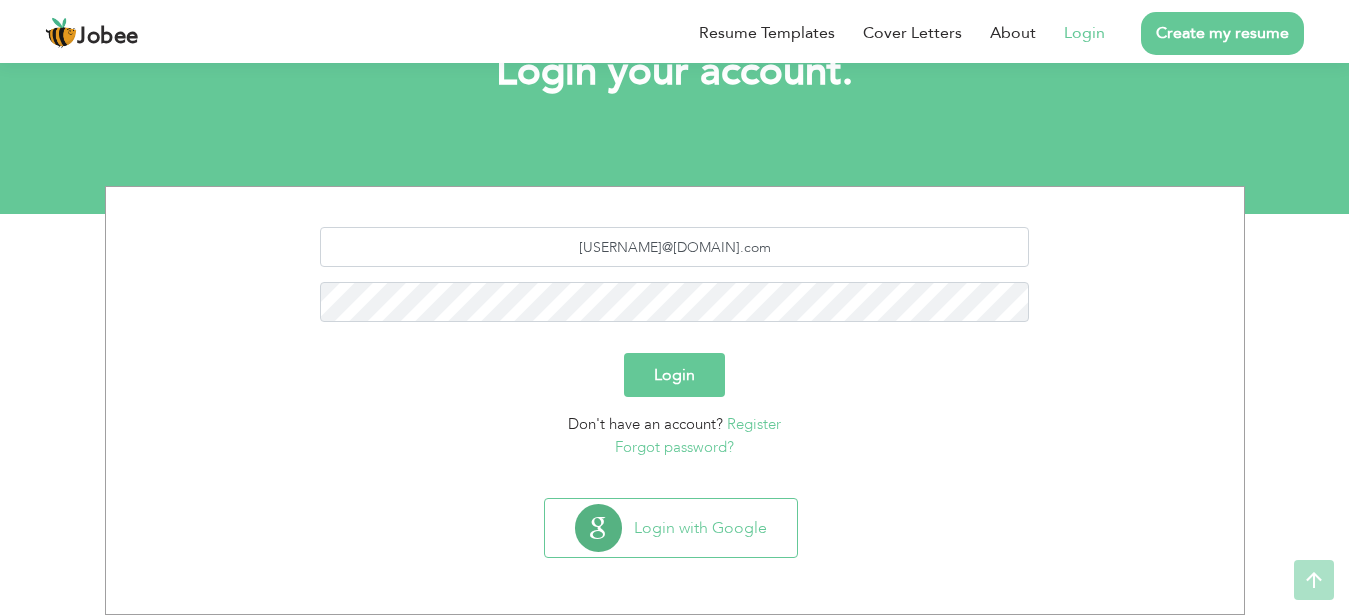 scroll, scrollTop: 144, scrollLeft: 0, axis: vertical 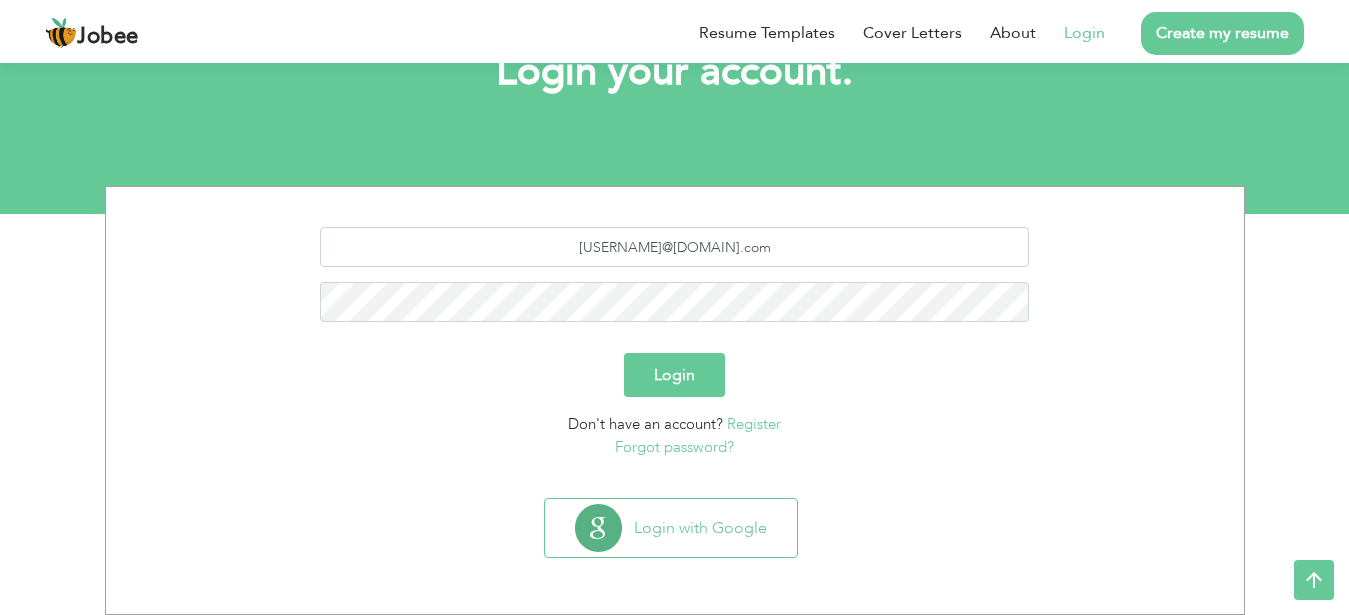 click on "Forgot password?" at bounding box center (674, 447) 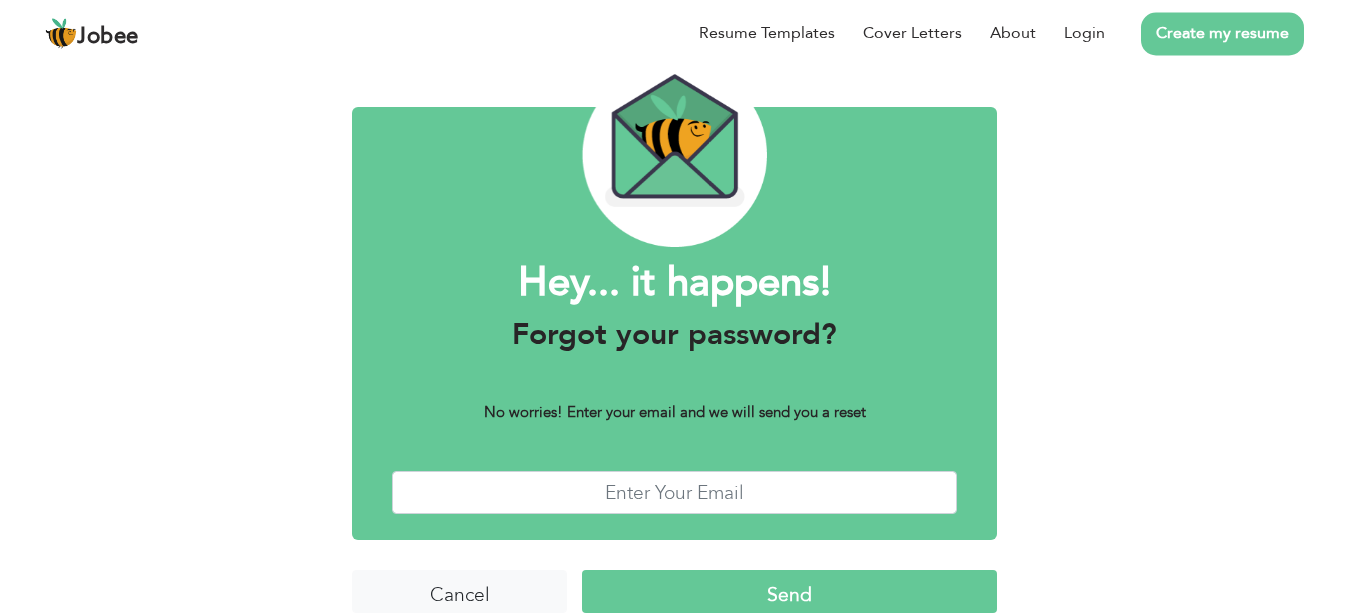 scroll, scrollTop: 105, scrollLeft: 0, axis: vertical 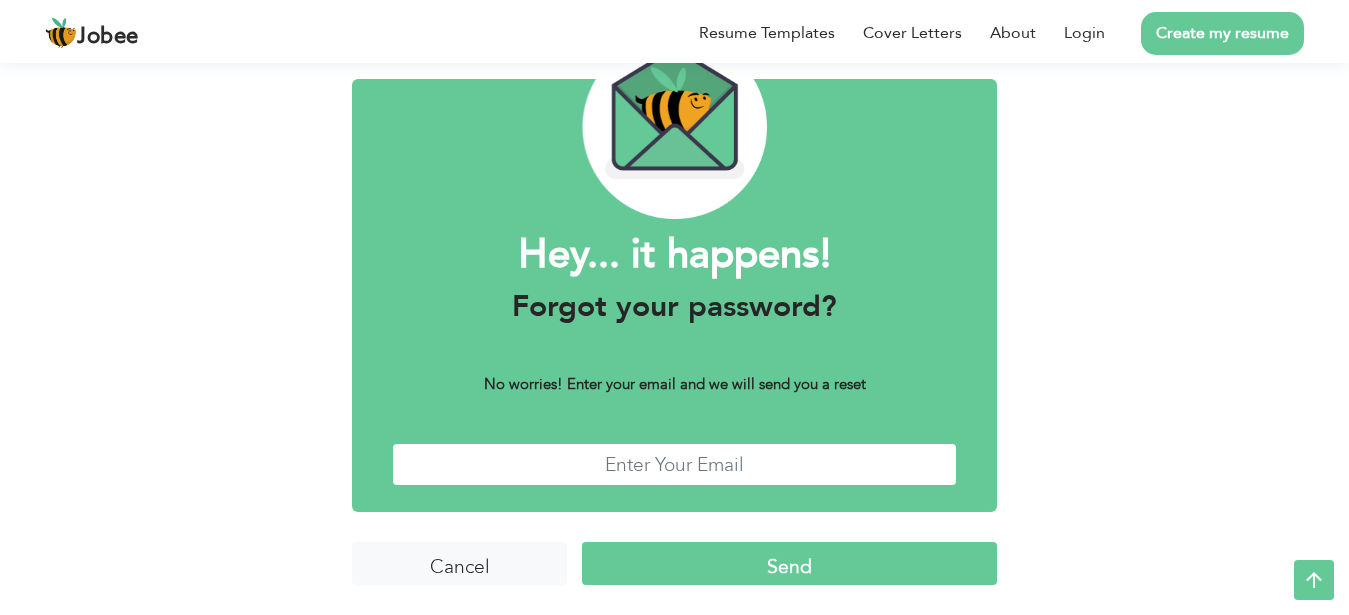 click at bounding box center (674, 464) 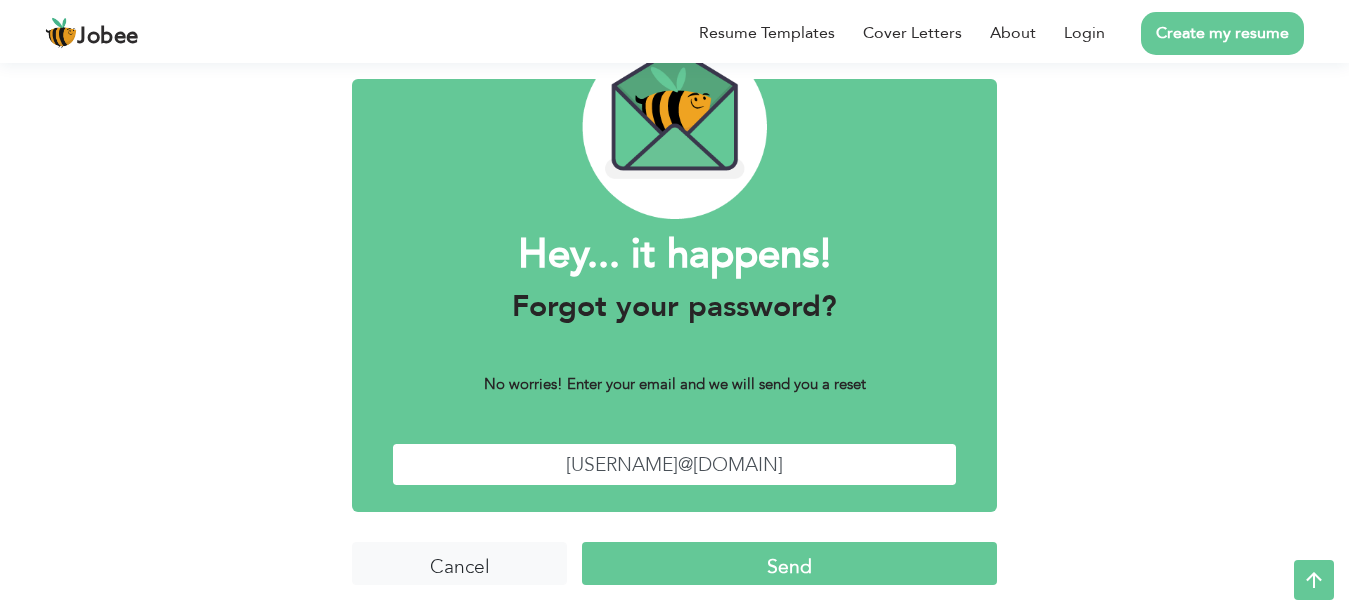 type on "arslanrazzaq522@gmail.com" 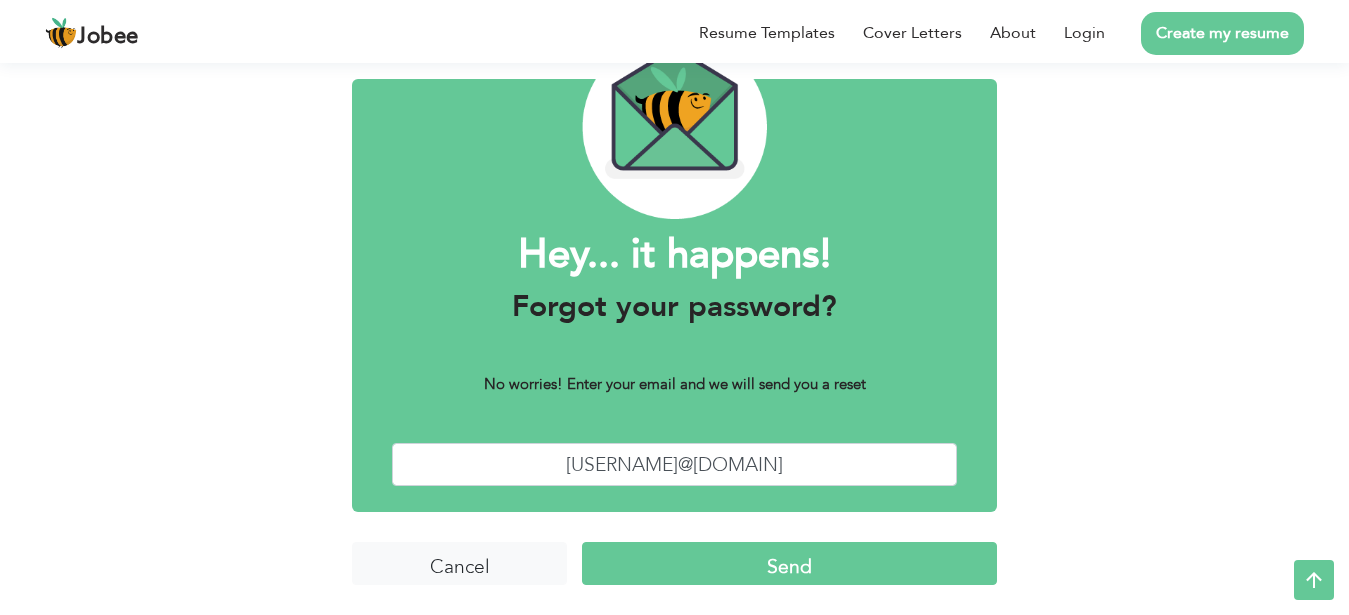 click on "Send" at bounding box center (789, 563) 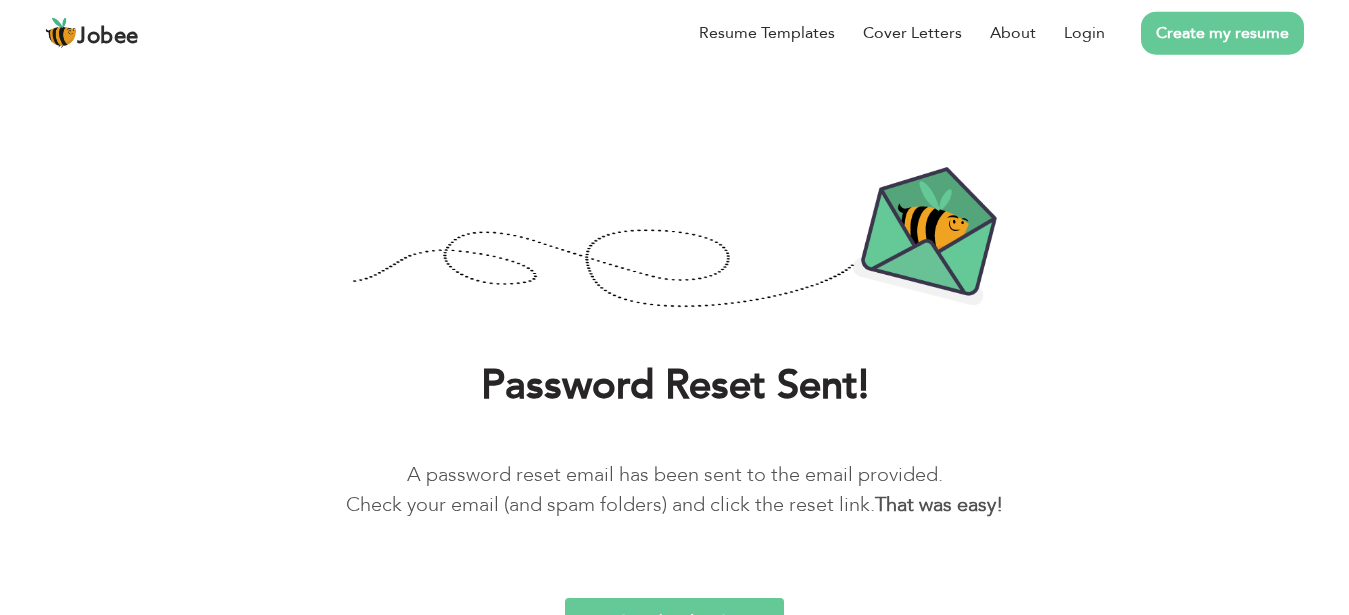 scroll, scrollTop: 64, scrollLeft: 0, axis: vertical 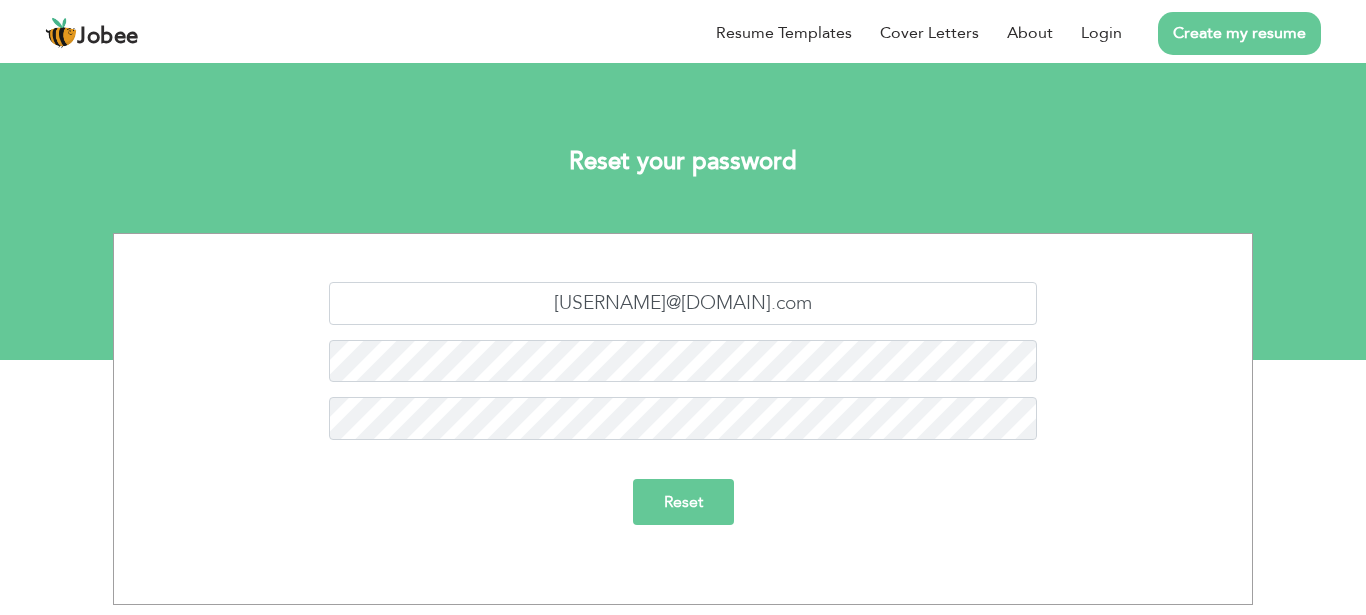 click on "Reset" at bounding box center (683, 502) 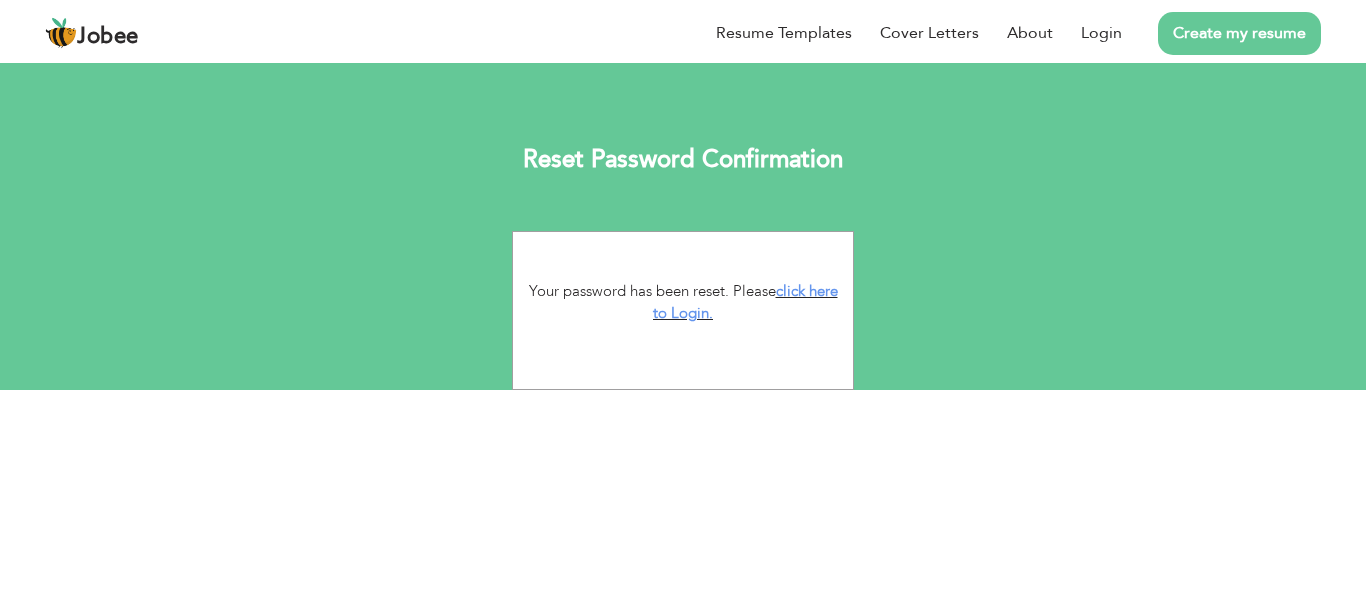 scroll, scrollTop: 0, scrollLeft: 0, axis: both 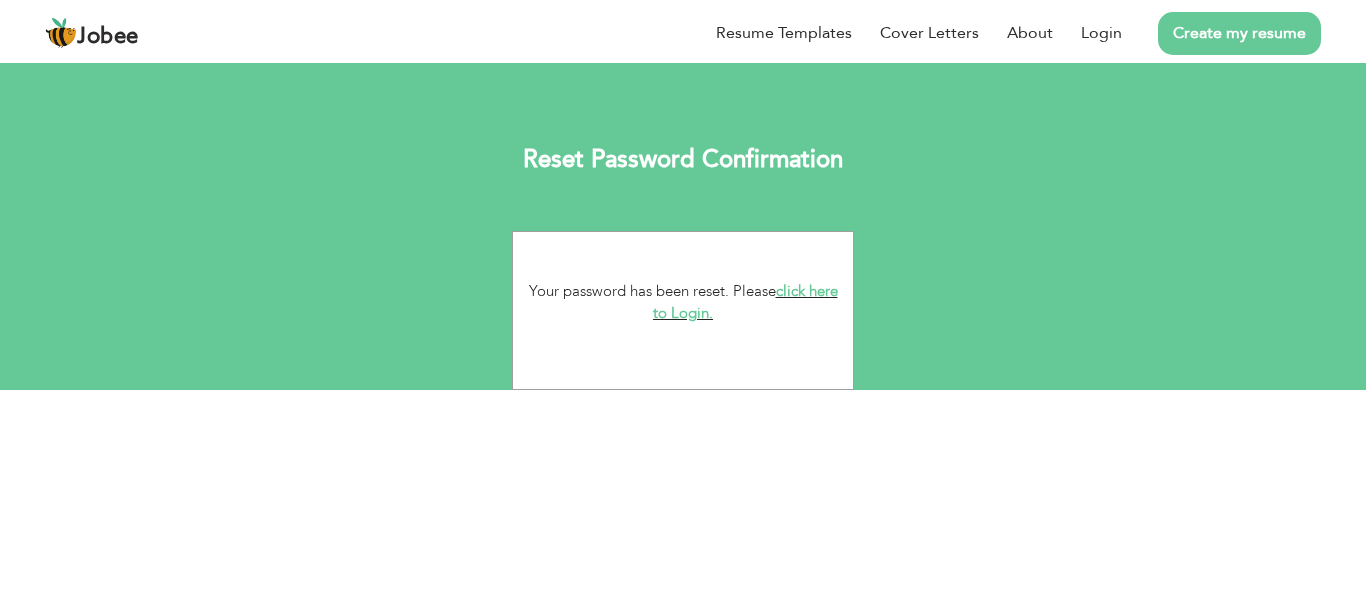 click on "click here to Login." at bounding box center (745, 302) 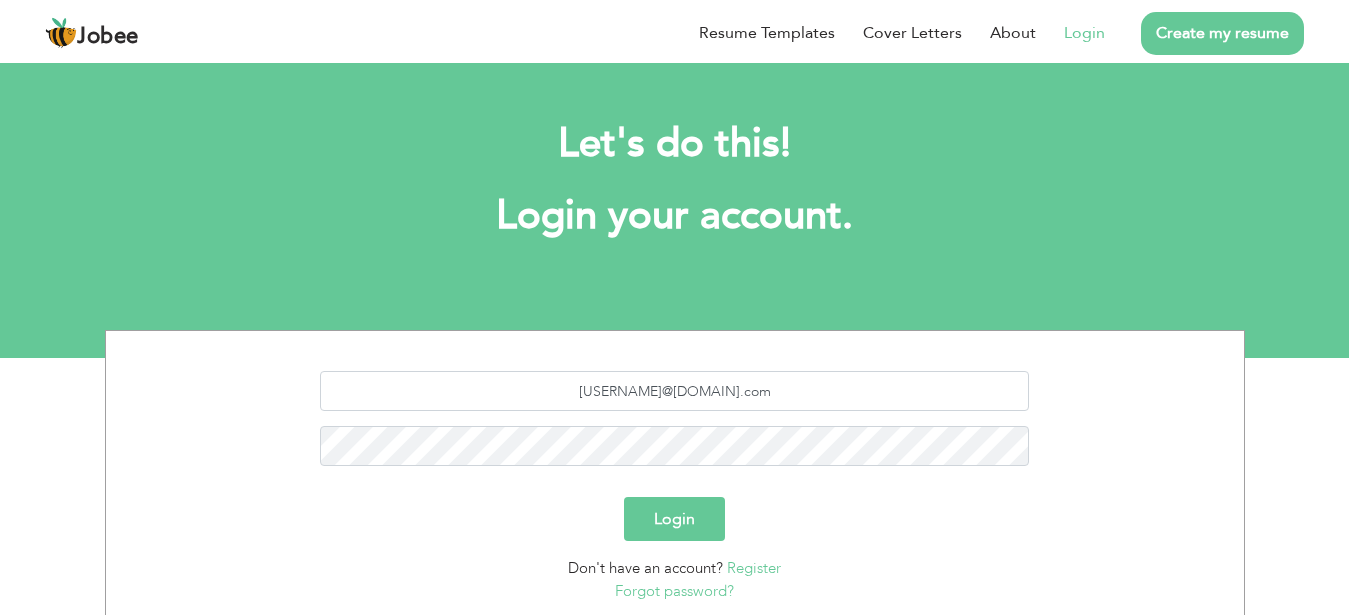 scroll, scrollTop: 0, scrollLeft: 0, axis: both 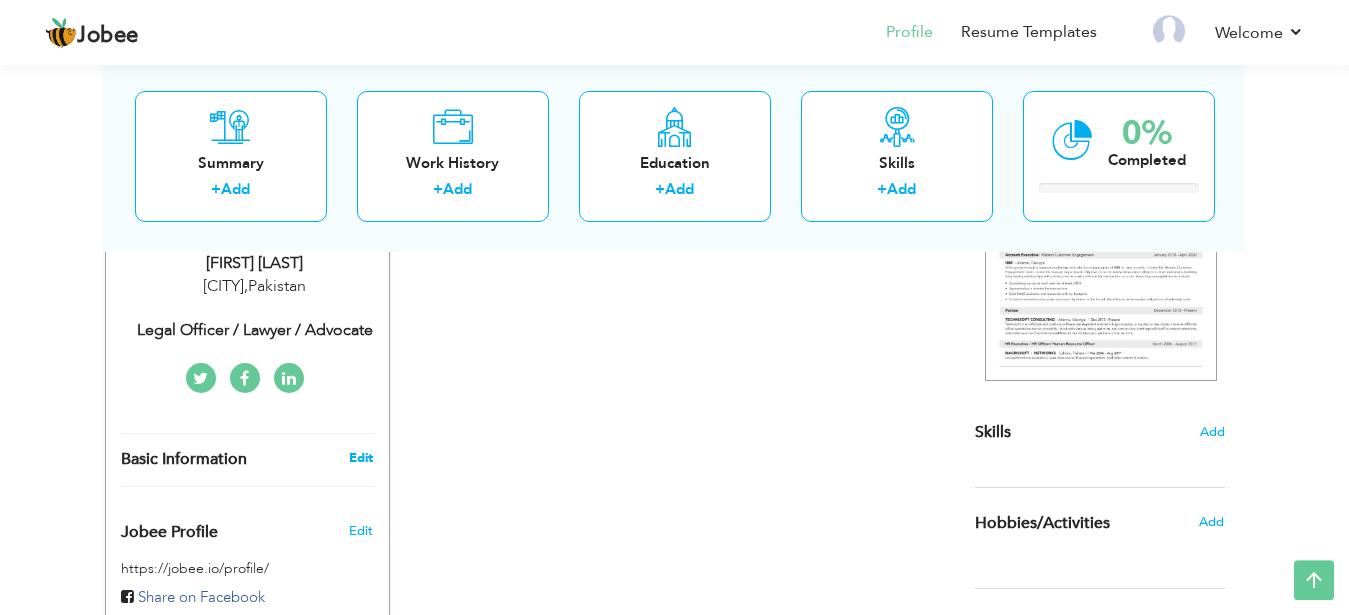 click on "Edit" at bounding box center [361, 458] 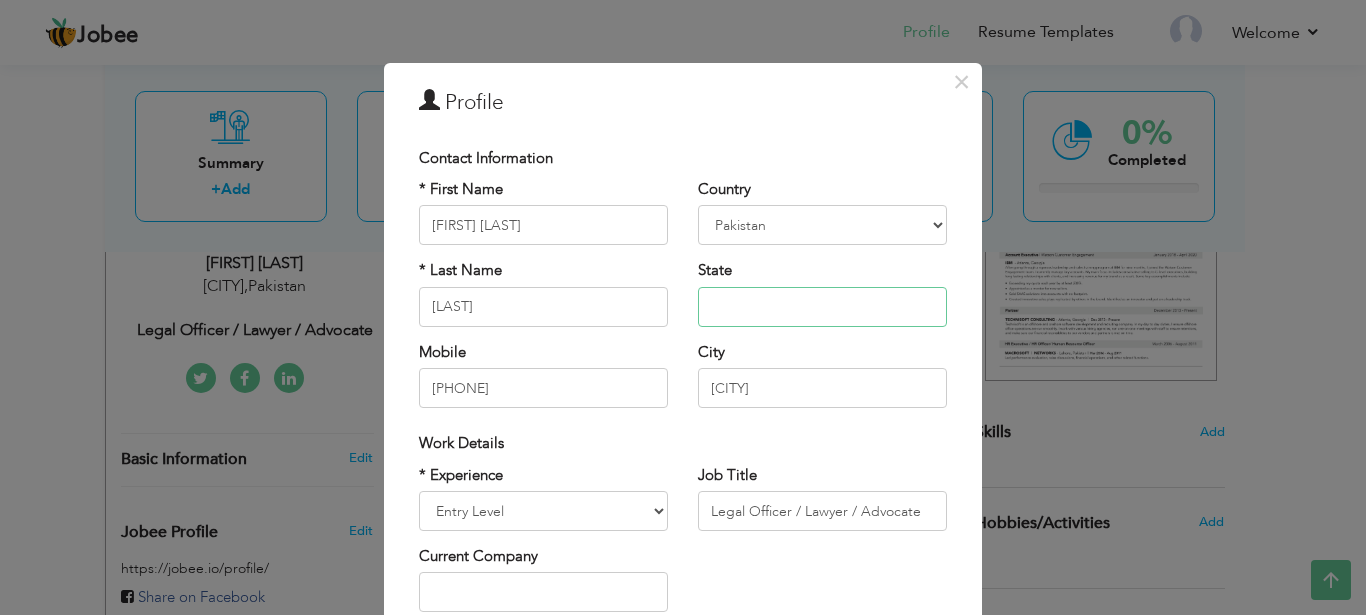 click at bounding box center [822, 307] 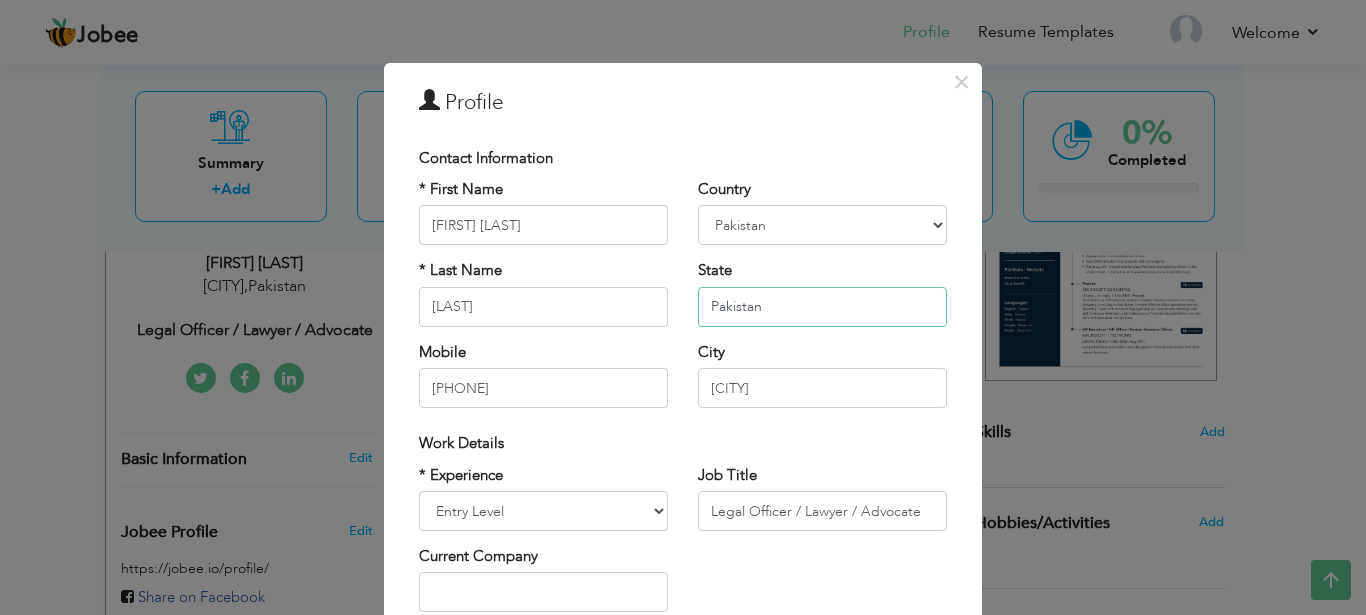 type on "Pakistan" 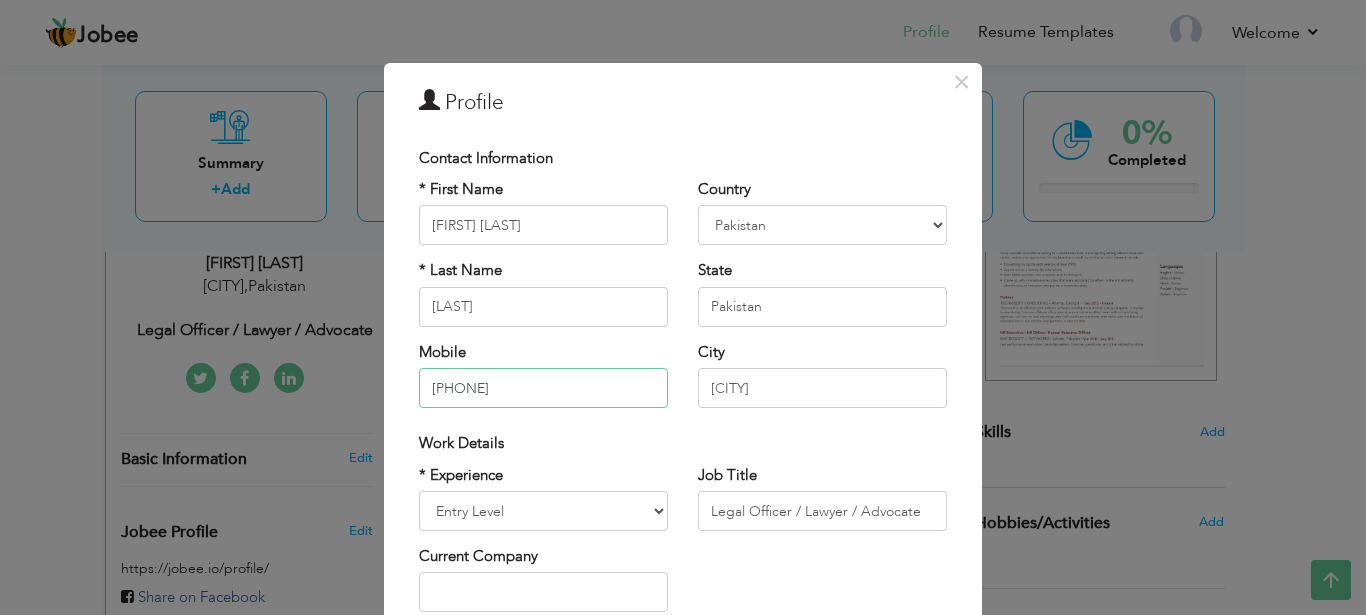 click on "[PHONE]" at bounding box center [543, 388] 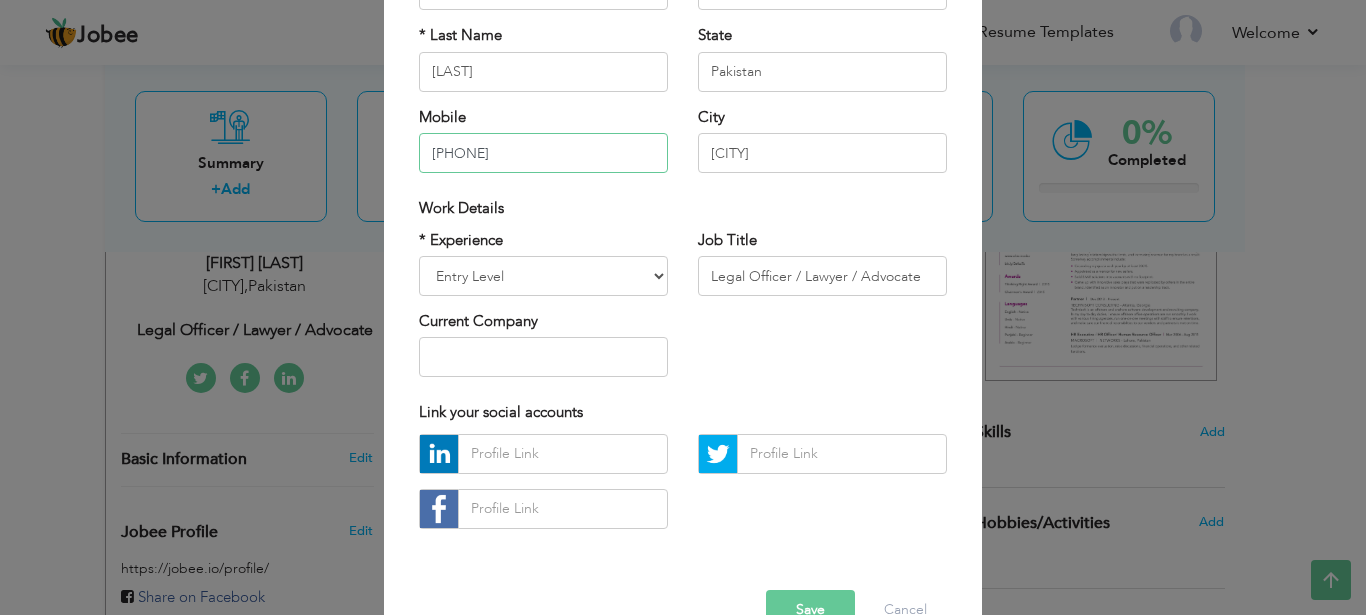 scroll, scrollTop: 240, scrollLeft: 0, axis: vertical 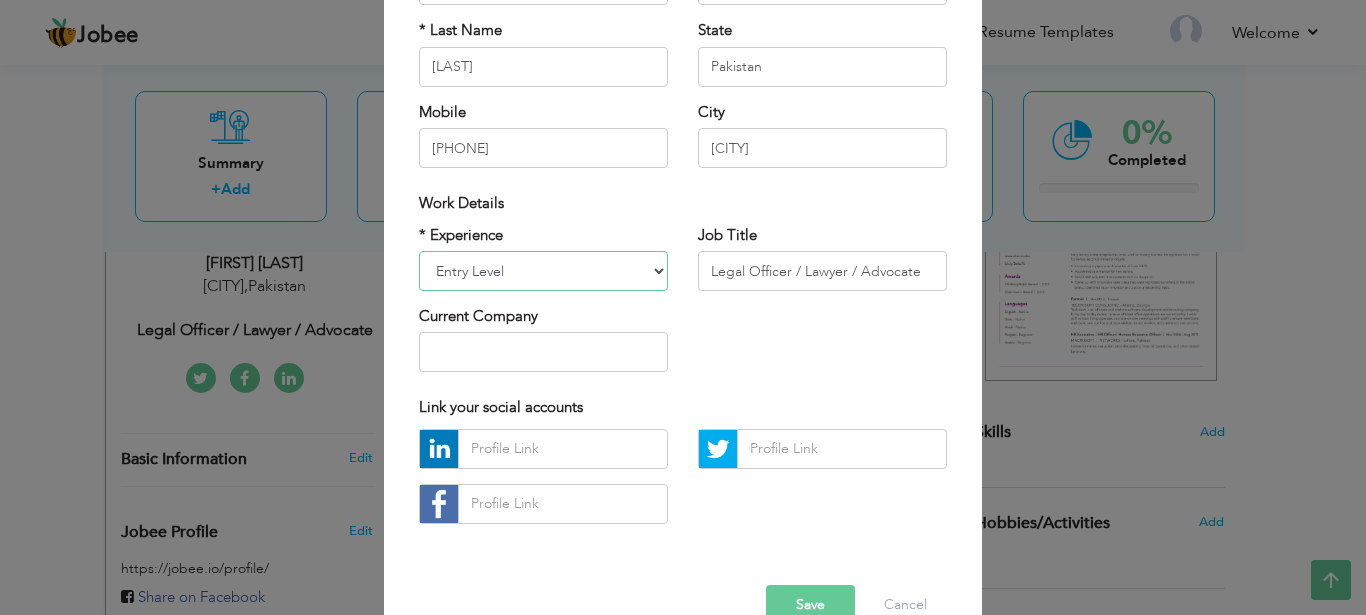 click on "Entry Level Less than 1 Year 1 Year 2 Years 3 Years 4 Years 5 Years 6 Years 7 Years 8 Years 9 Years 10 Years 11 Years 12 Years 13 Years 14 Years 15 Years 16 Years 17 Years 18 Years 19 Years 20 Years 21 Years 22 Years 23 Years 24 Years 25 Years 26 Years 27 Years 28 Years 29 Years 30 Years 31 Years 32 Years 33 Years 34 Years 35 Years More than 35 Years" at bounding box center (543, 271) 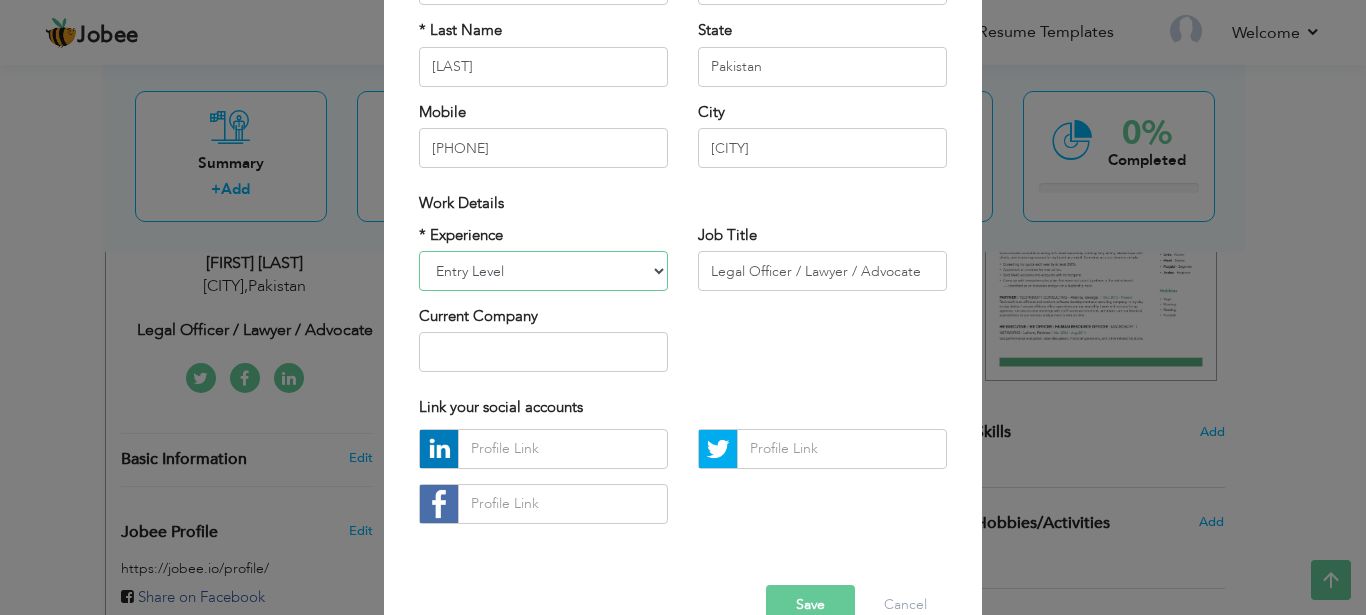 select on "number:4" 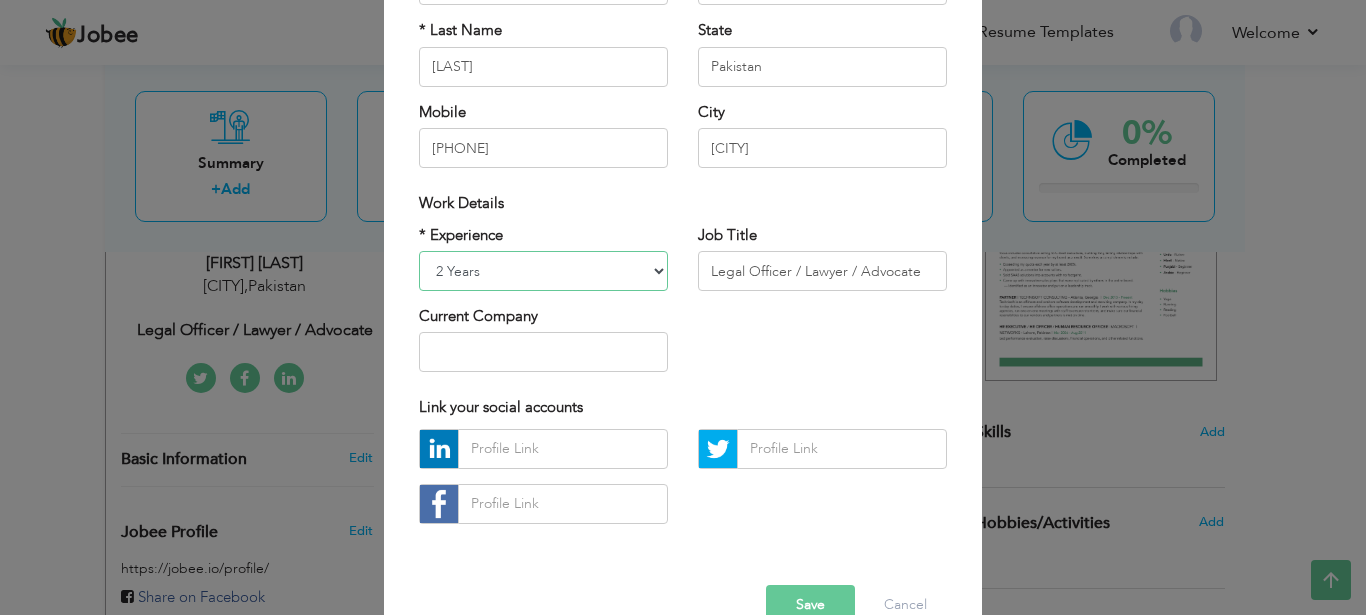 click on "2 Years" at bounding box center (0, 0) 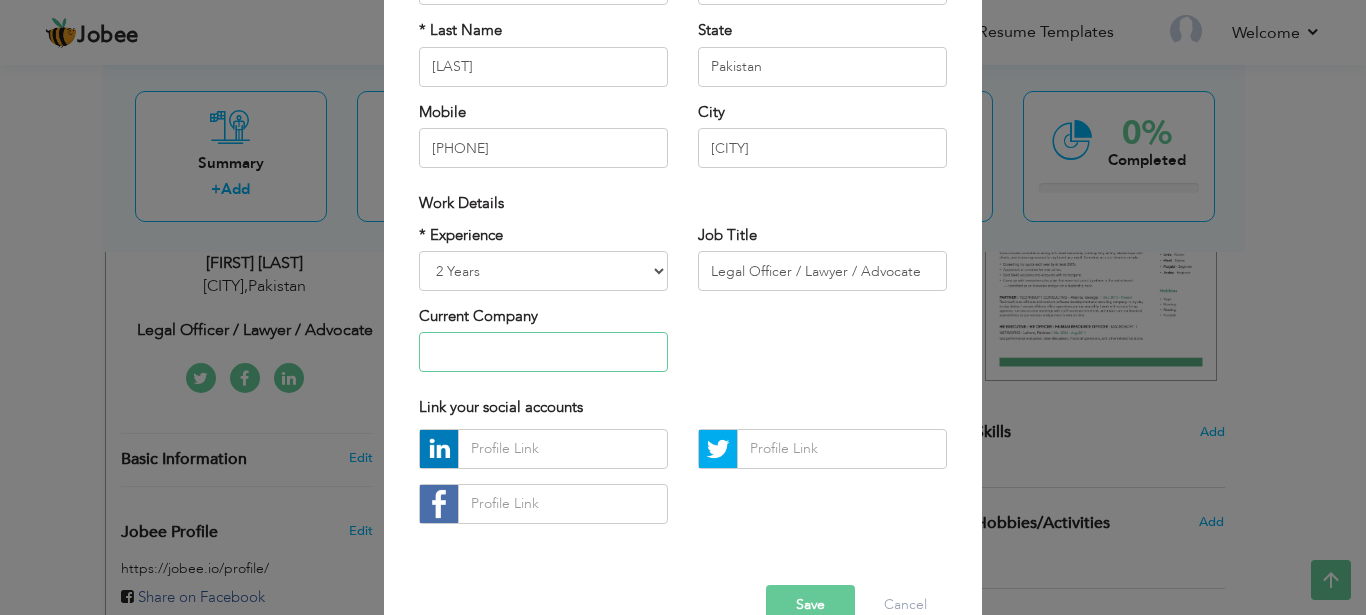 click at bounding box center [543, 352] 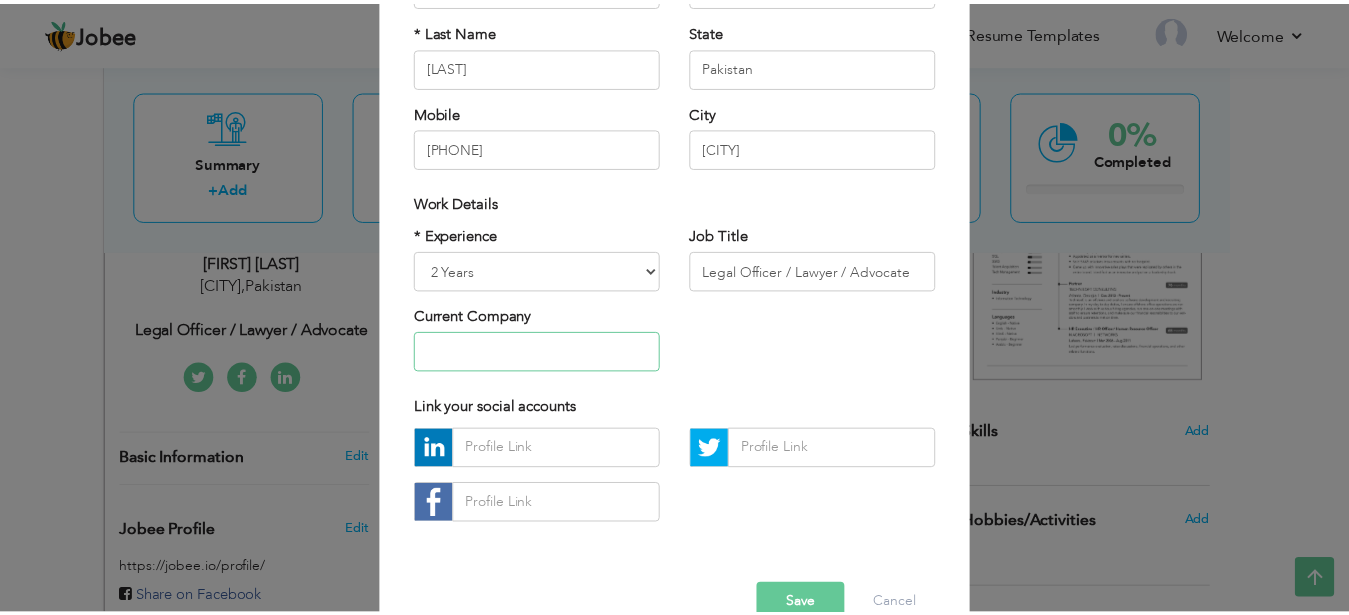 scroll, scrollTop: 285, scrollLeft: 0, axis: vertical 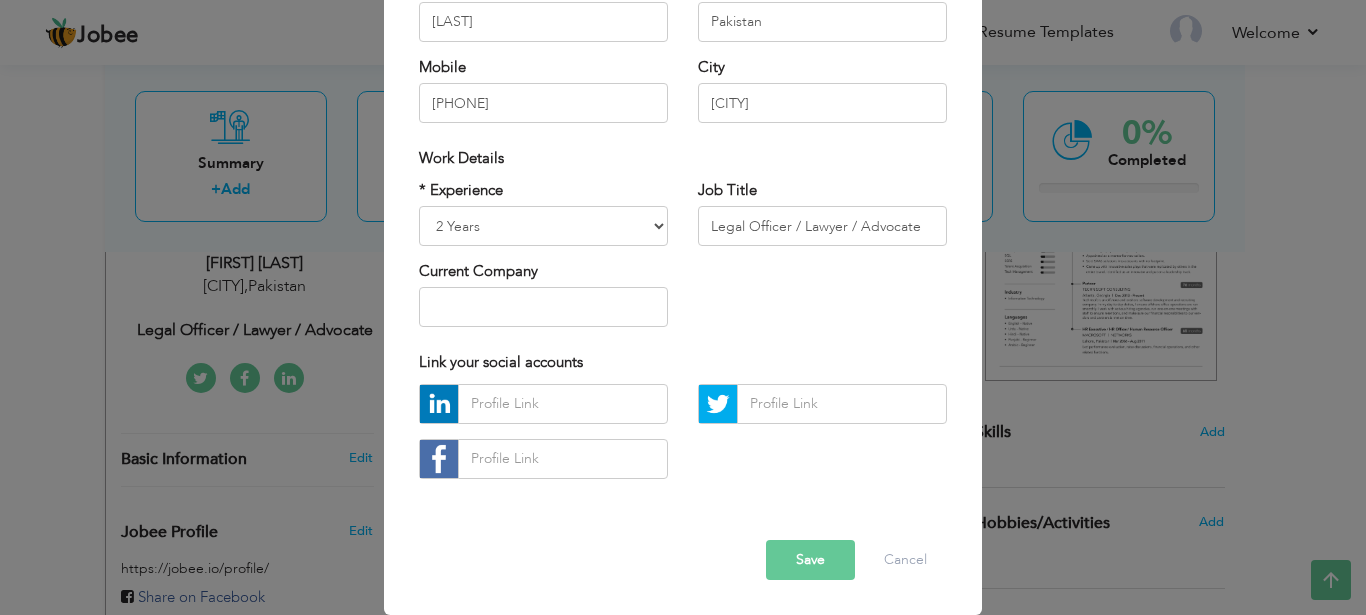 click on "Save" at bounding box center [810, 560] 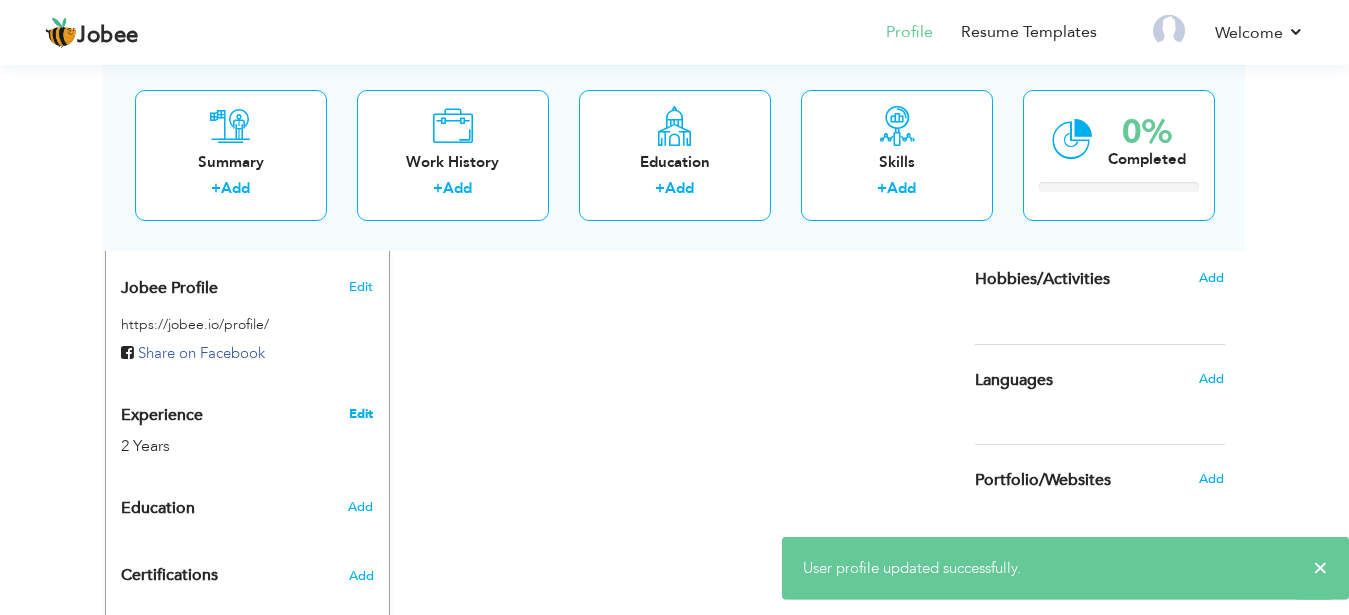 scroll, scrollTop: 552, scrollLeft: 0, axis: vertical 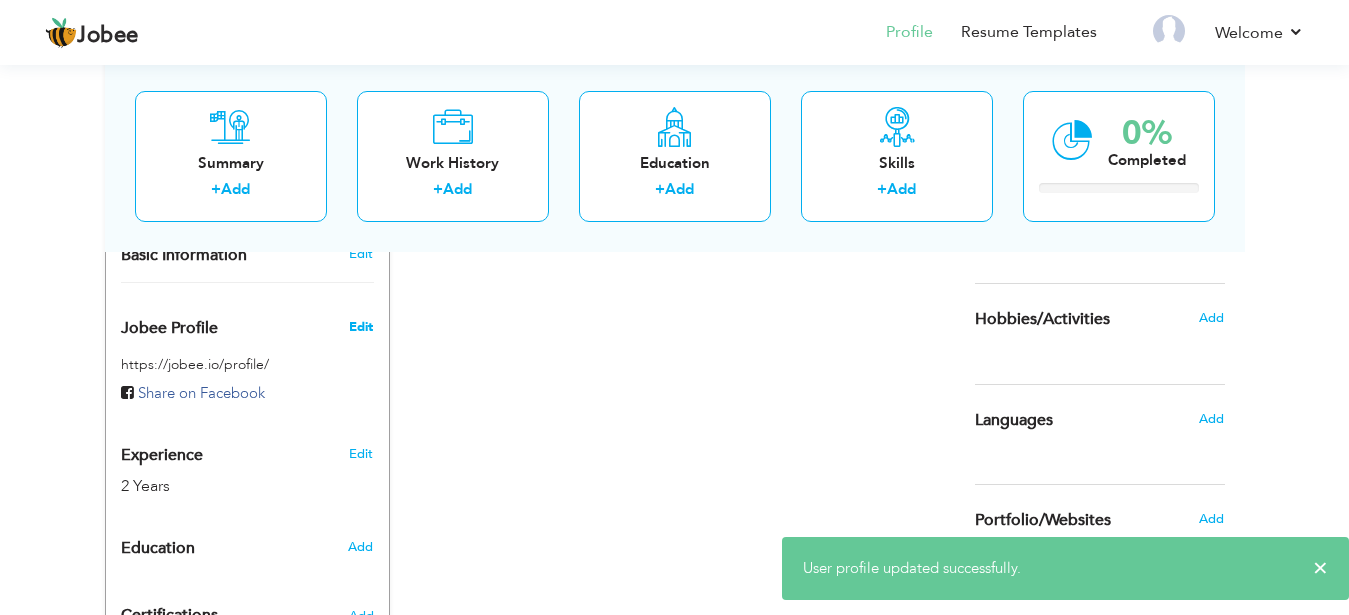 click on "Edit" at bounding box center [361, 327] 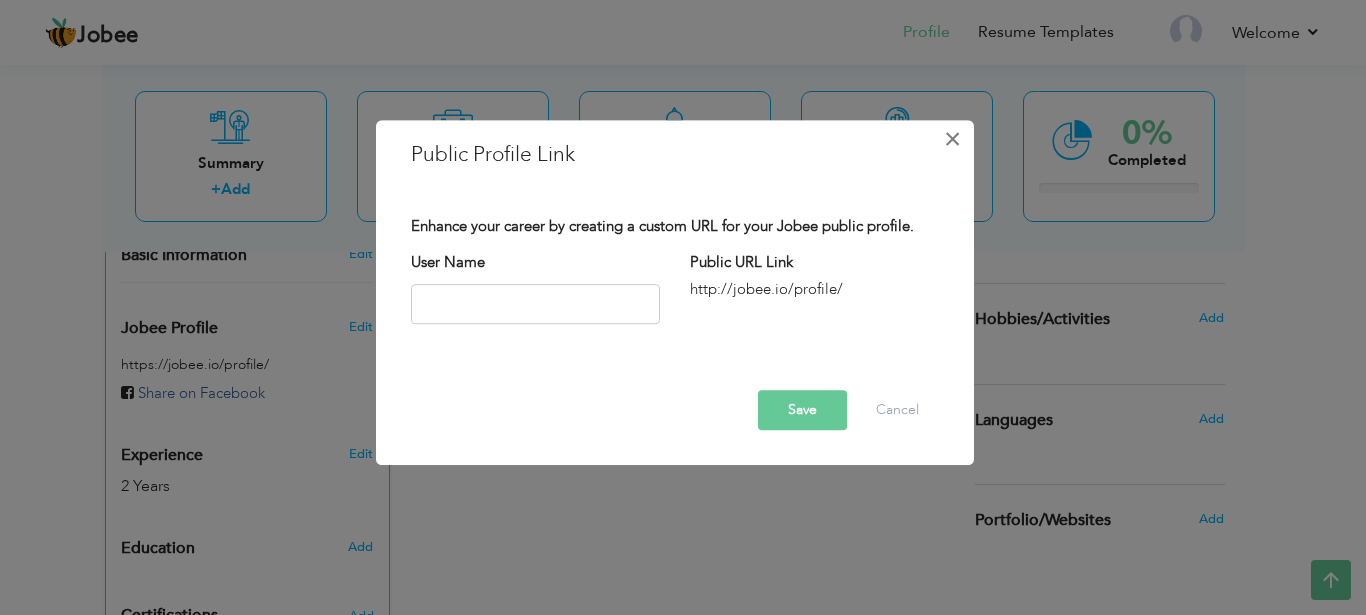 click on "×" at bounding box center [952, 139] 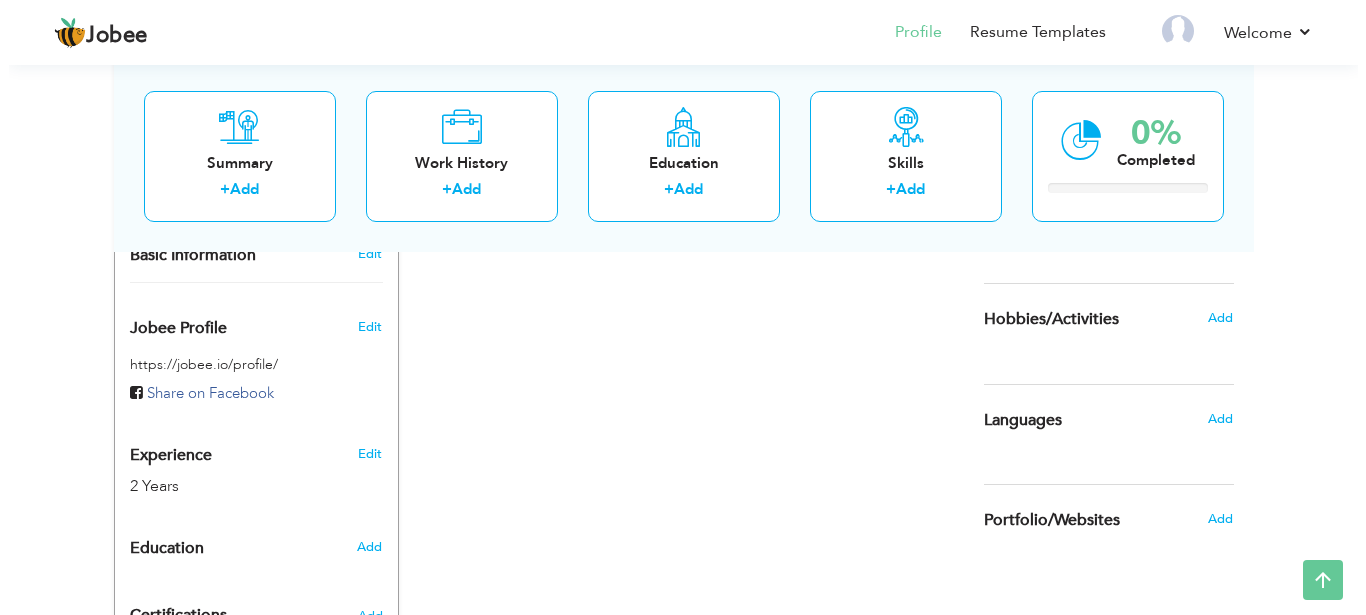scroll, scrollTop: 654, scrollLeft: 0, axis: vertical 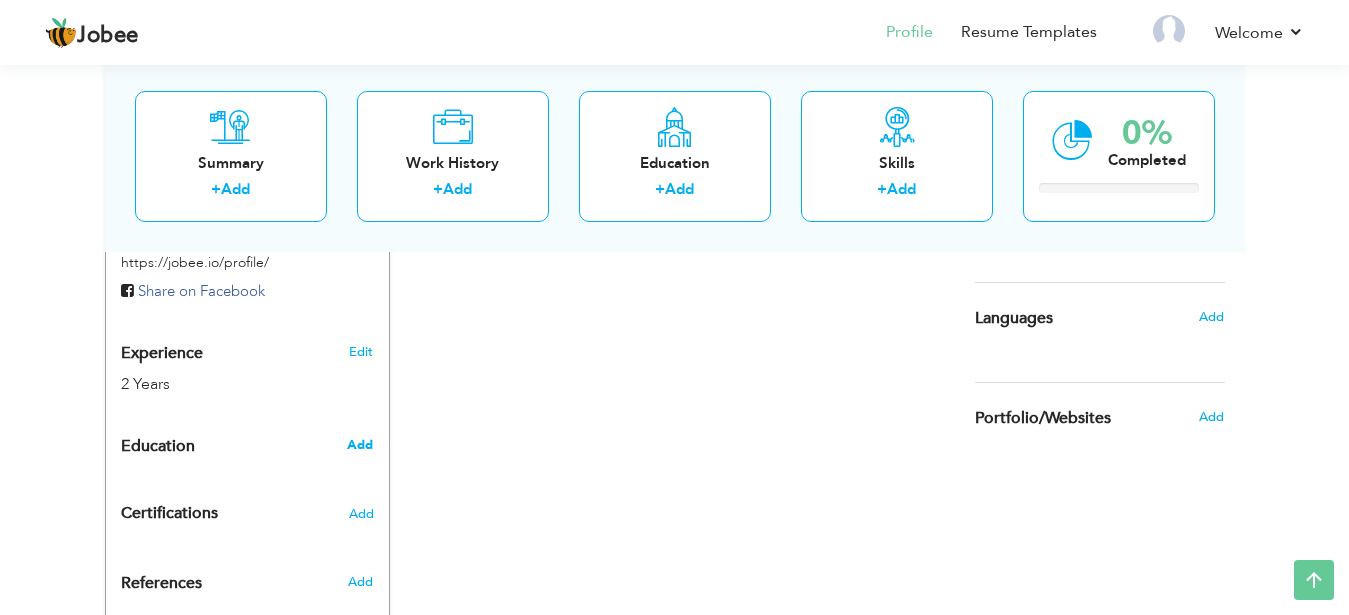 click on "Add" at bounding box center [360, 445] 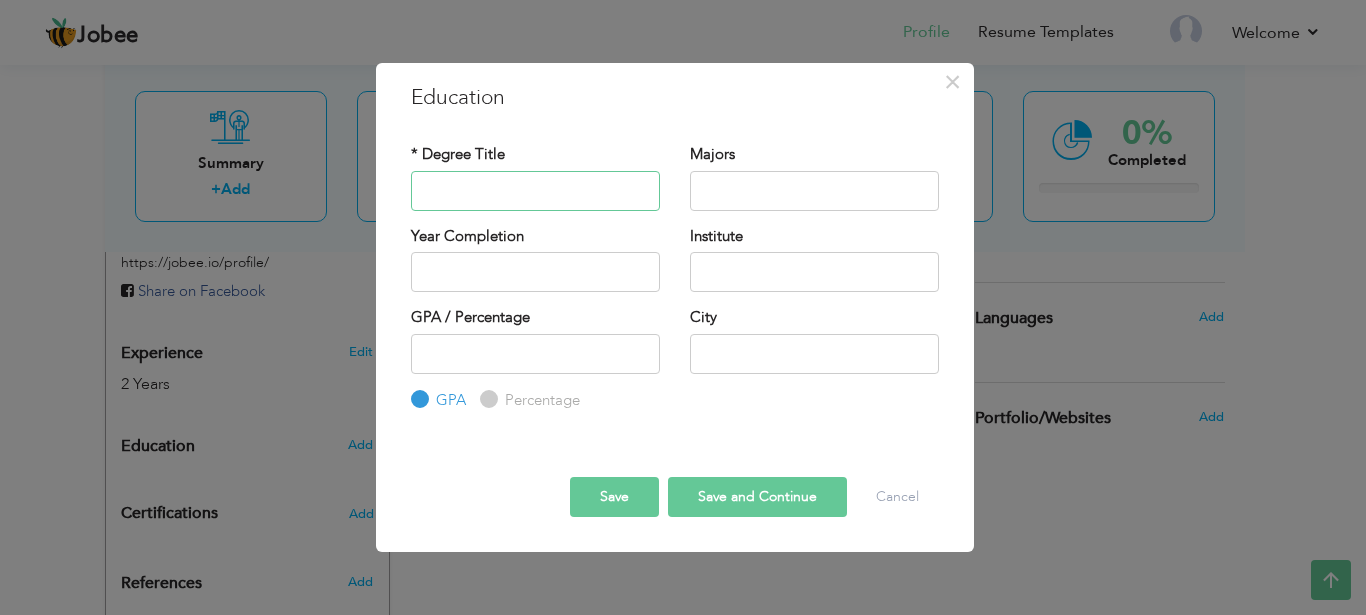 click at bounding box center [535, 191] 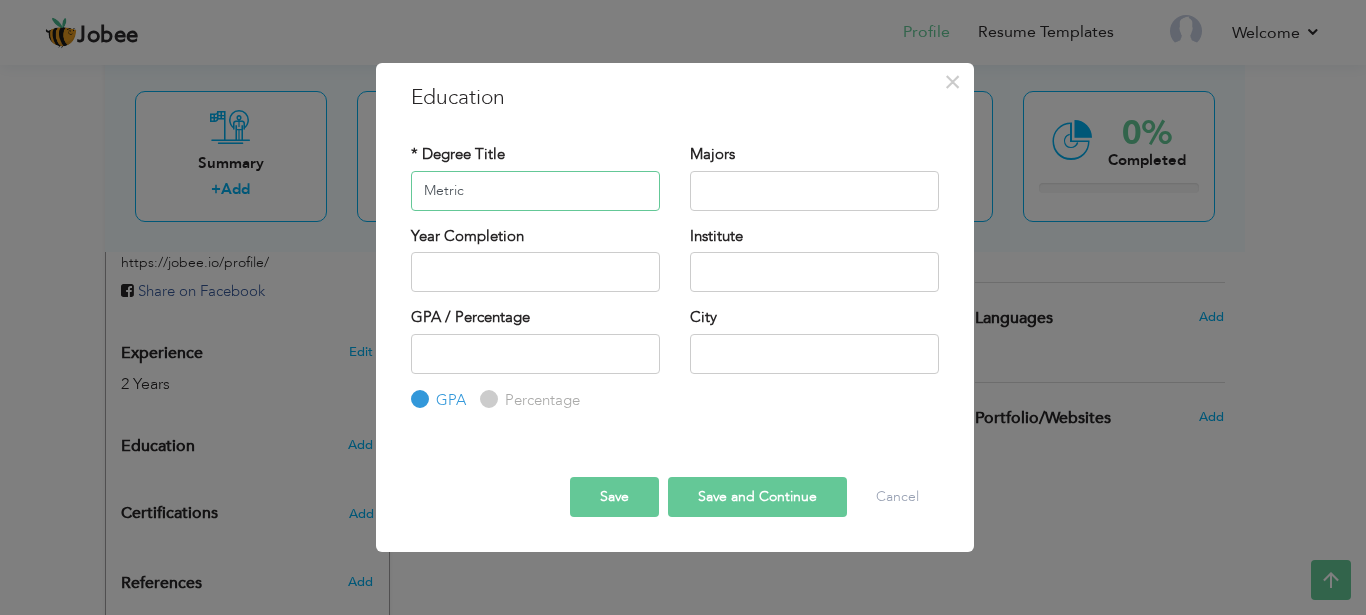 type on "Metric" 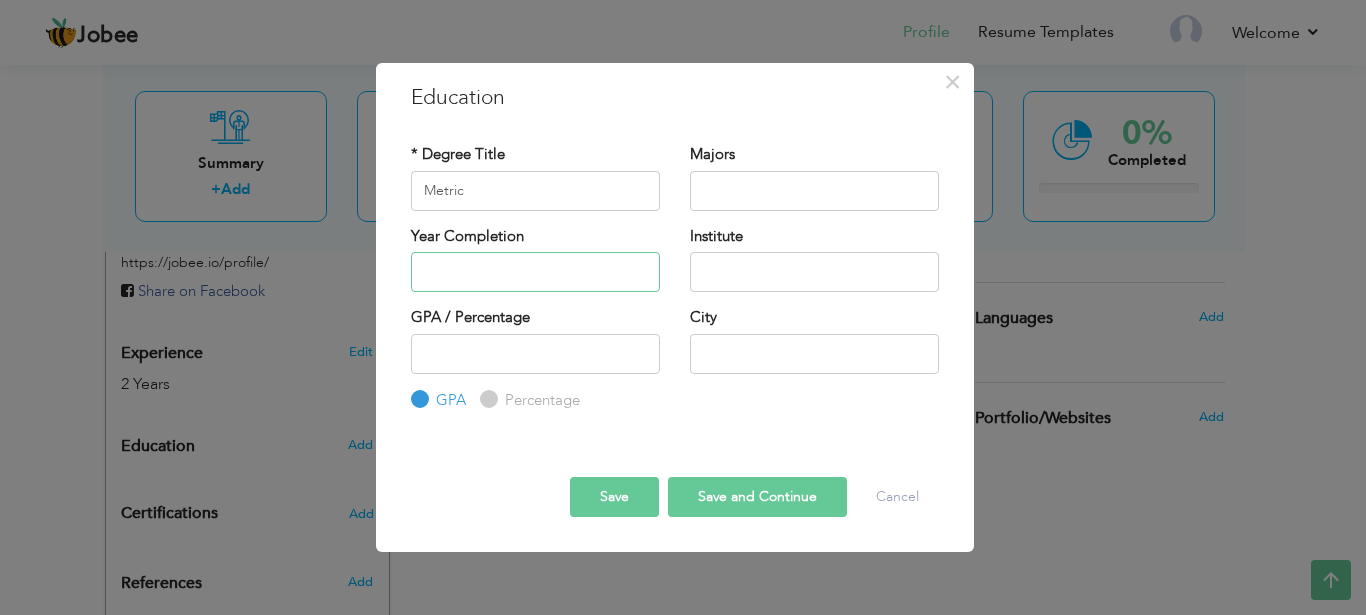 click at bounding box center (535, 272) 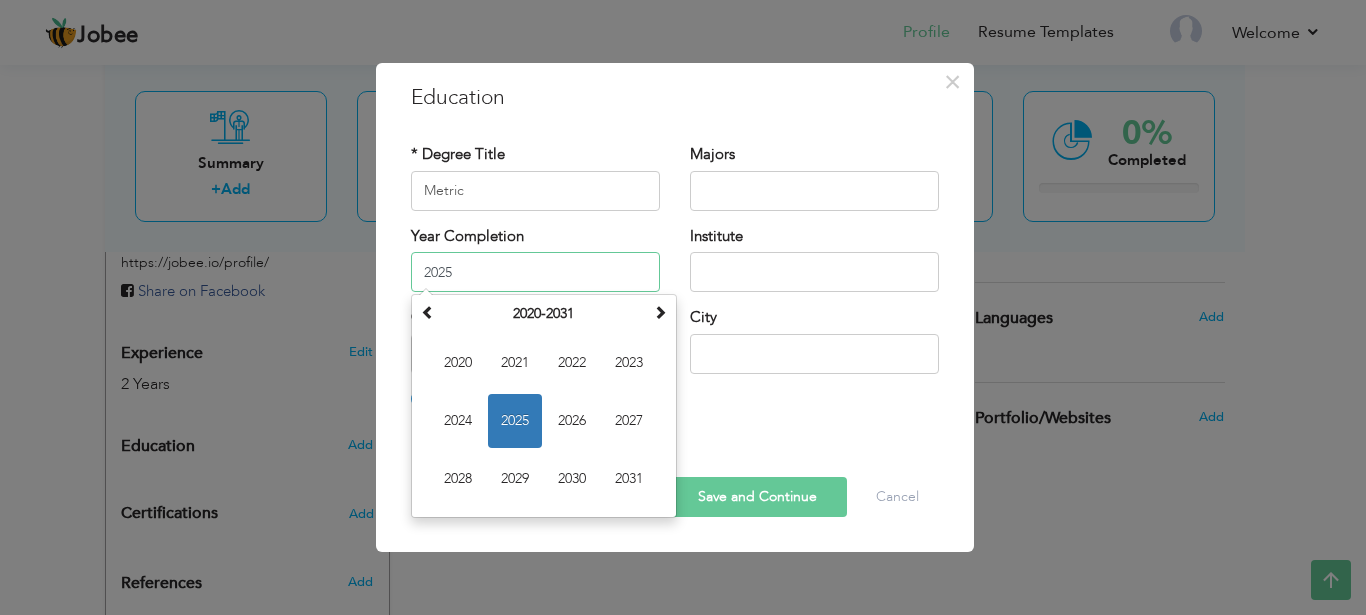 drag, startPoint x: 540, startPoint y: 285, endPoint x: 355, endPoint y: 282, distance: 185.02432 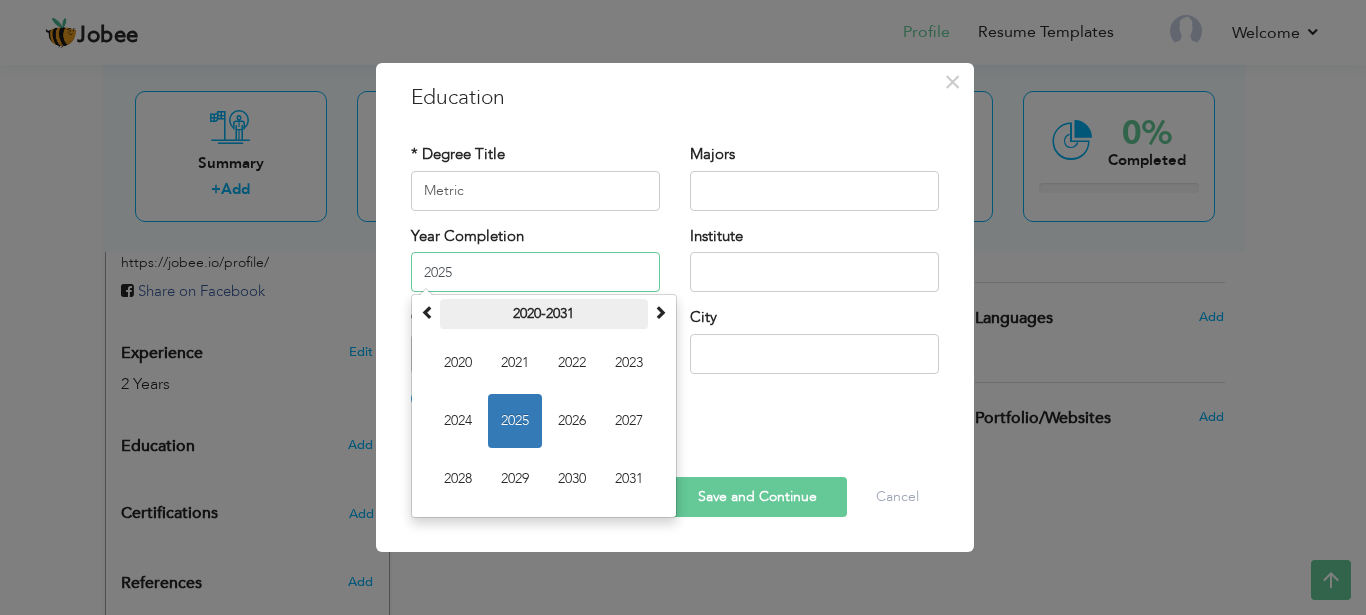 click on "2020-2031" at bounding box center [544, 314] 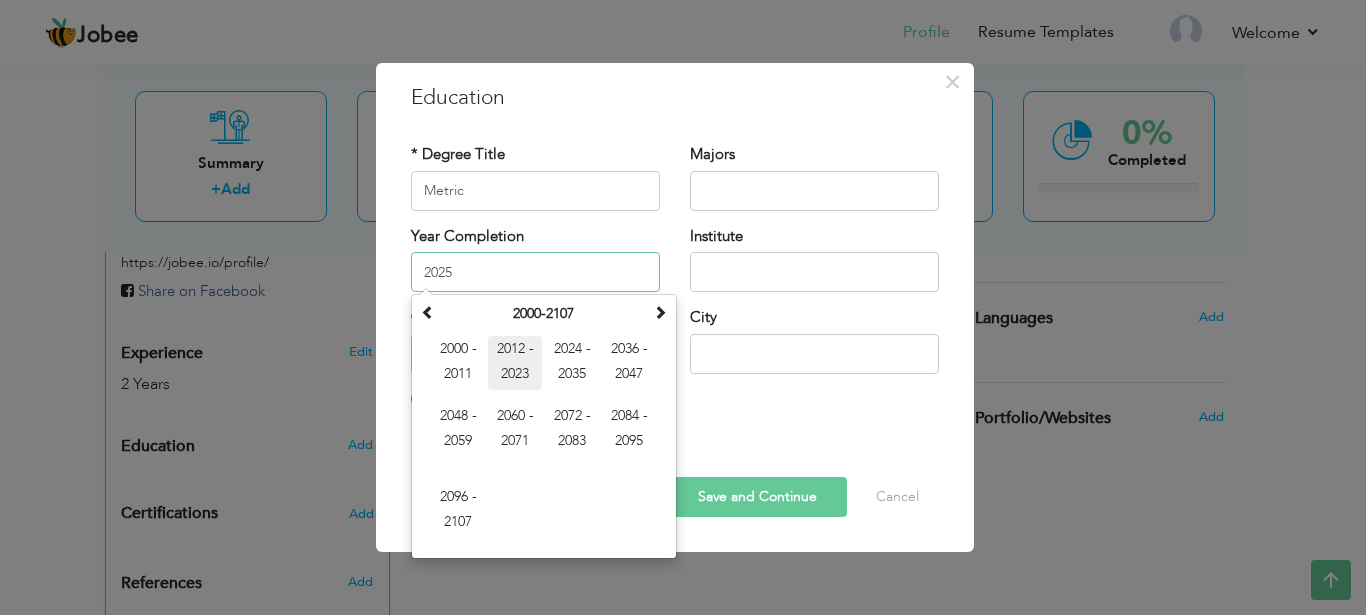click on "2012 - 2023" at bounding box center (515, 363) 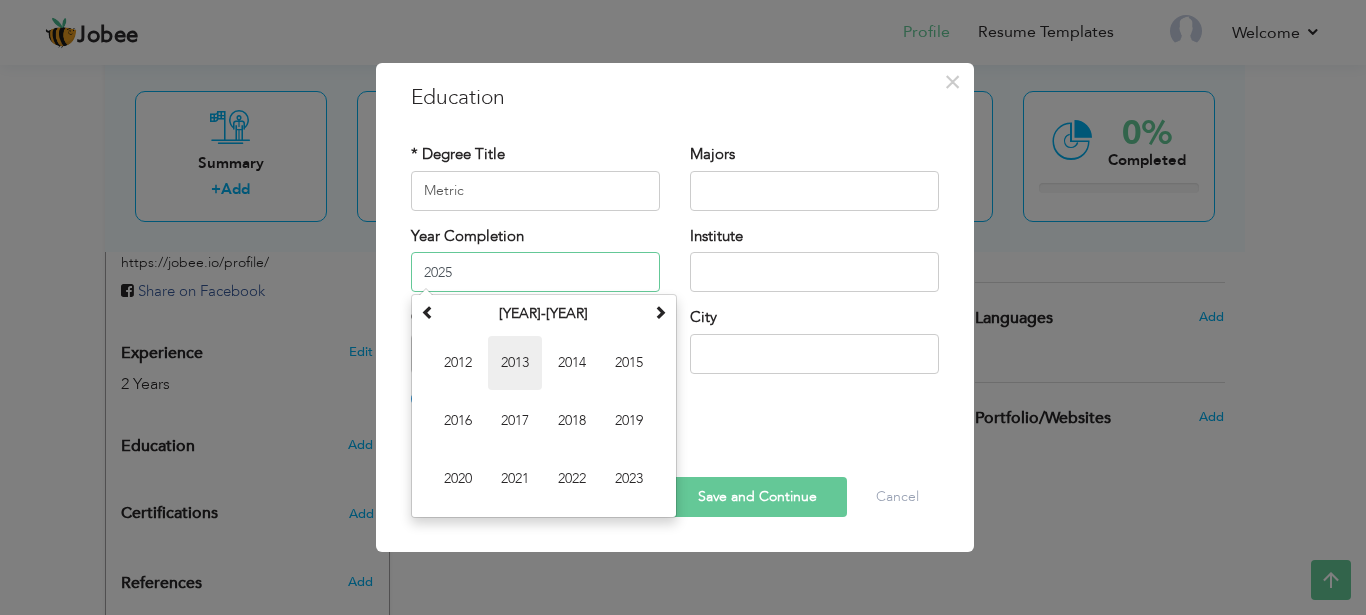 click on "2013" at bounding box center (515, 363) 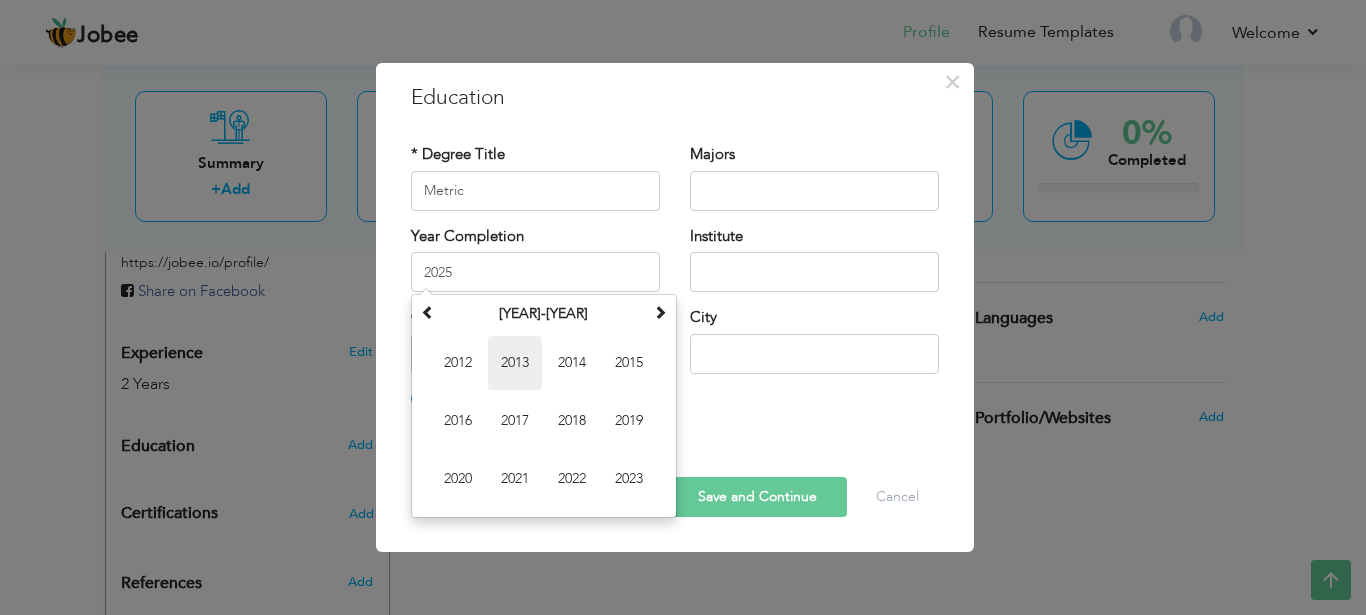 type on "2013" 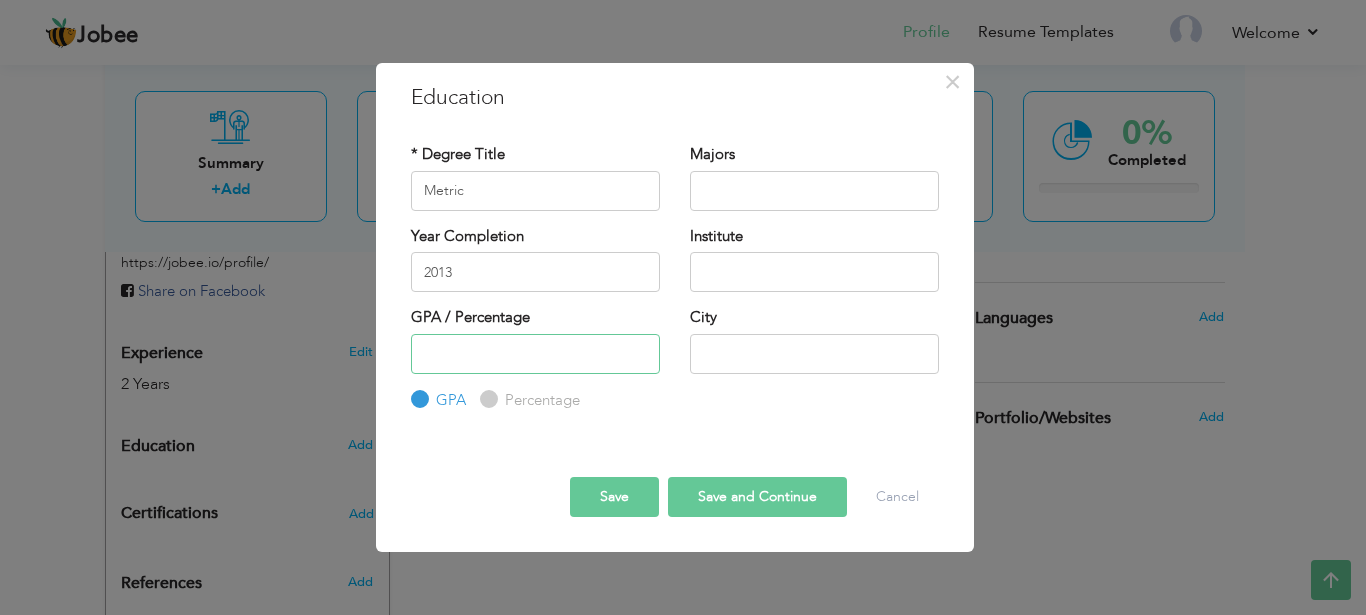 click at bounding box center [535, 354] 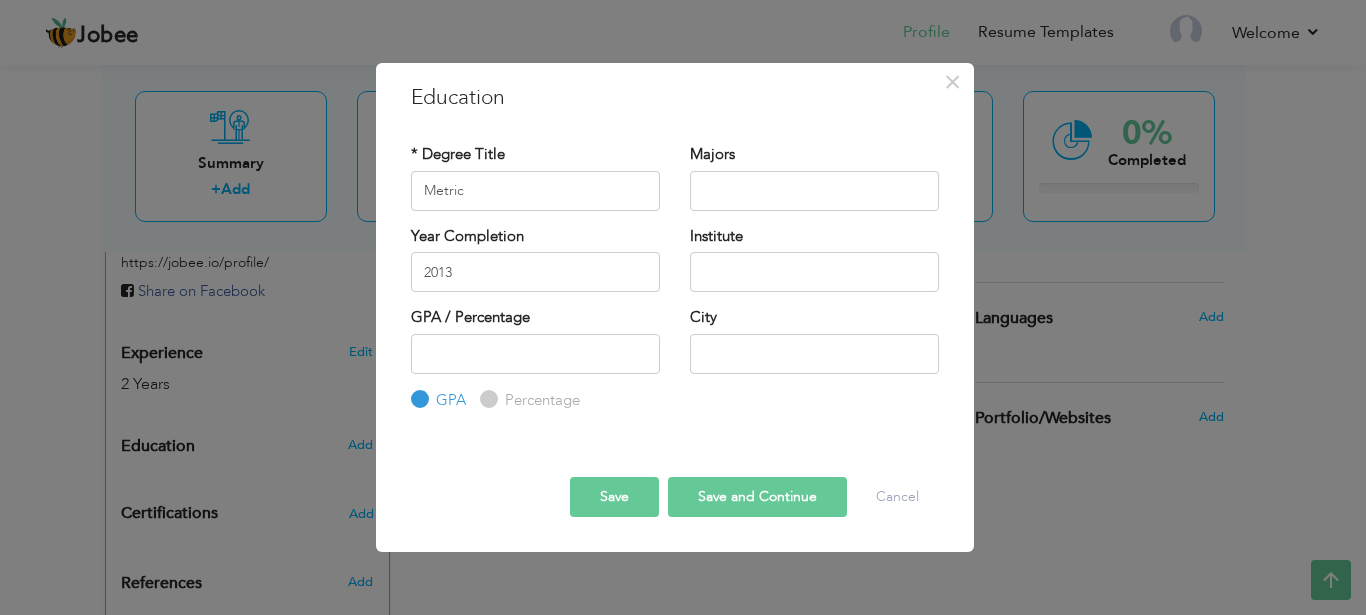 click on "Percentage" at bounding box center [486, 399] 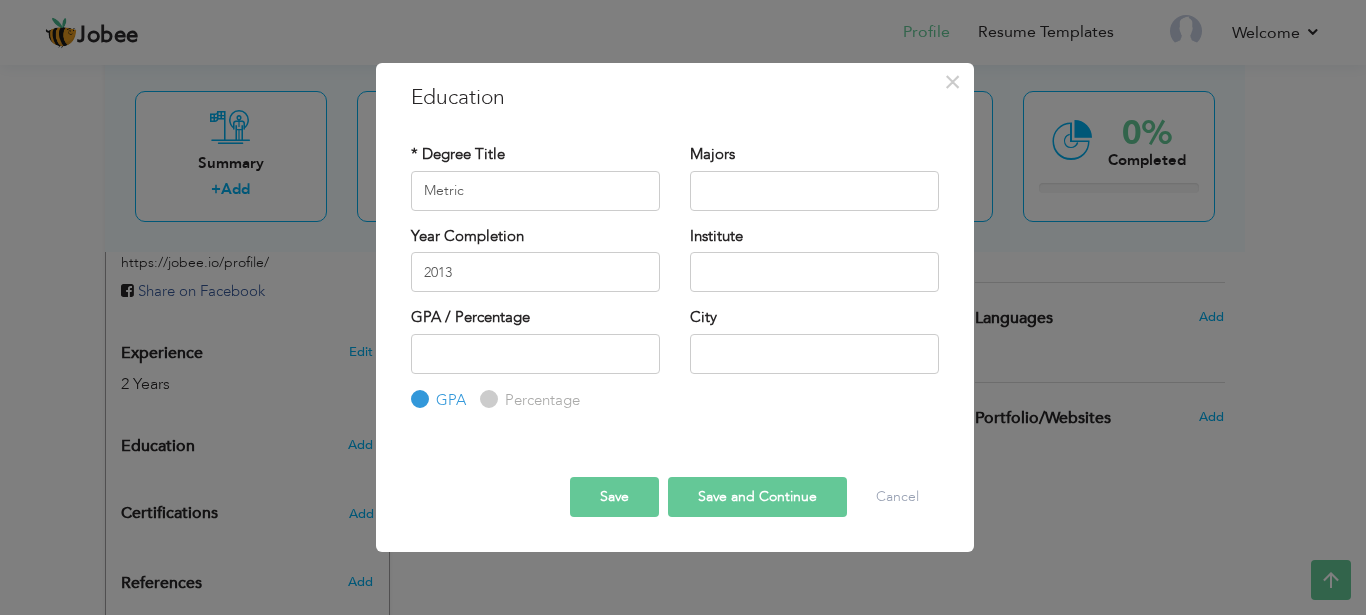 radio on "true" 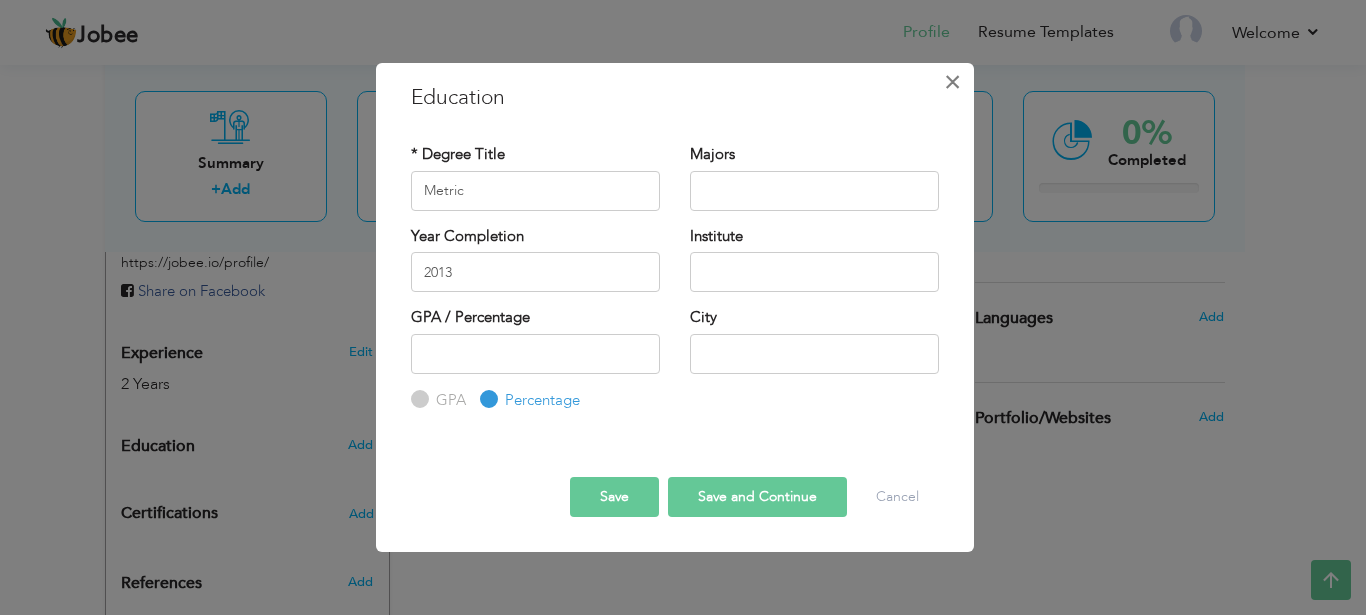 type 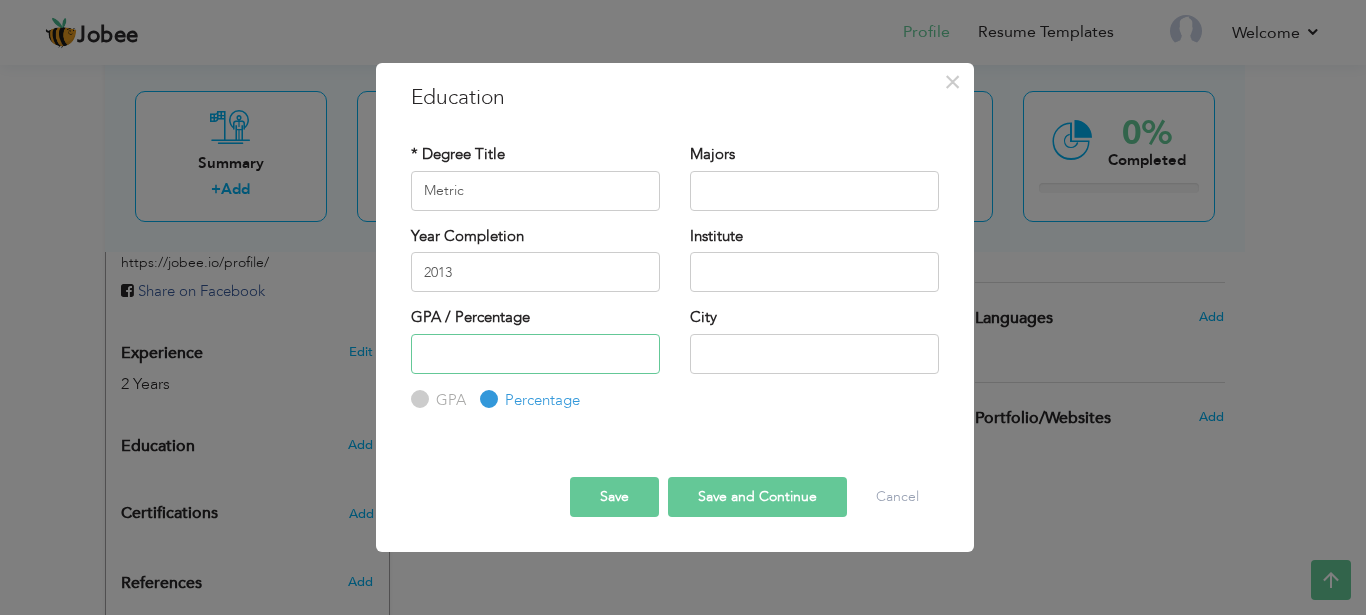 click at bounding box center [535, 354] 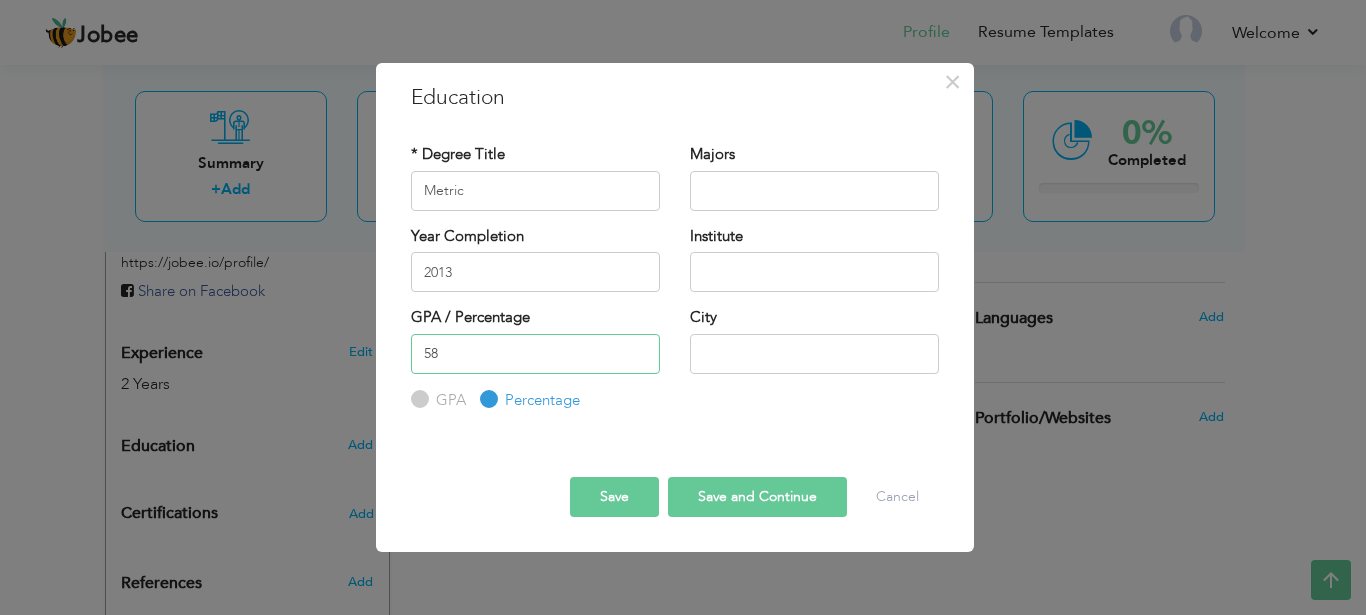 type on "58" 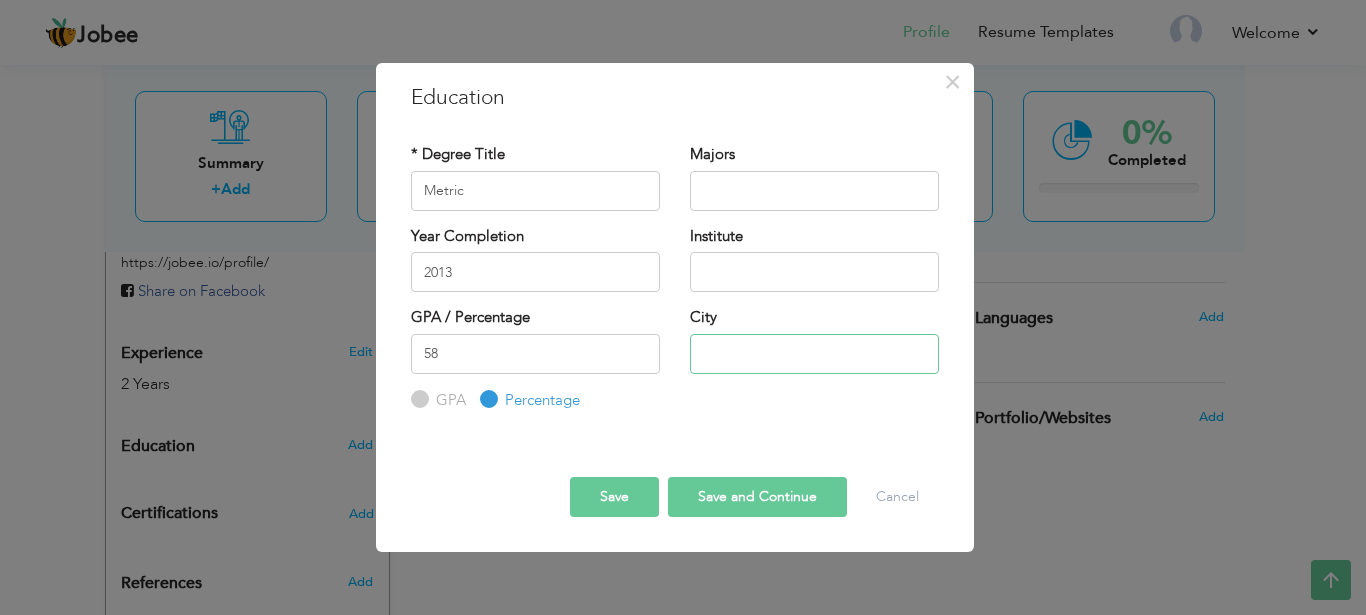 click at bounding box center [814, 354] 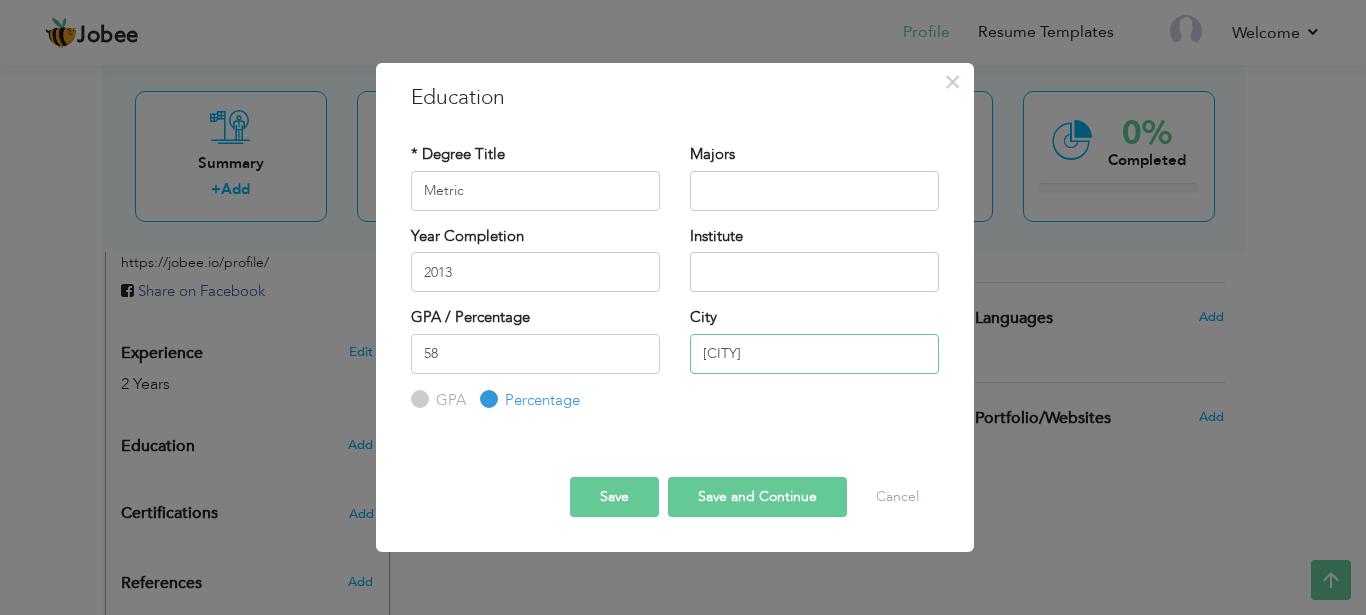 type on "[CITY]" 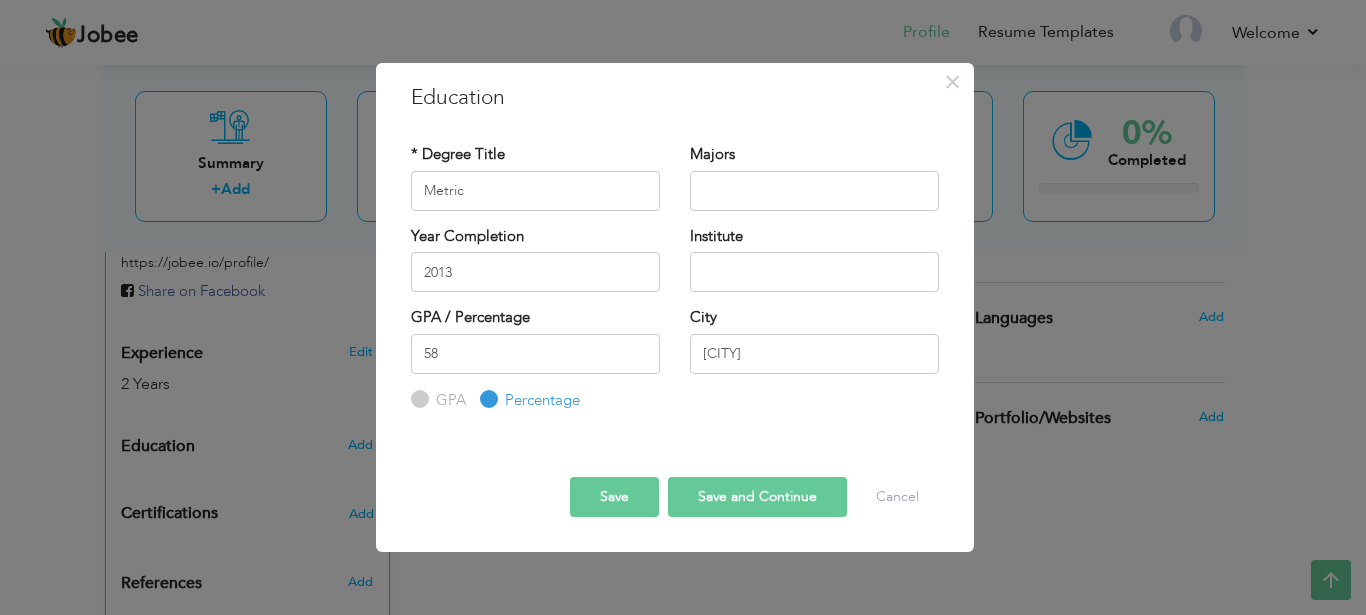 click on "Save and Continue" at bounding box center (757, 497) 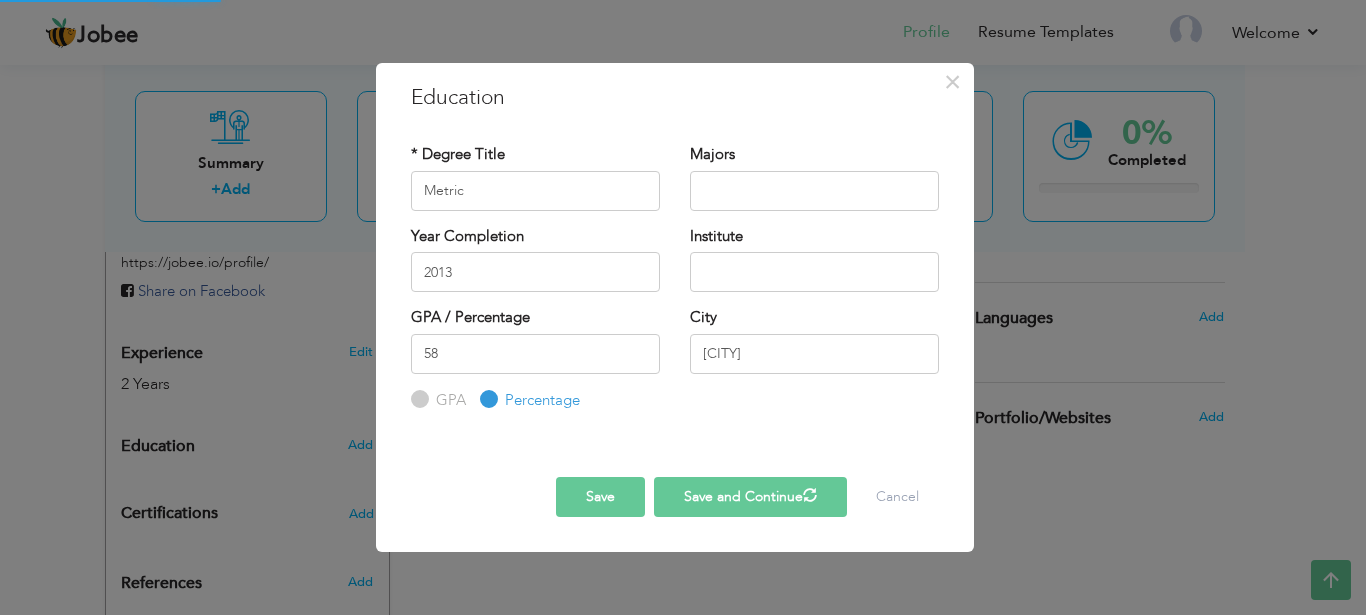 type 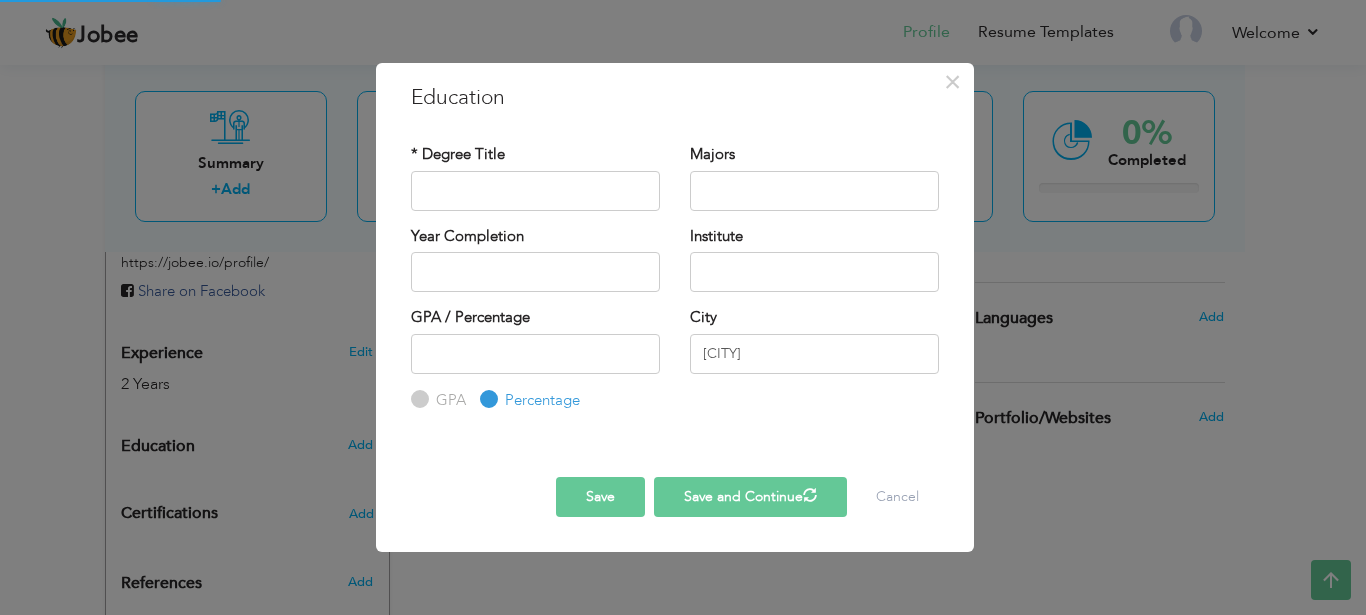 radio on "true" 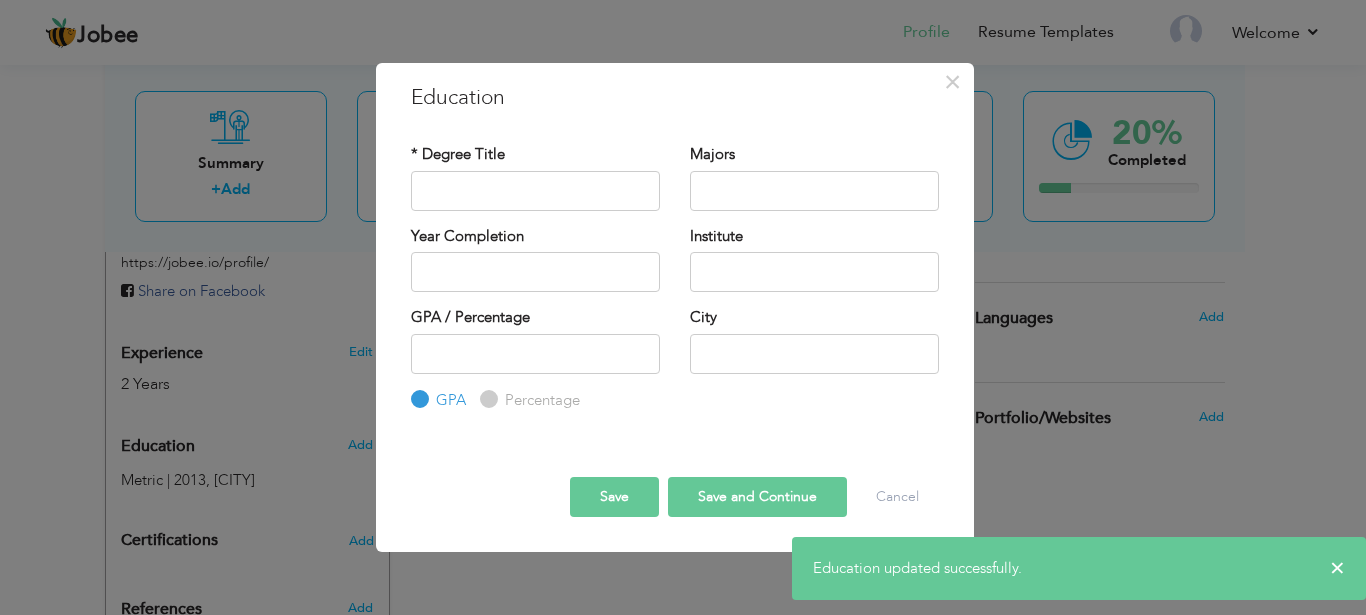 type 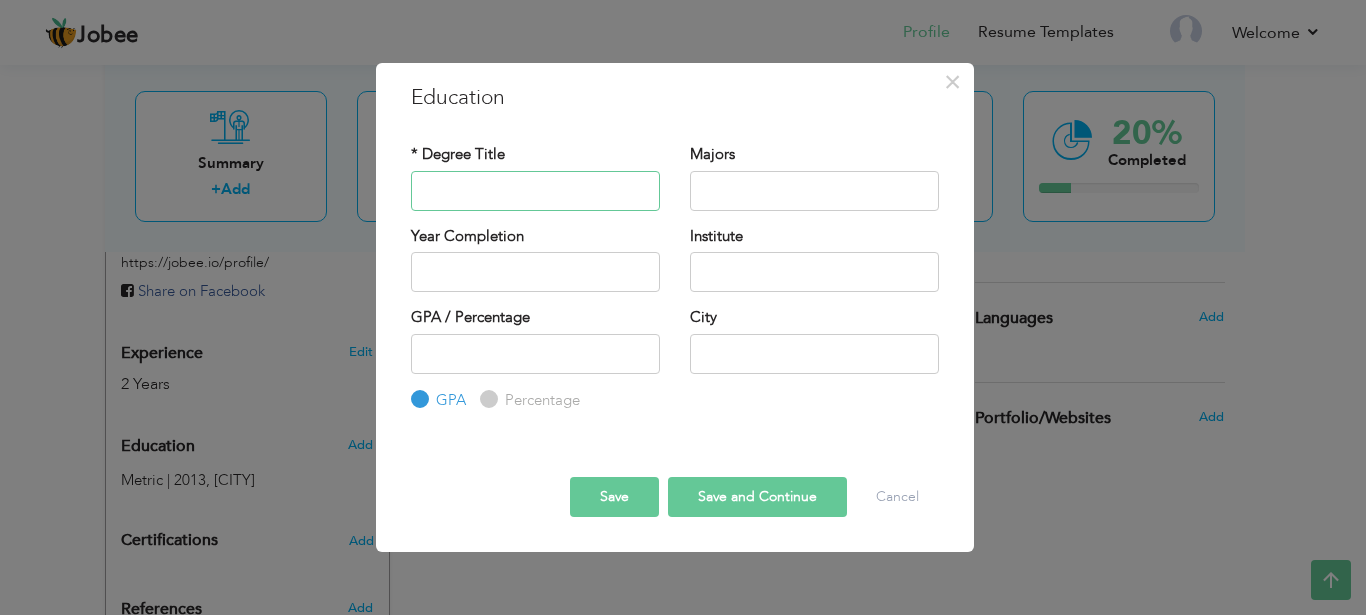 click at bounding box center (535, 191) 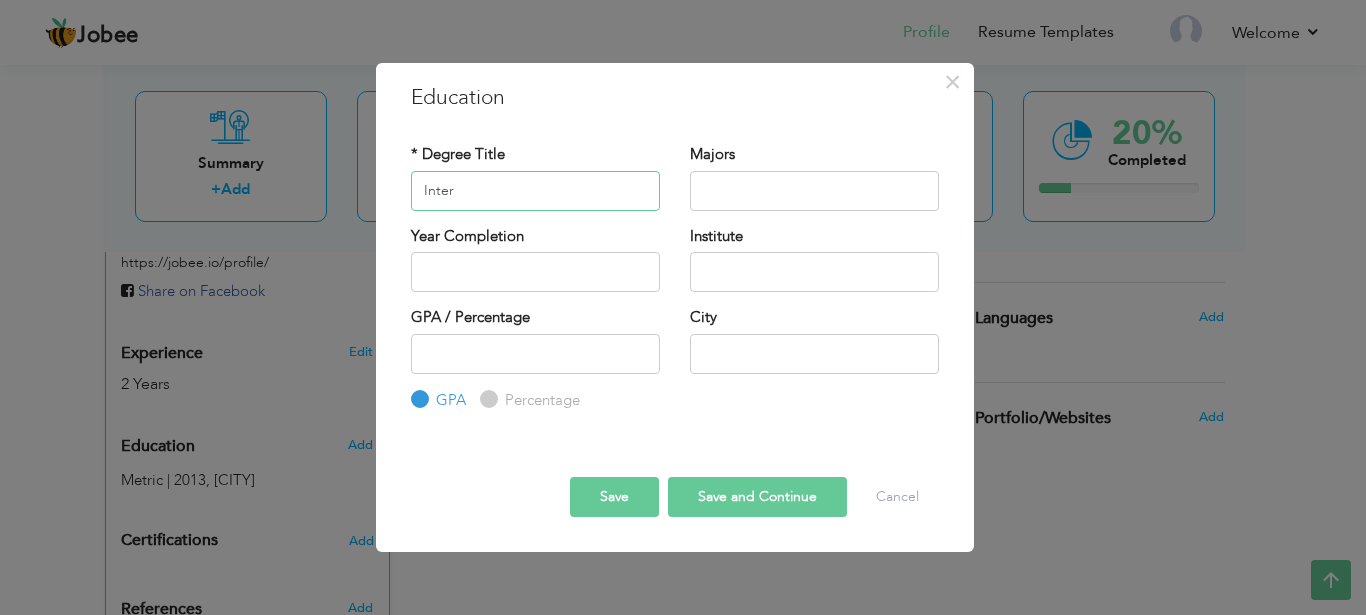 type on "Inter" 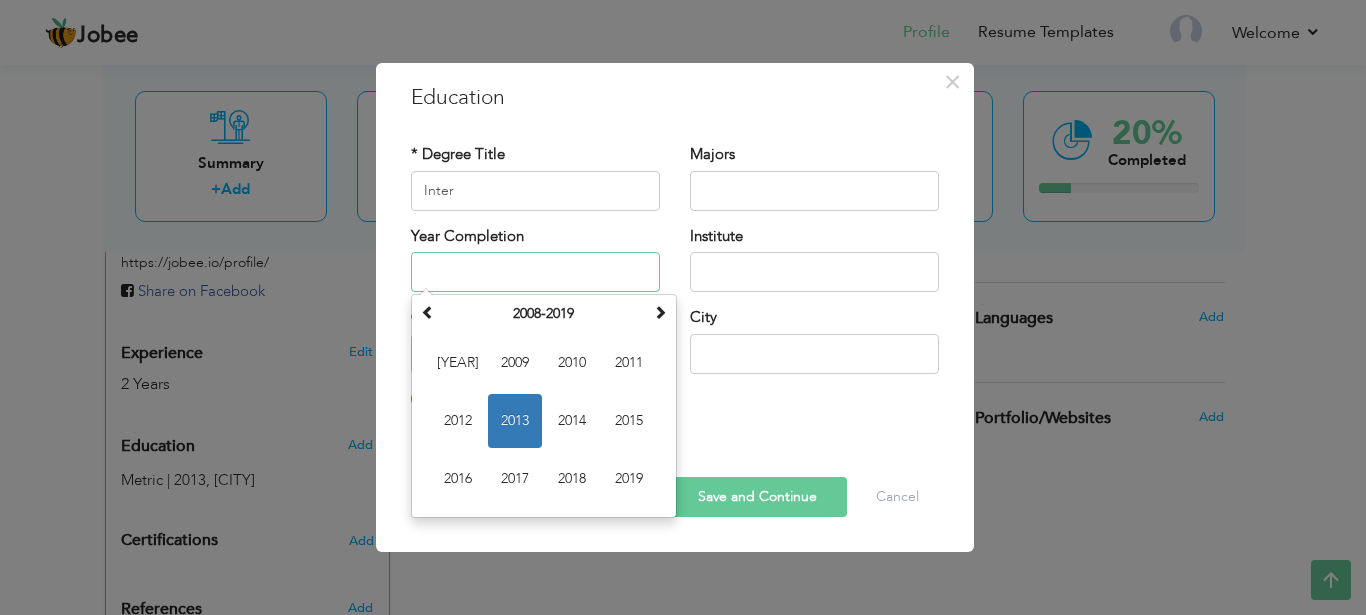 click at bounding box center (535, 272) 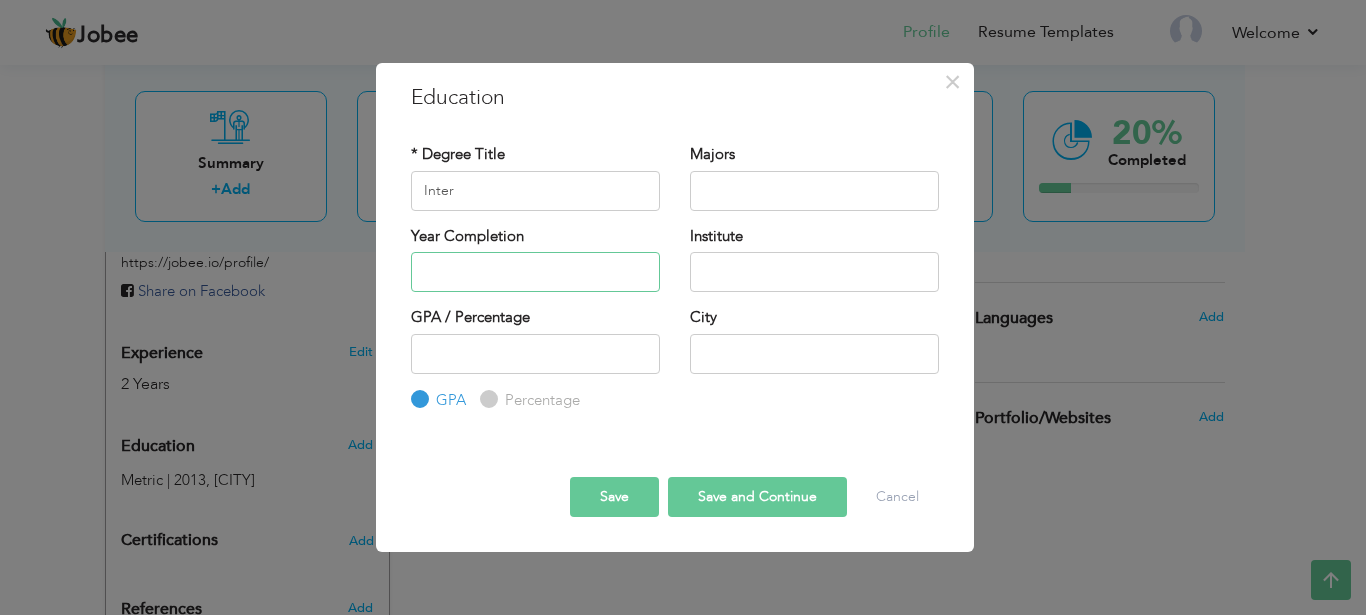 click at bounding box center (535, 272) 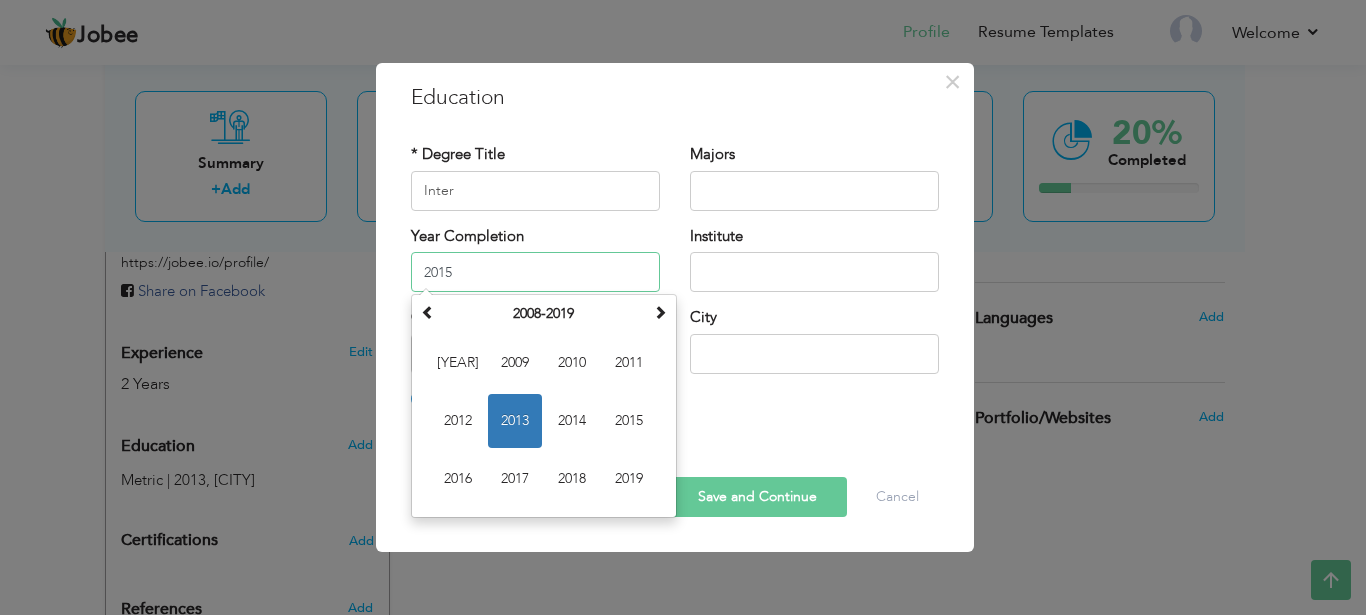 type on "2015" 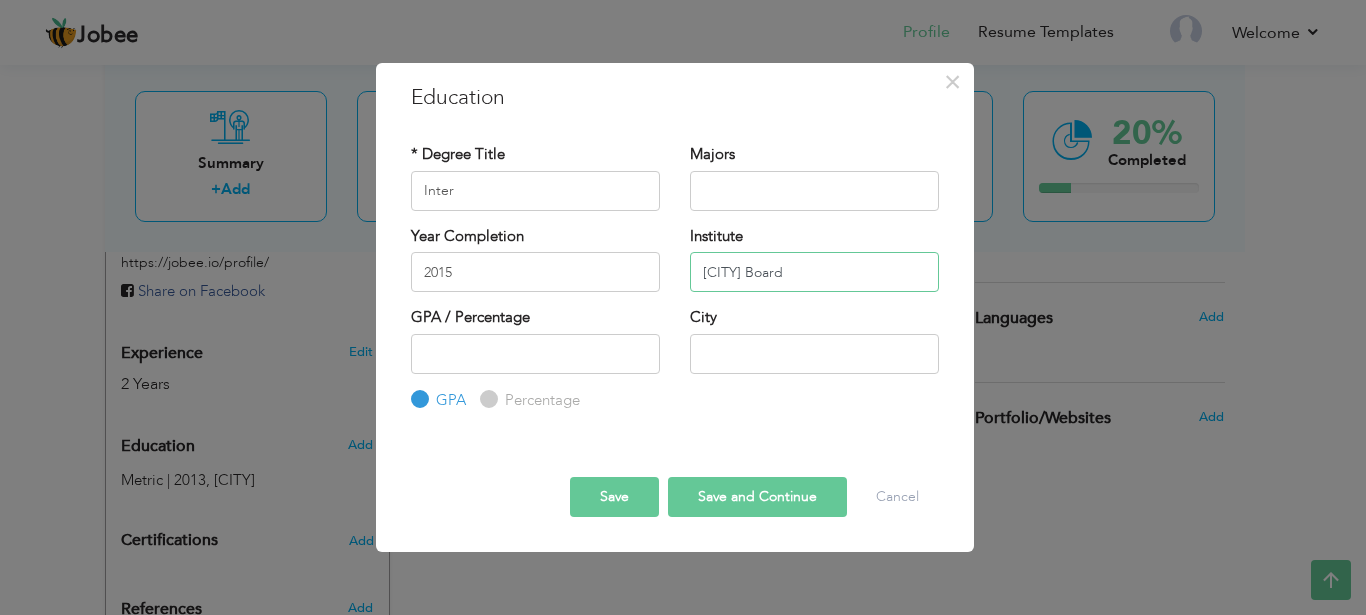 type on "[CITY] Board" 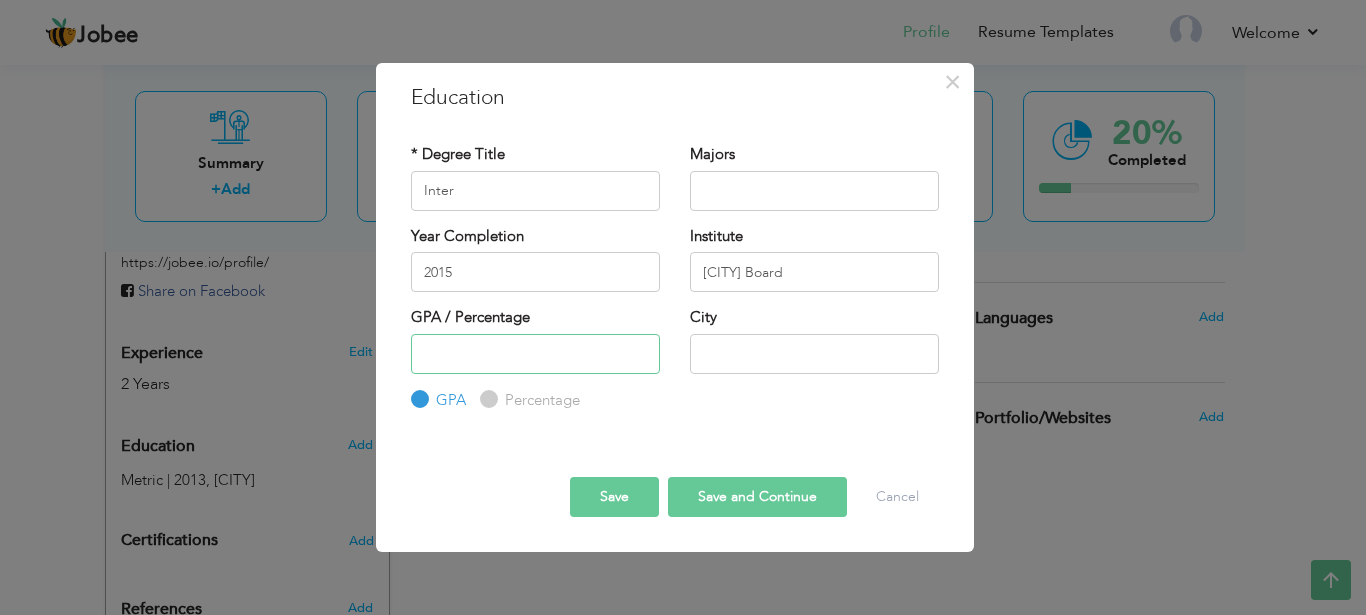 click at bounding box center (535, 354) 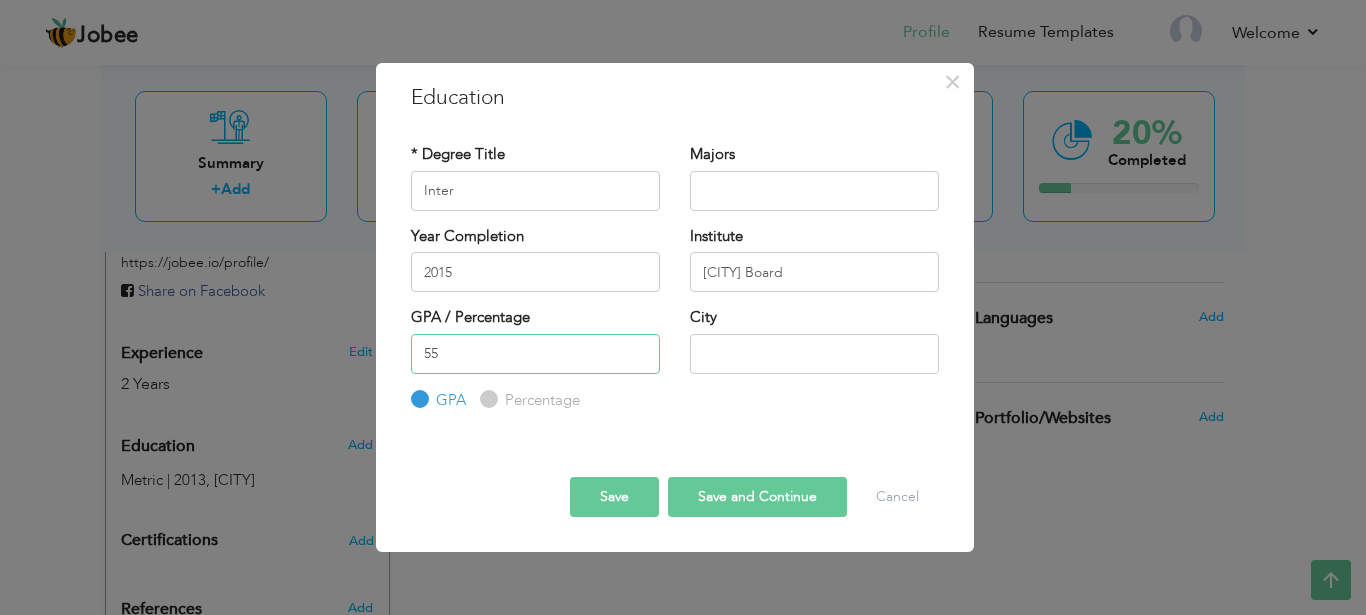 type on "55" 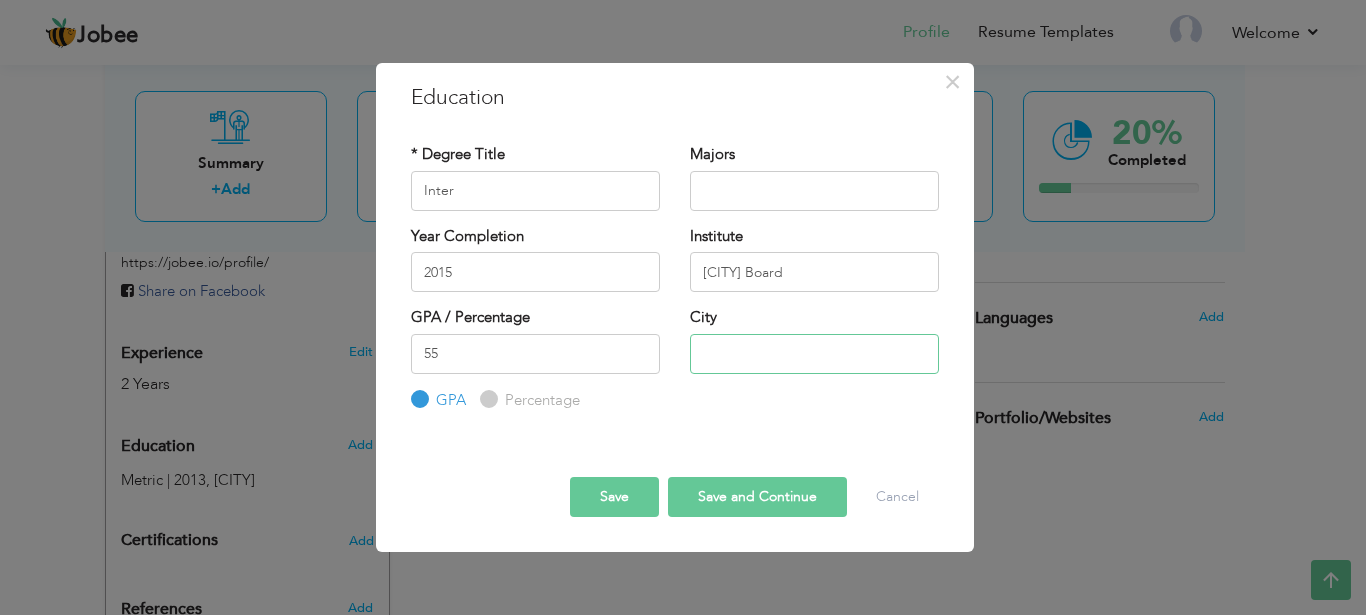 click at bounding box center [814, 354] 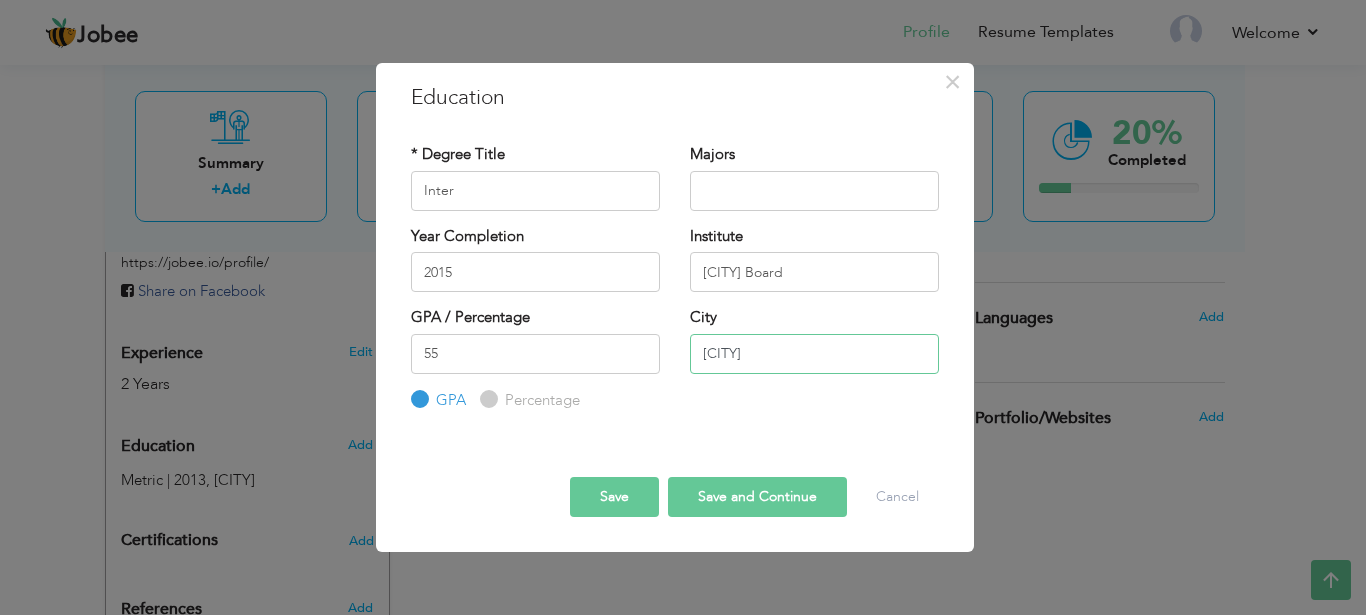 type on "[CITY]" 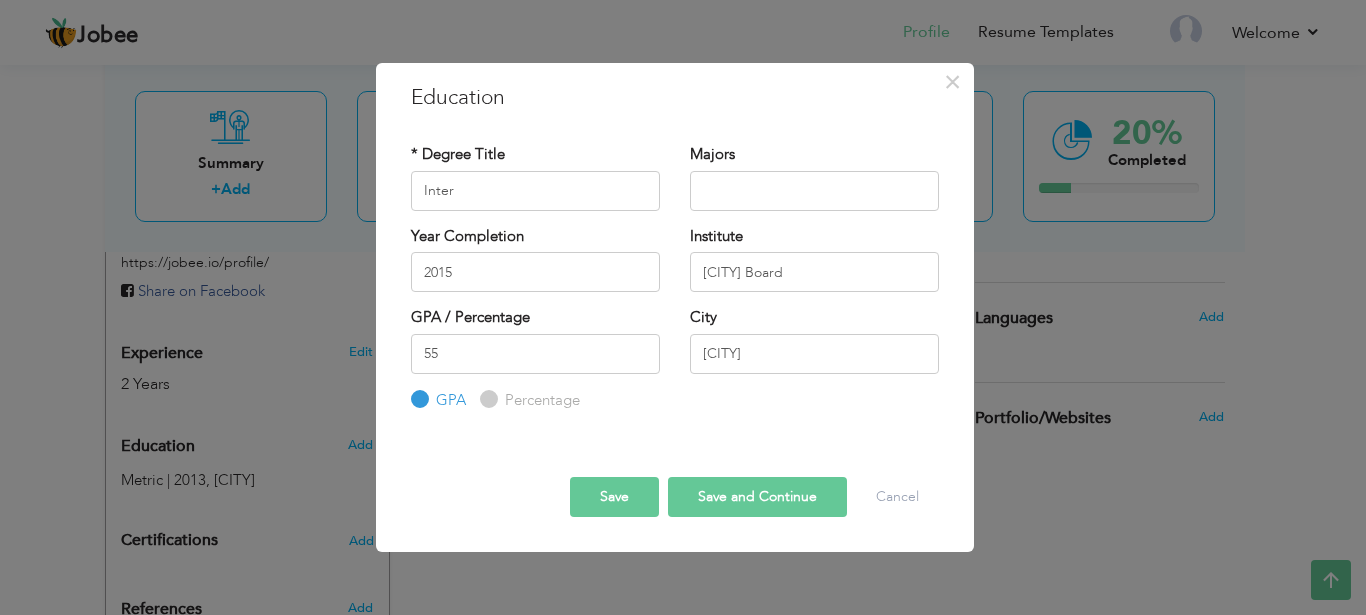 click on "Percentage" at bounding box center (540, 400) 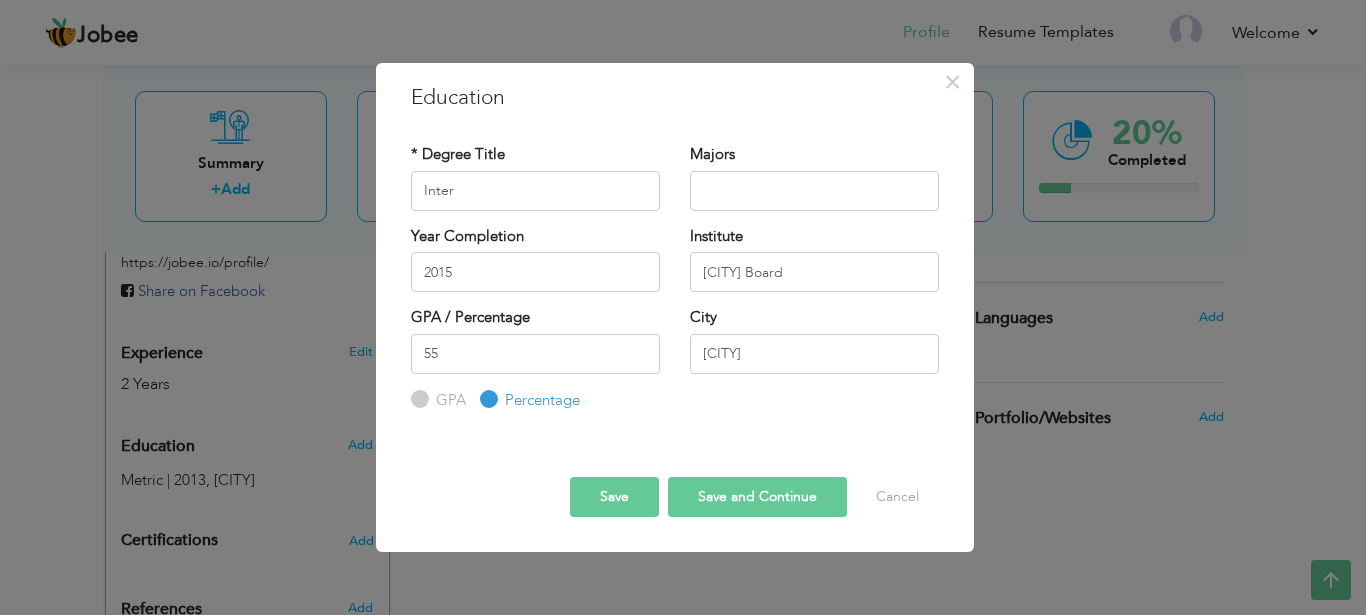click on "Save and Continue" at bounding box center [757, 497] 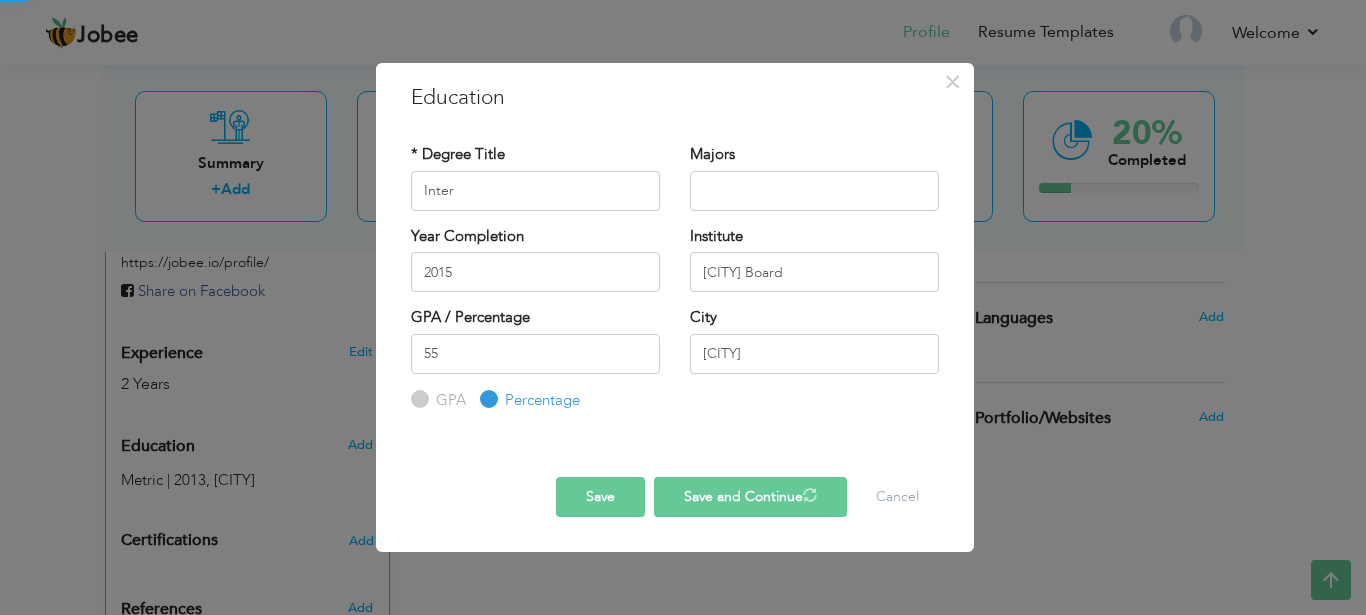 type 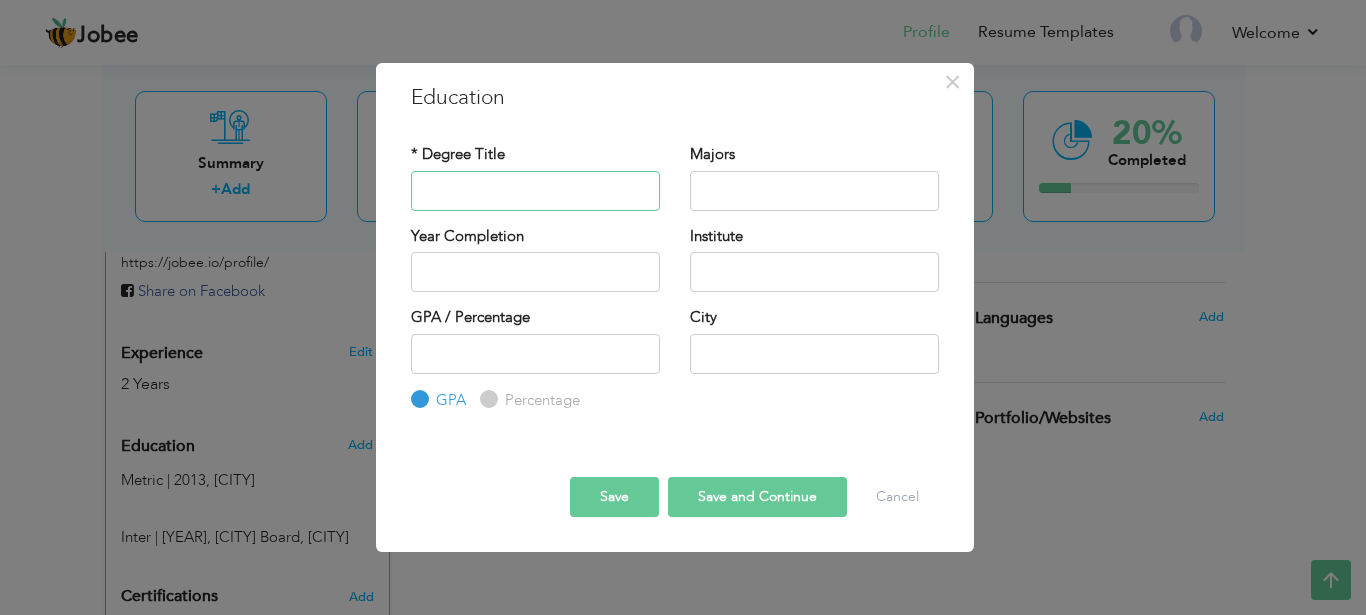 click at bounding box center (535, 191) 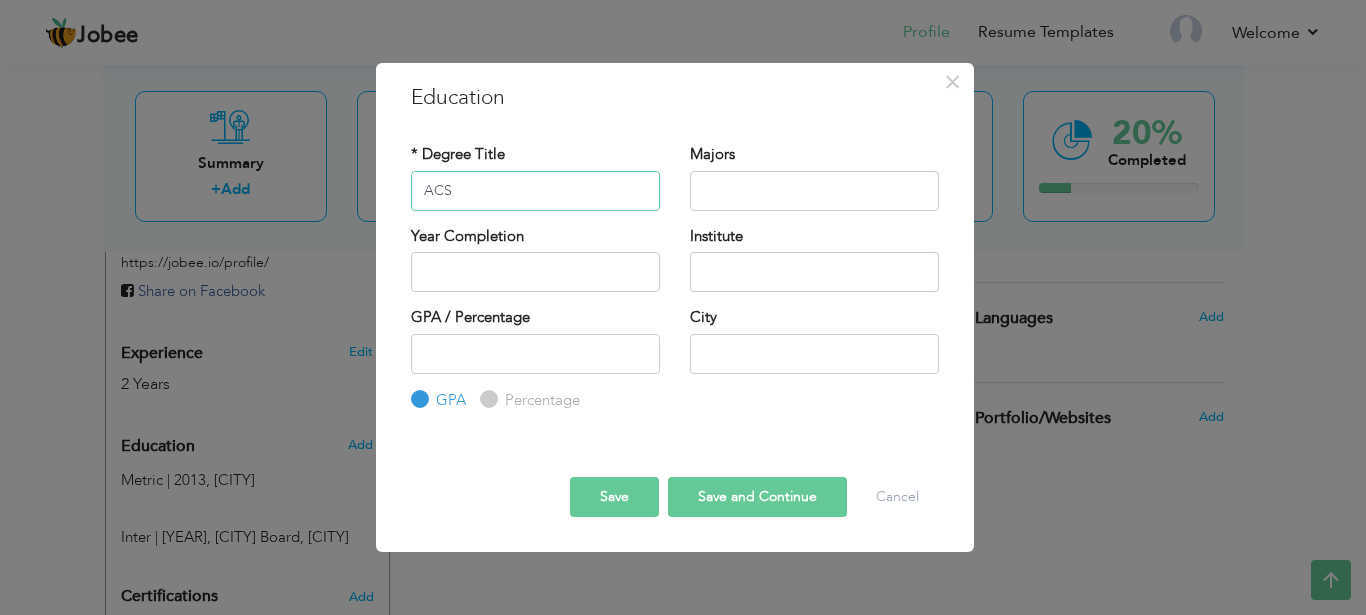 type on "ACS" 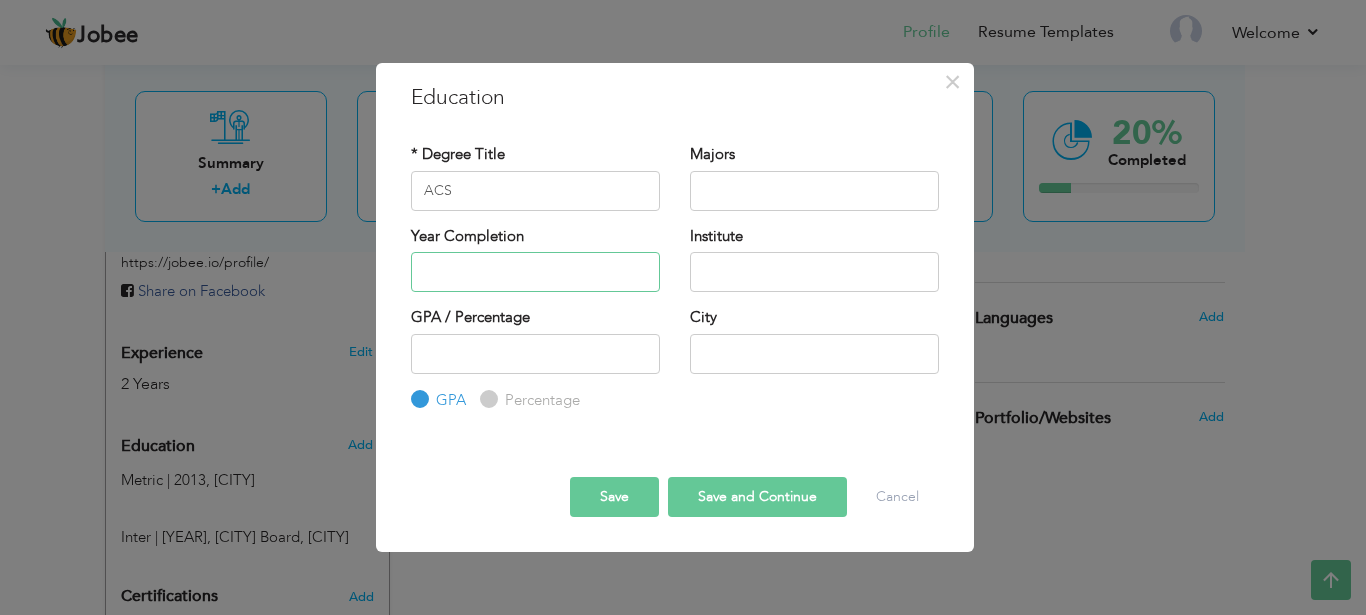 click at bounding box center [535, 272] 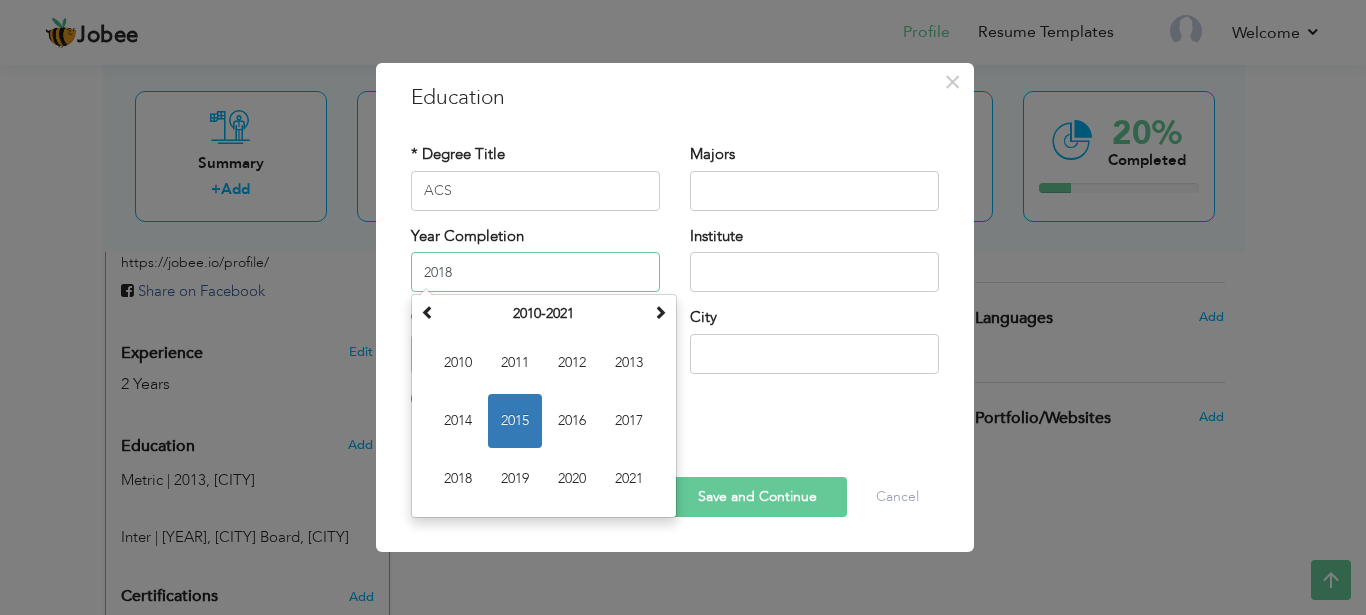type on "2018" 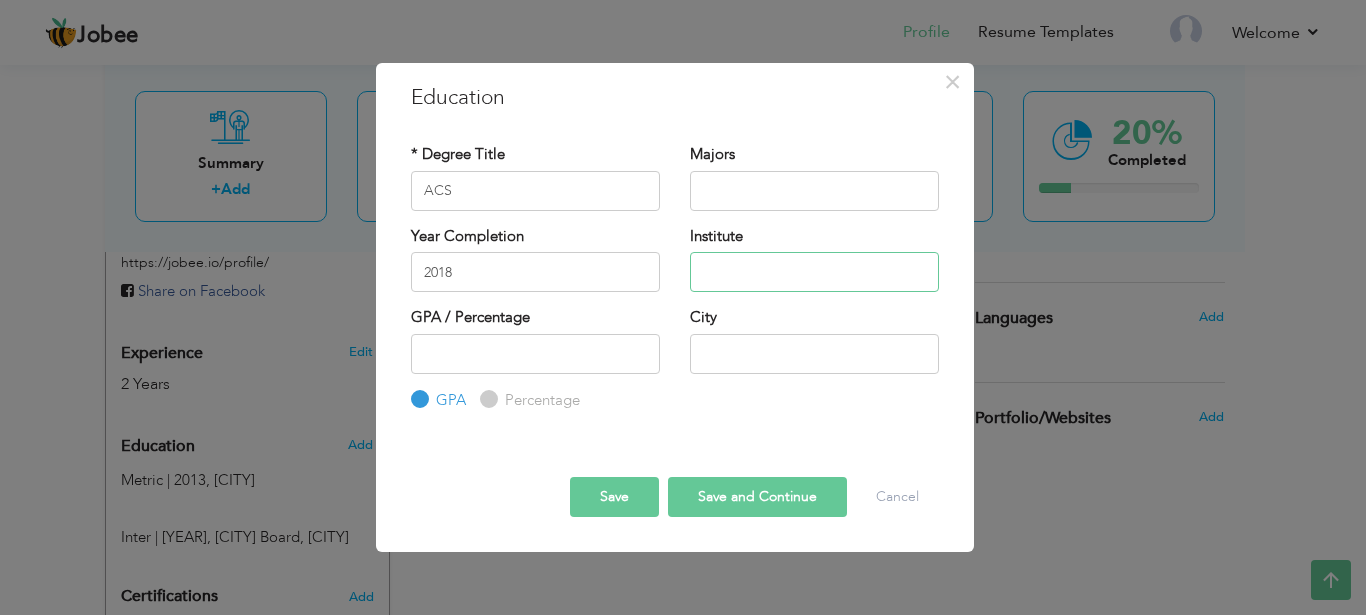 click at bounding box center (814, 272) 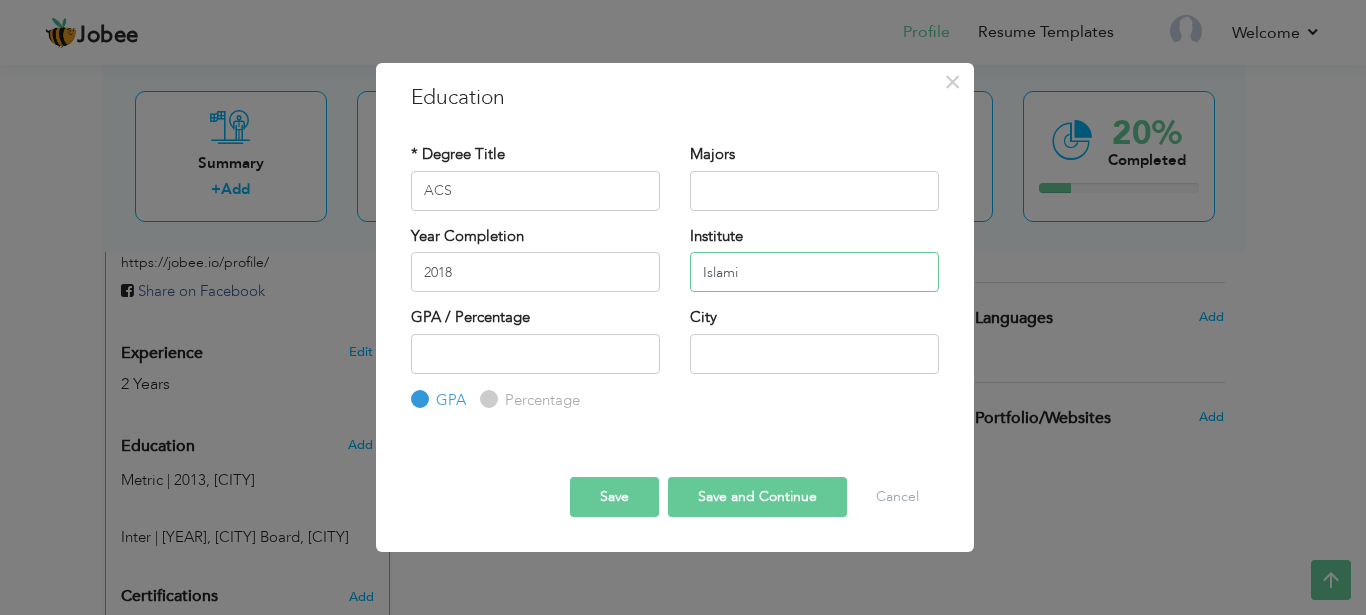 click on "Islami" at bounding box center (814, 272) 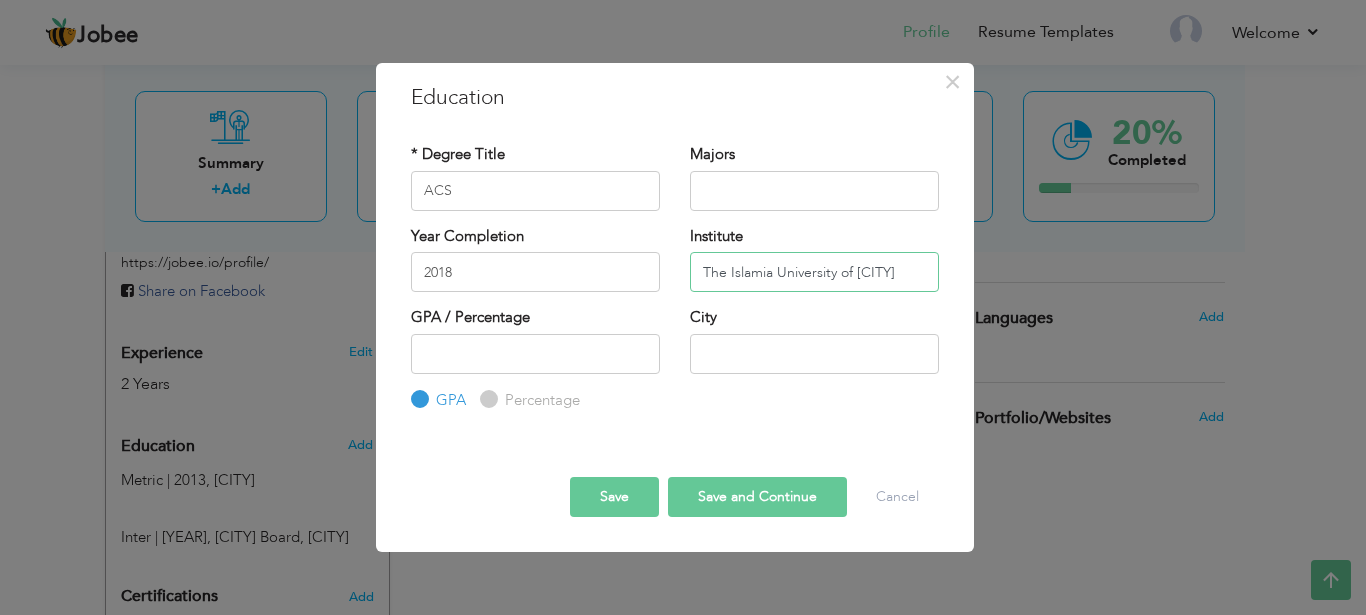 scroll, scrollTop: 0, scrollLeft: 3, axis: horizontal 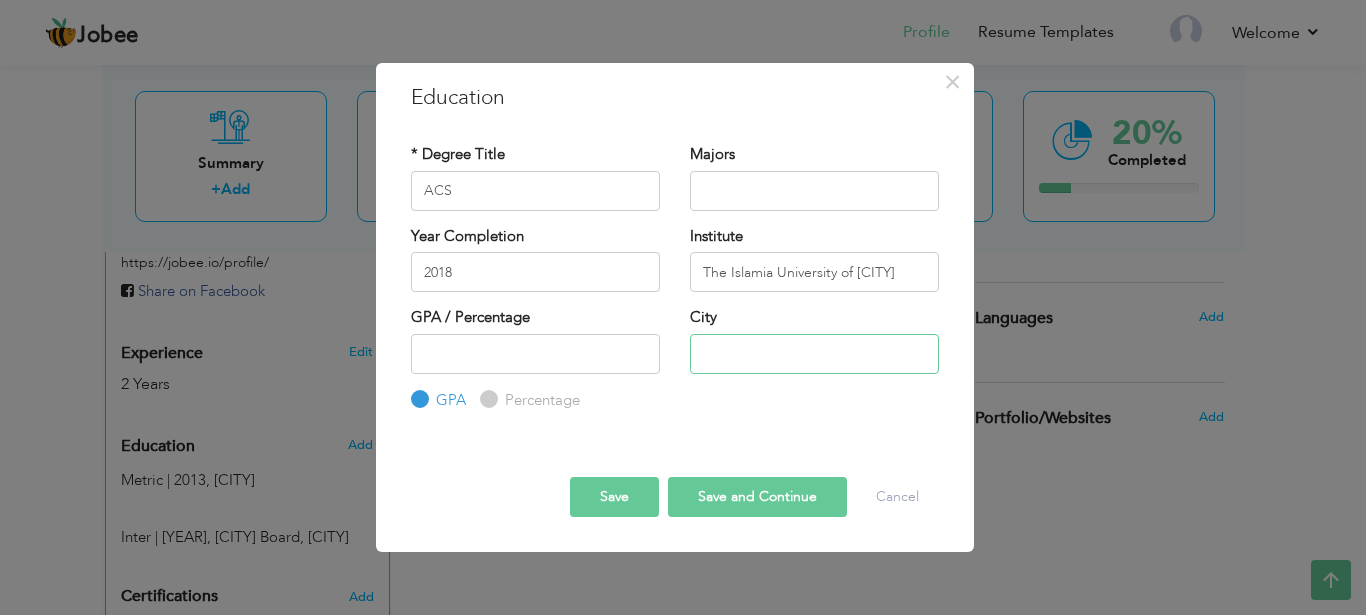 click at bounding box center (814, 354) 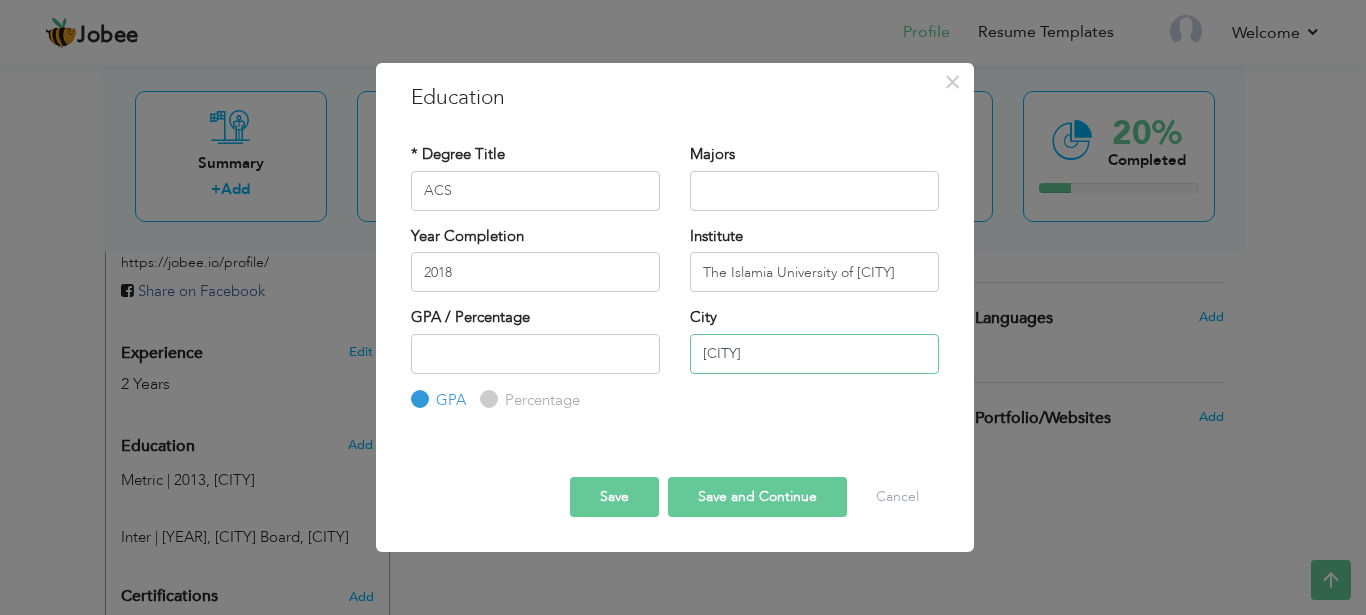 type on "[CITY]" 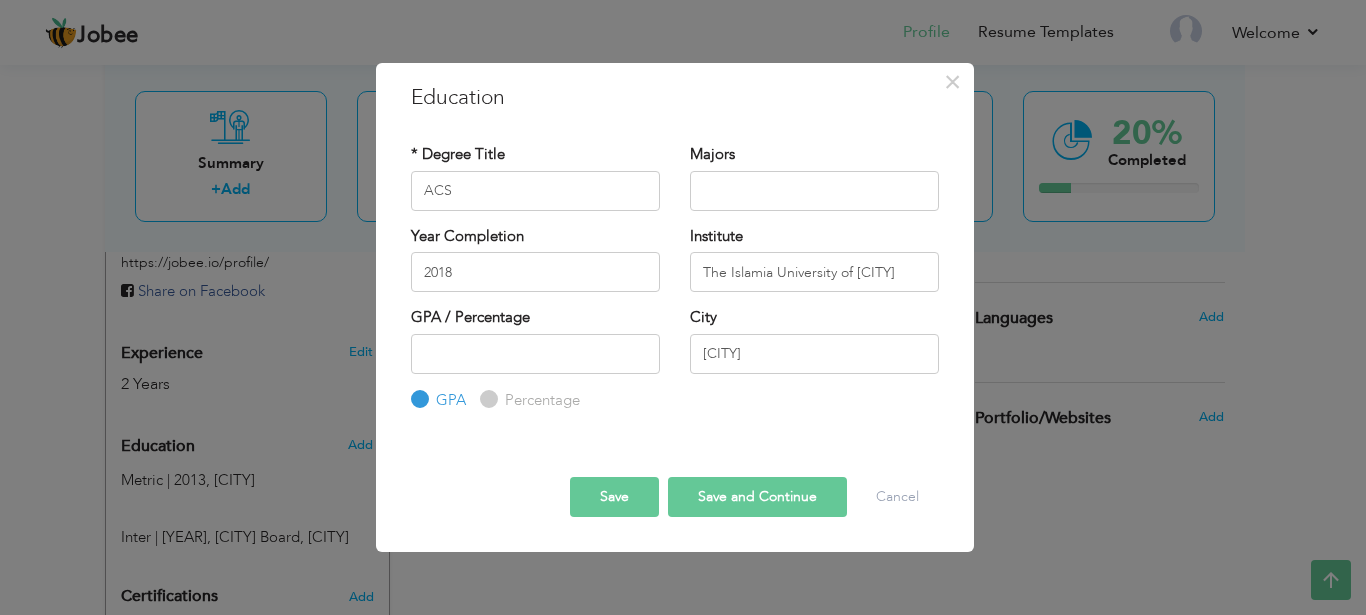 type 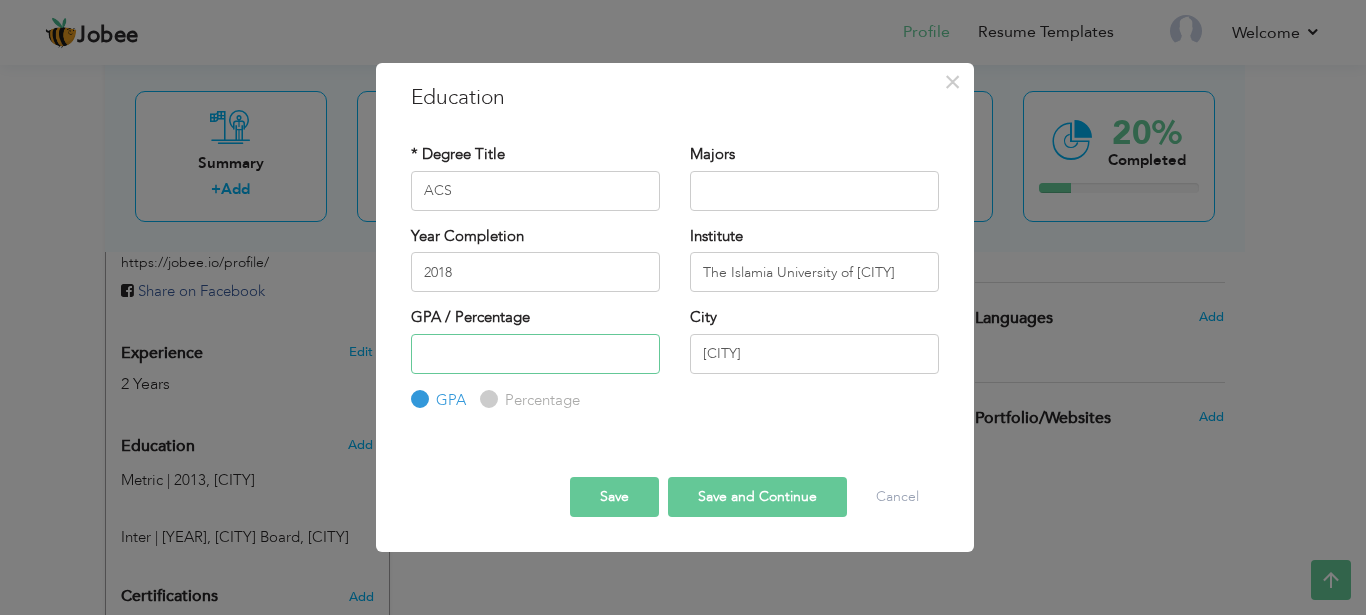 click at bounding box center (535, 354) 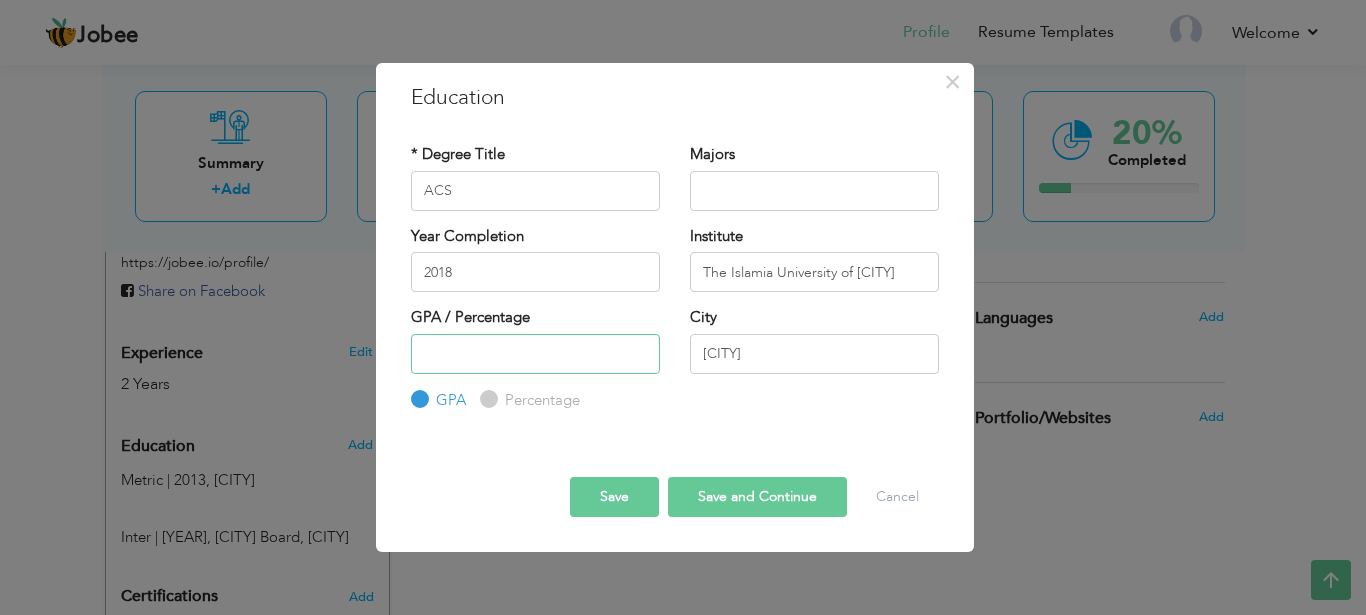 type on "[NUMBER]" 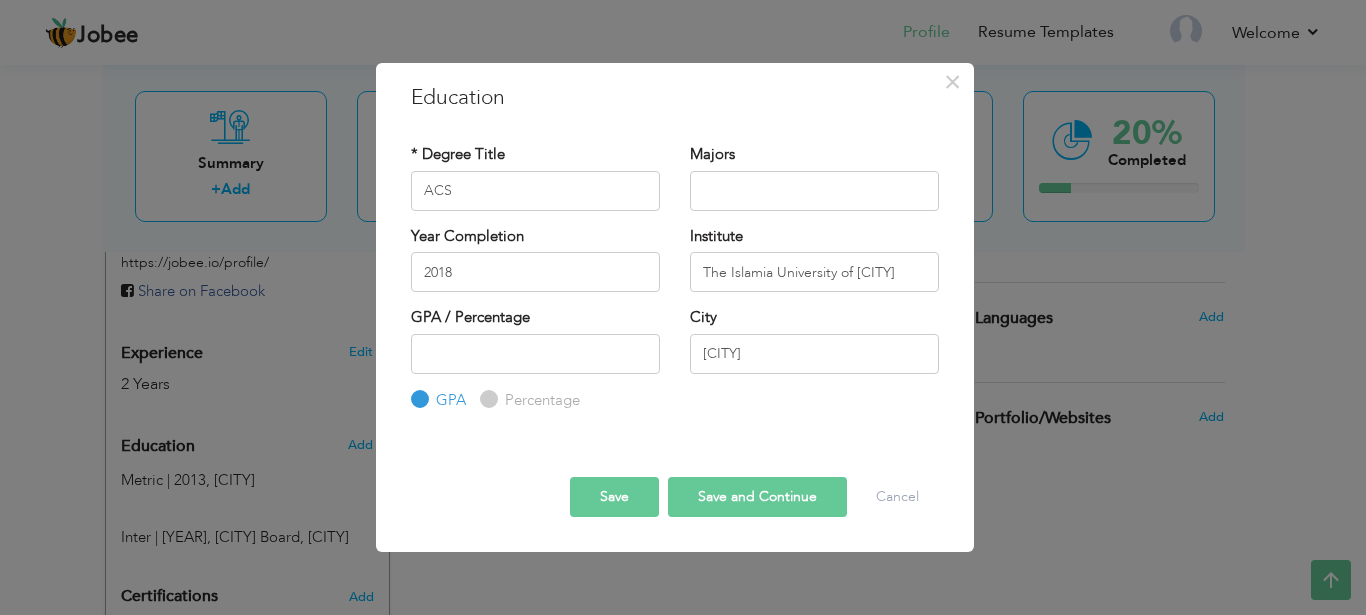 click on "Percentage" at bounding box center [540, 400] 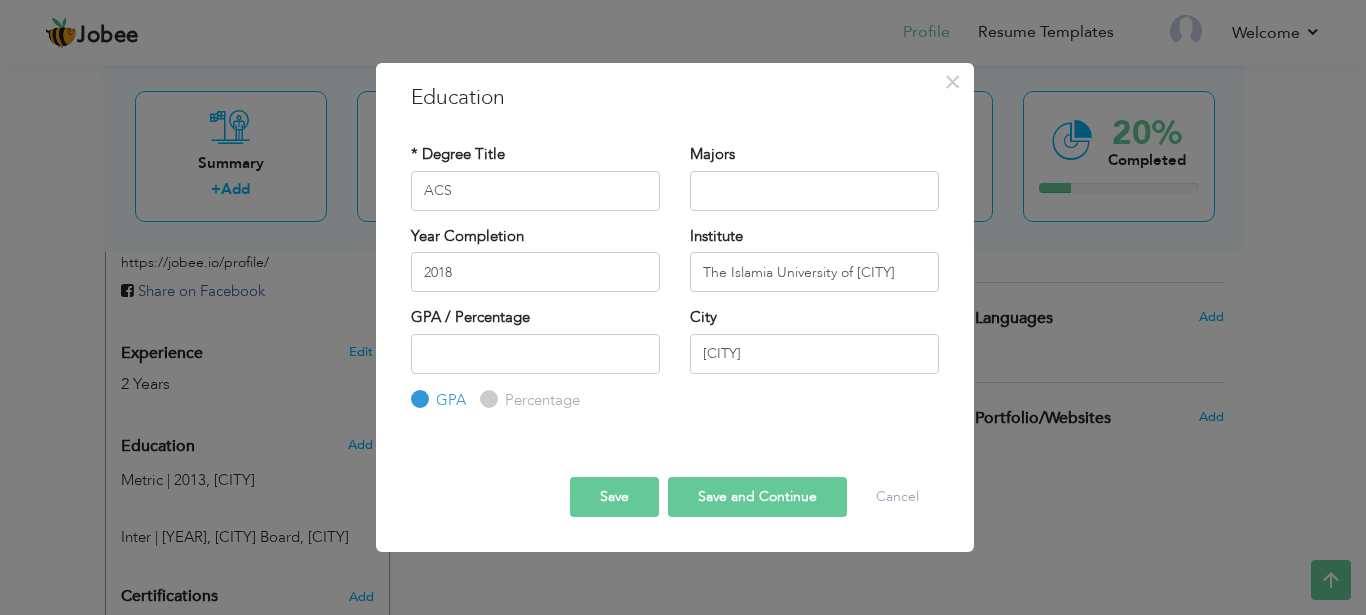 click on "Percentage" at bounding box center [486, 399] 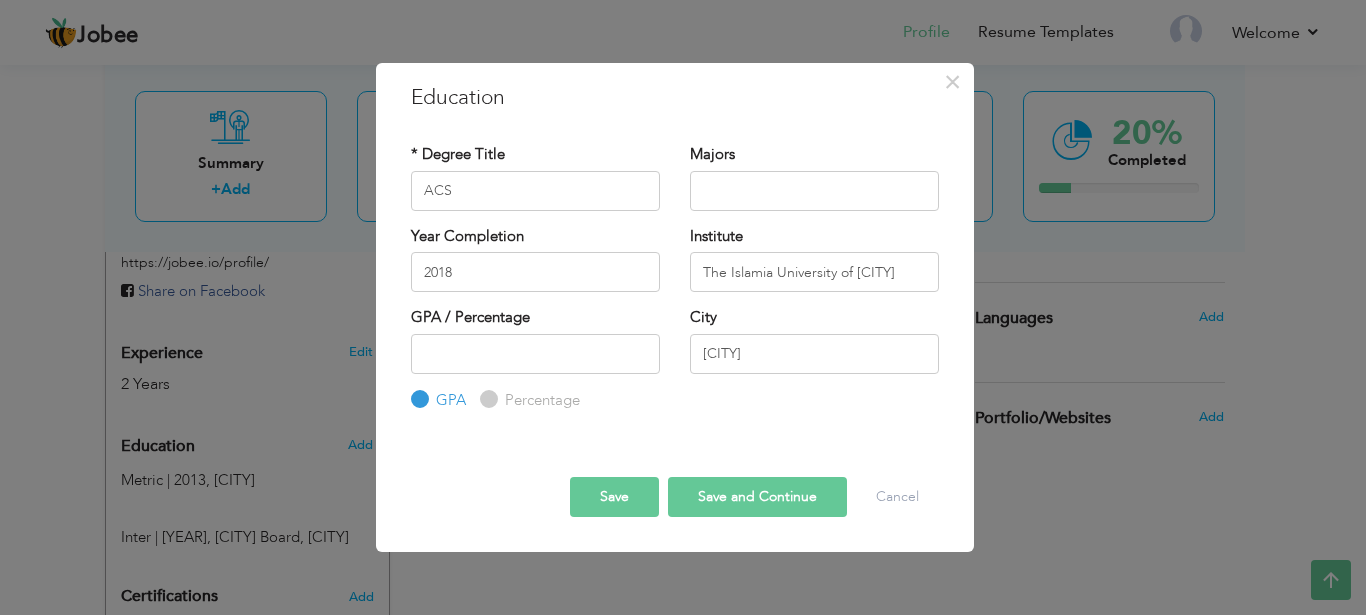 radio on "true" 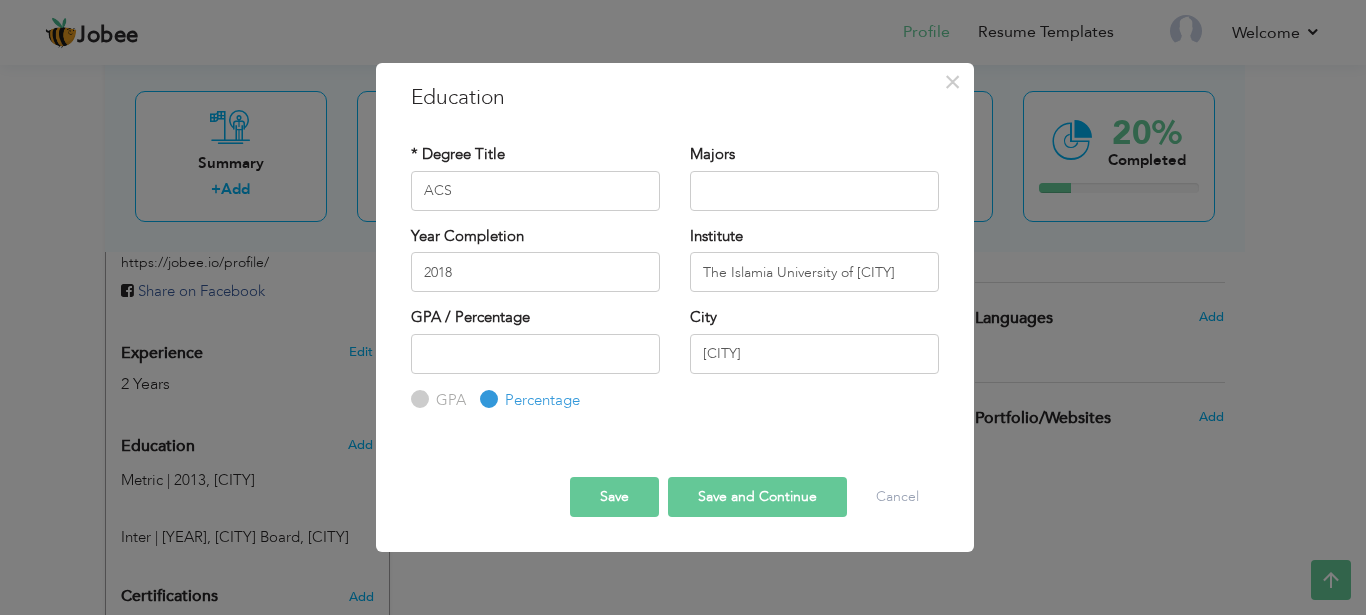 click on "Save and Continue" at bounding box center (757, 497) 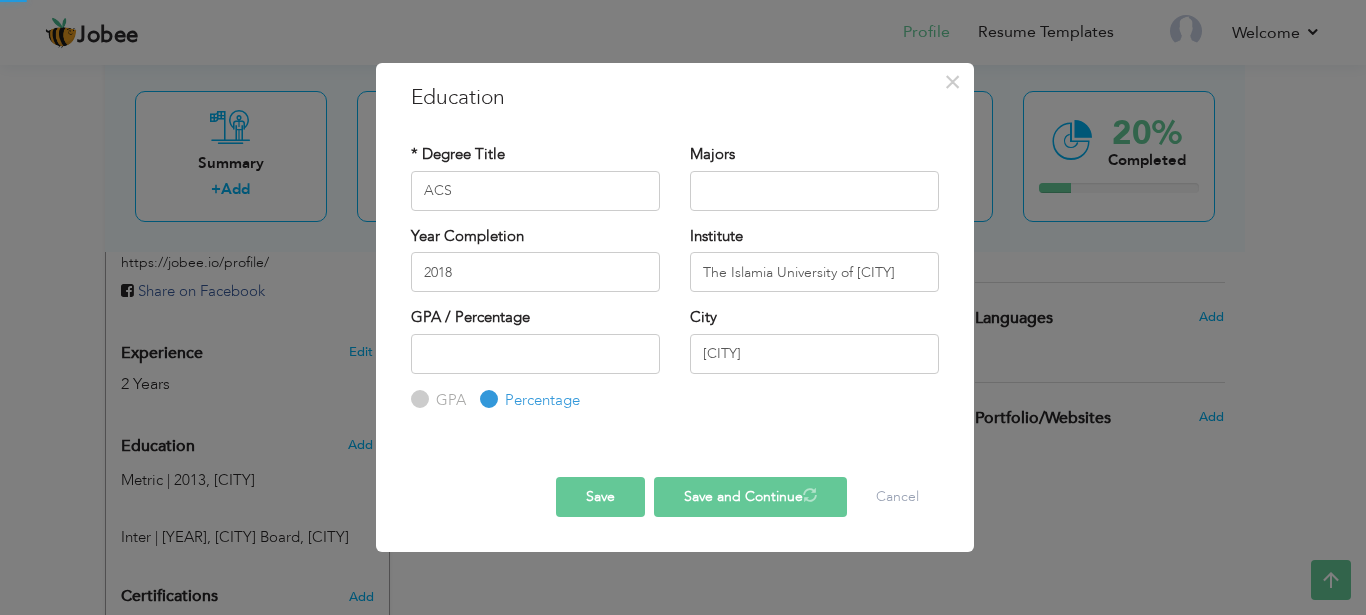 type 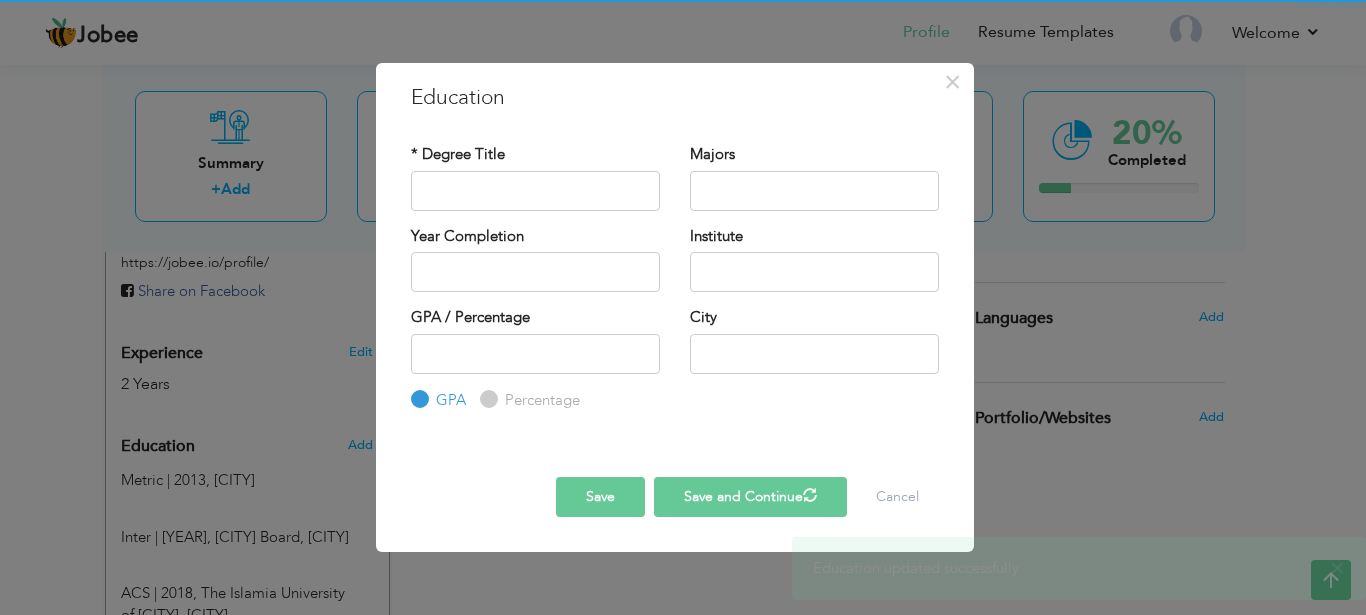 scroll, scrollTop: 0, scrollLeft: 0, axis: both 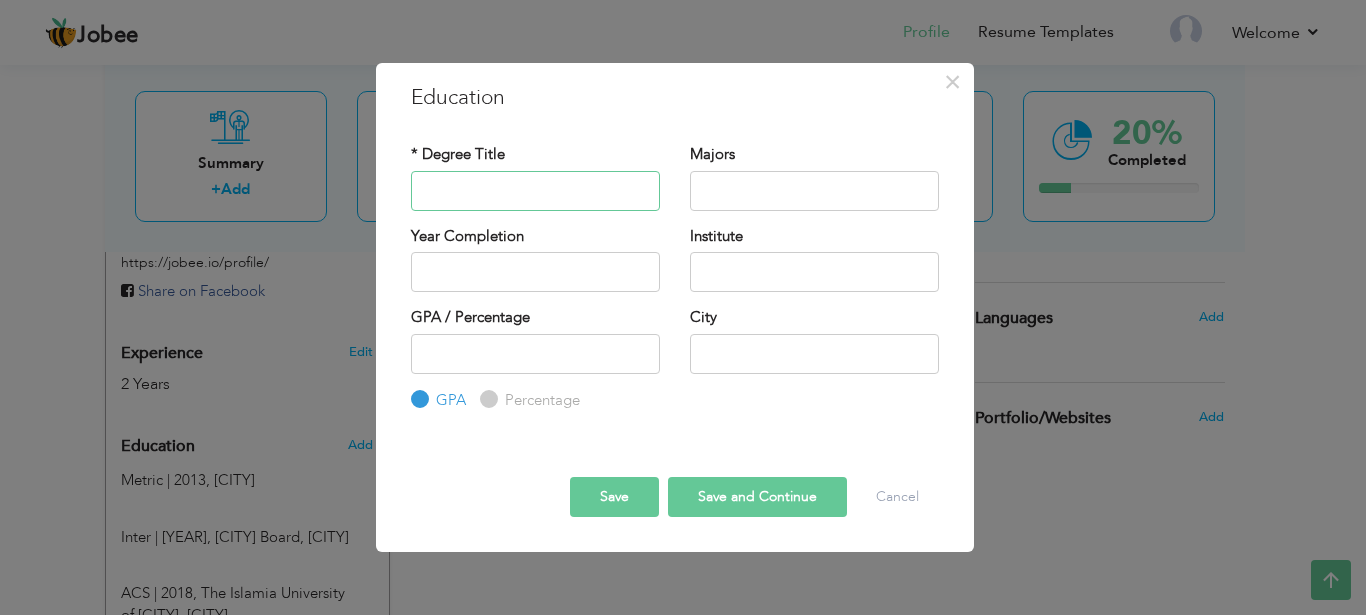 click at bounding box center (535, 191) 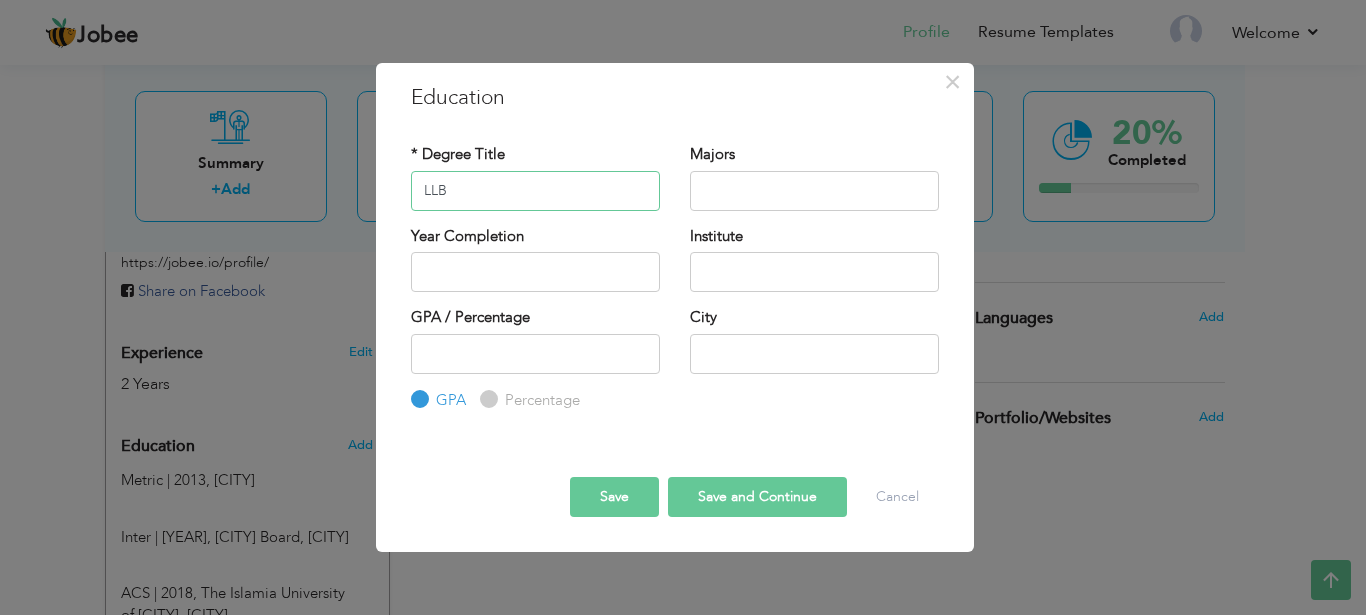 type on "LLB" 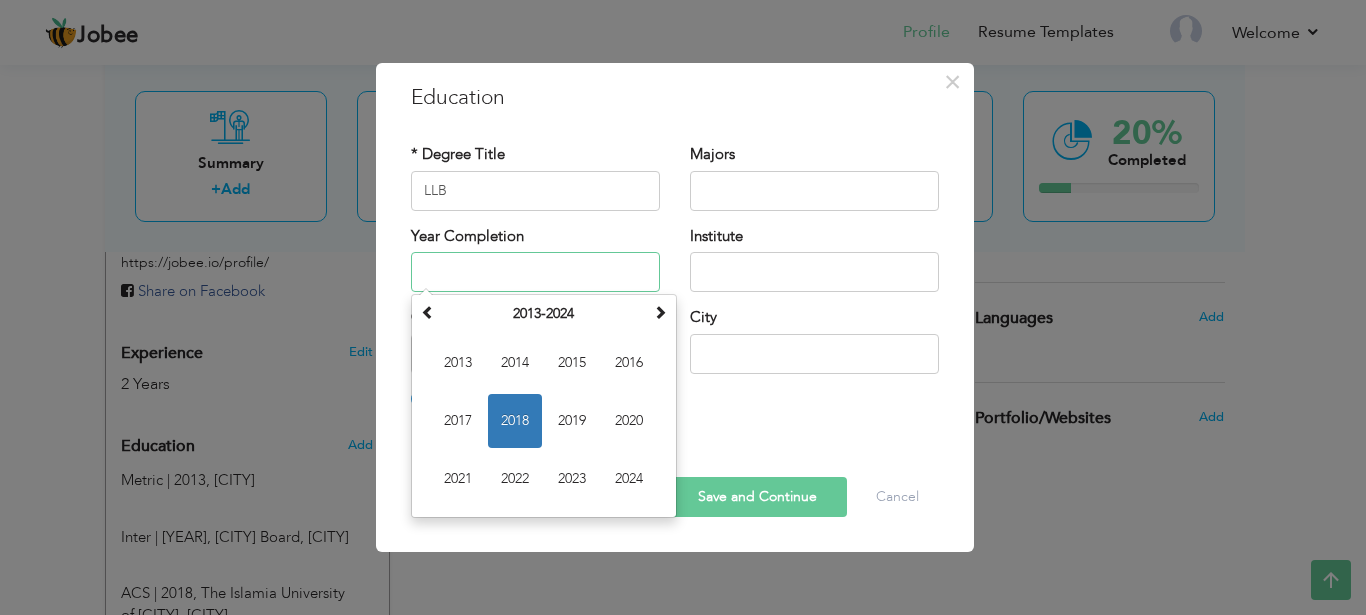 click at bounding box center [535, 272] 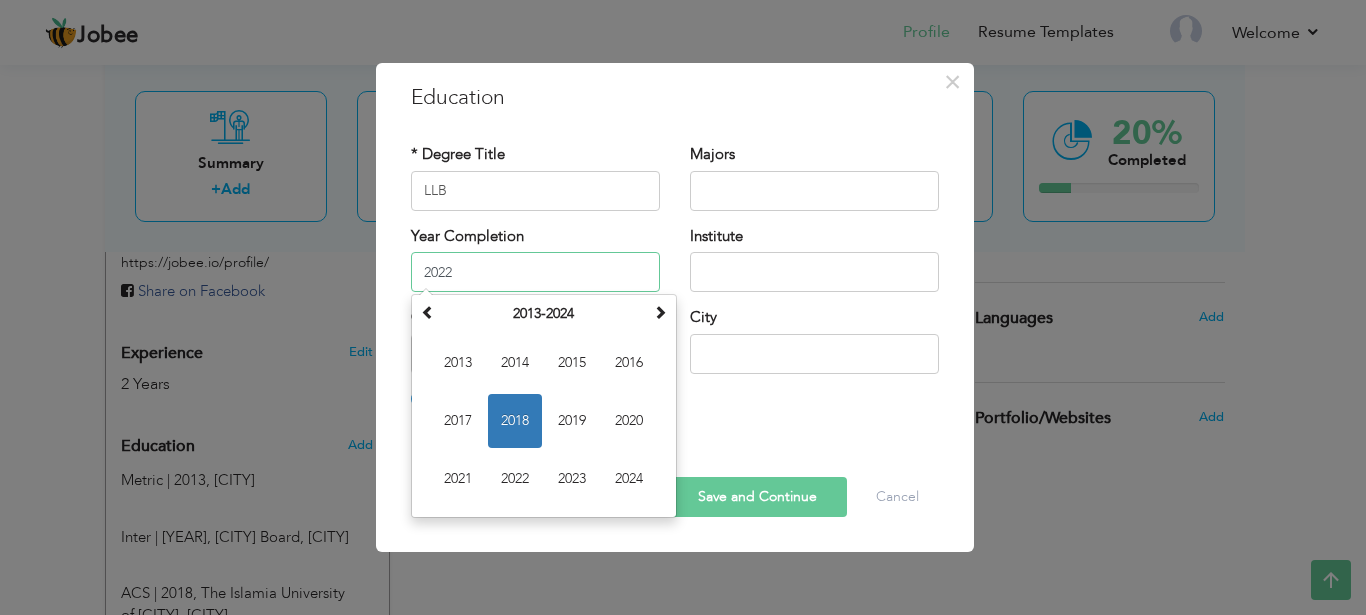 type on "2022" 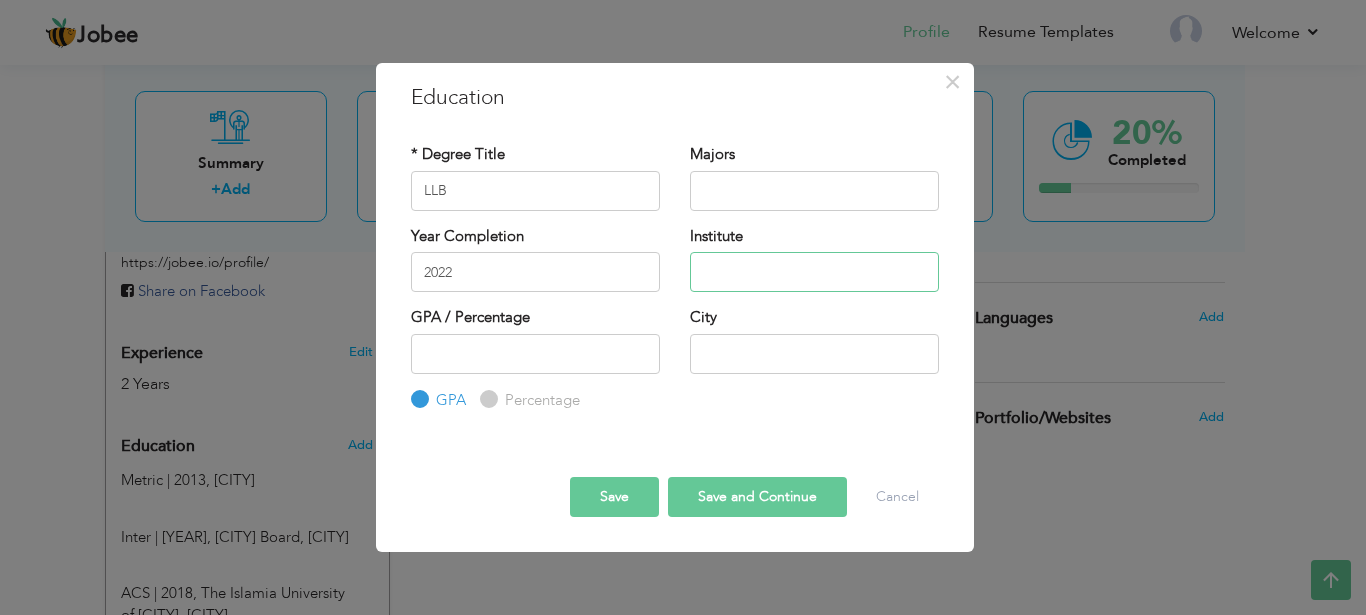 click at bounding box center (814, 272) 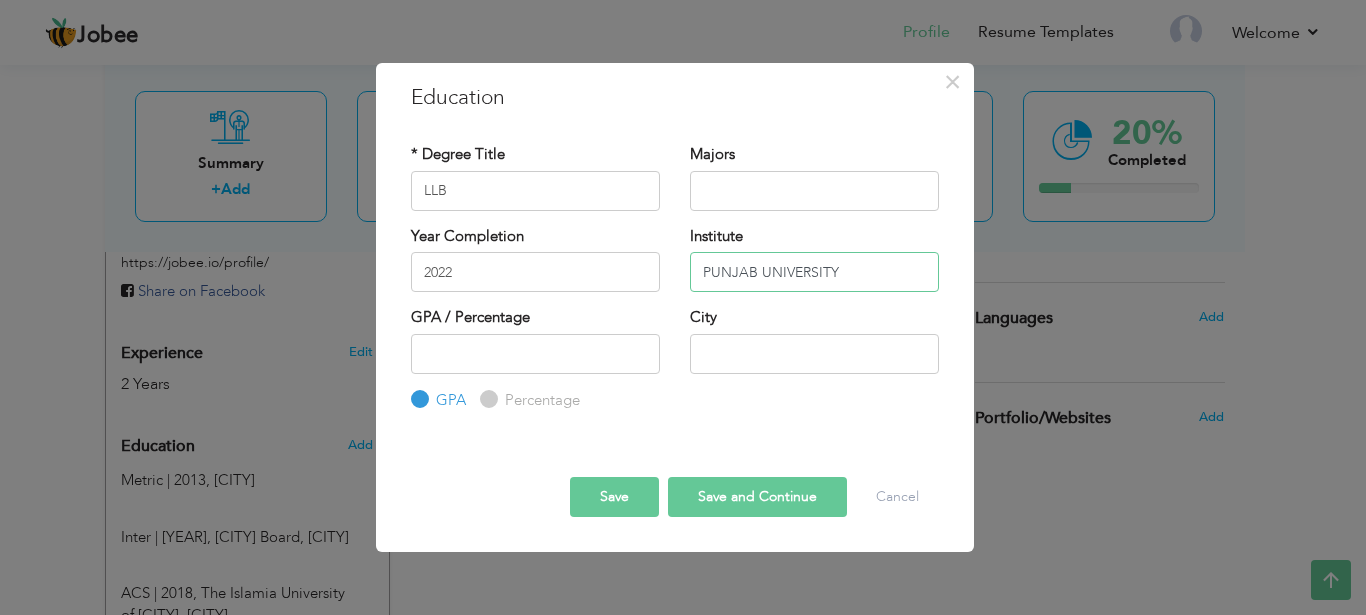 type on "PUNJAB UNIVERSITY" 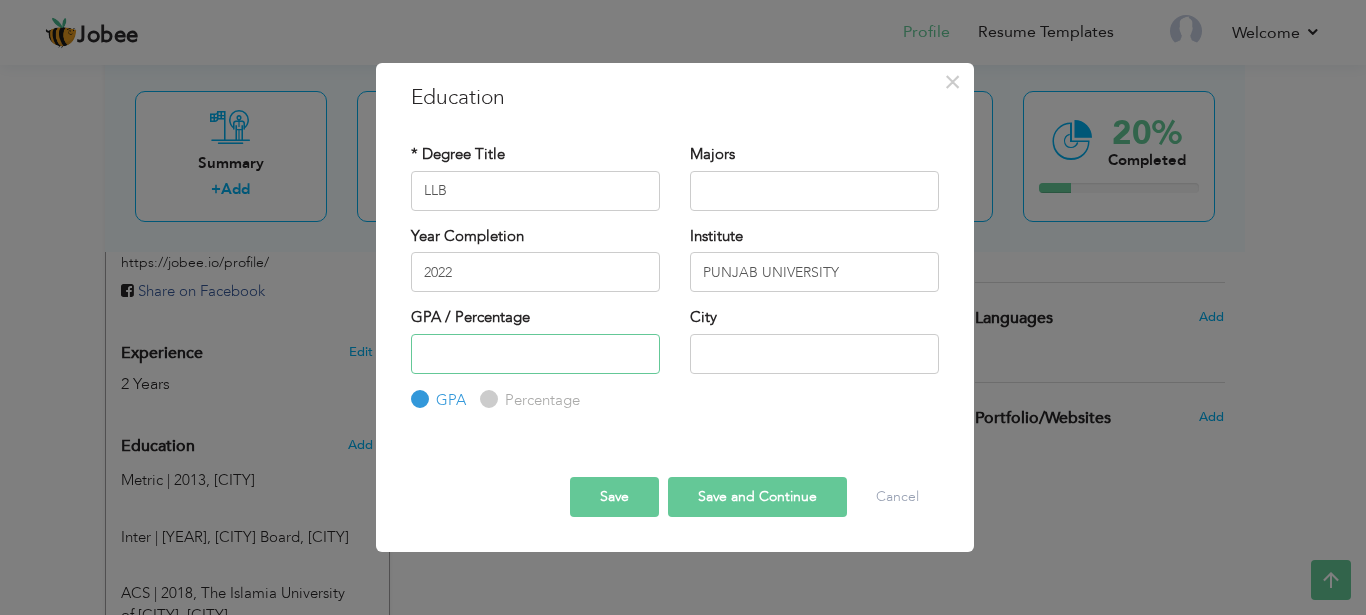 click at bounding box center (535, 354) 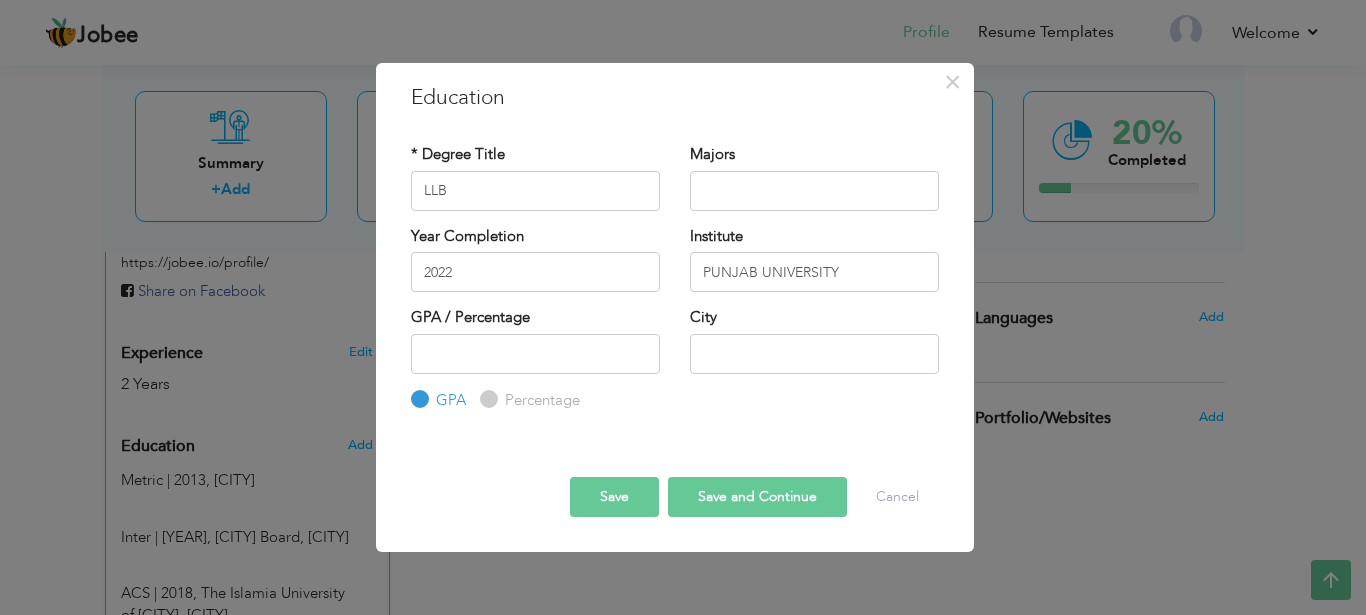 click on "Percentage" at bounding box center (540, 400) 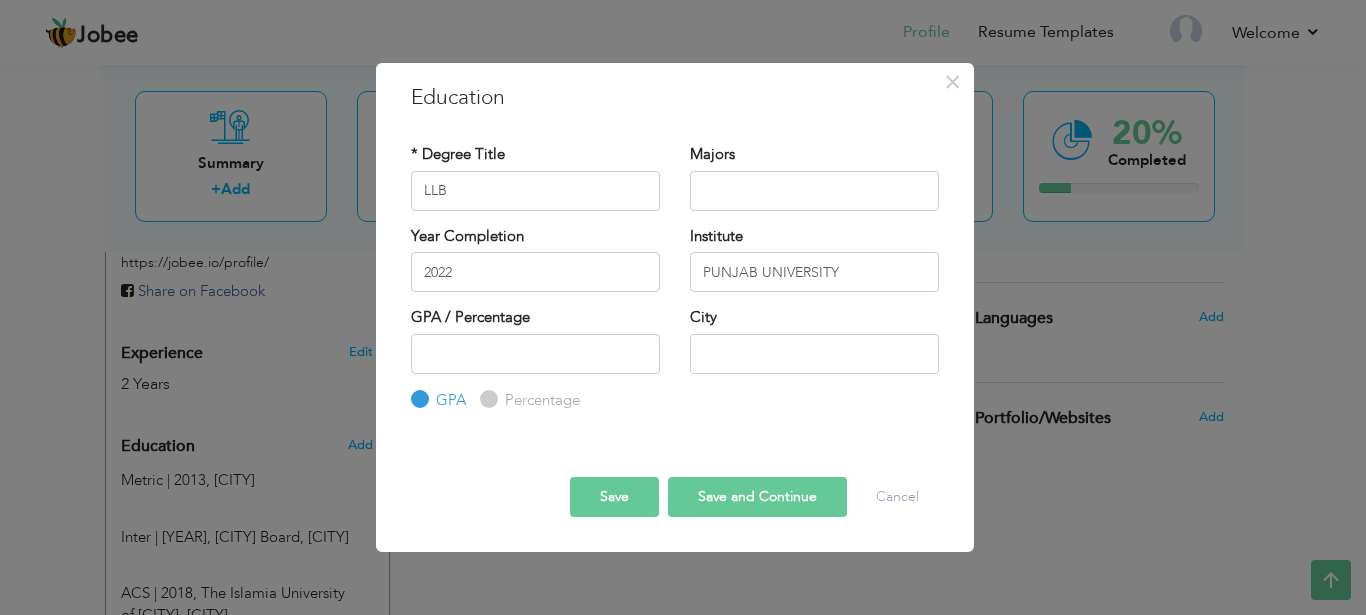 radio on "true" 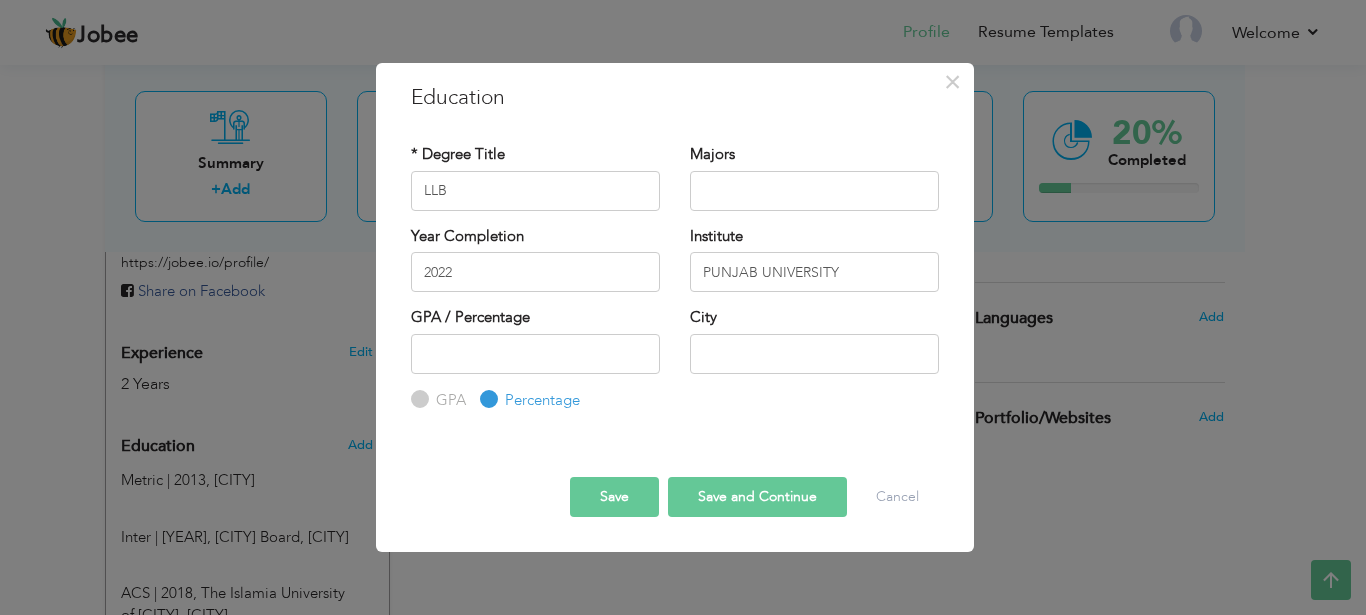 click on "GPA" at bounding box center [448, 400] 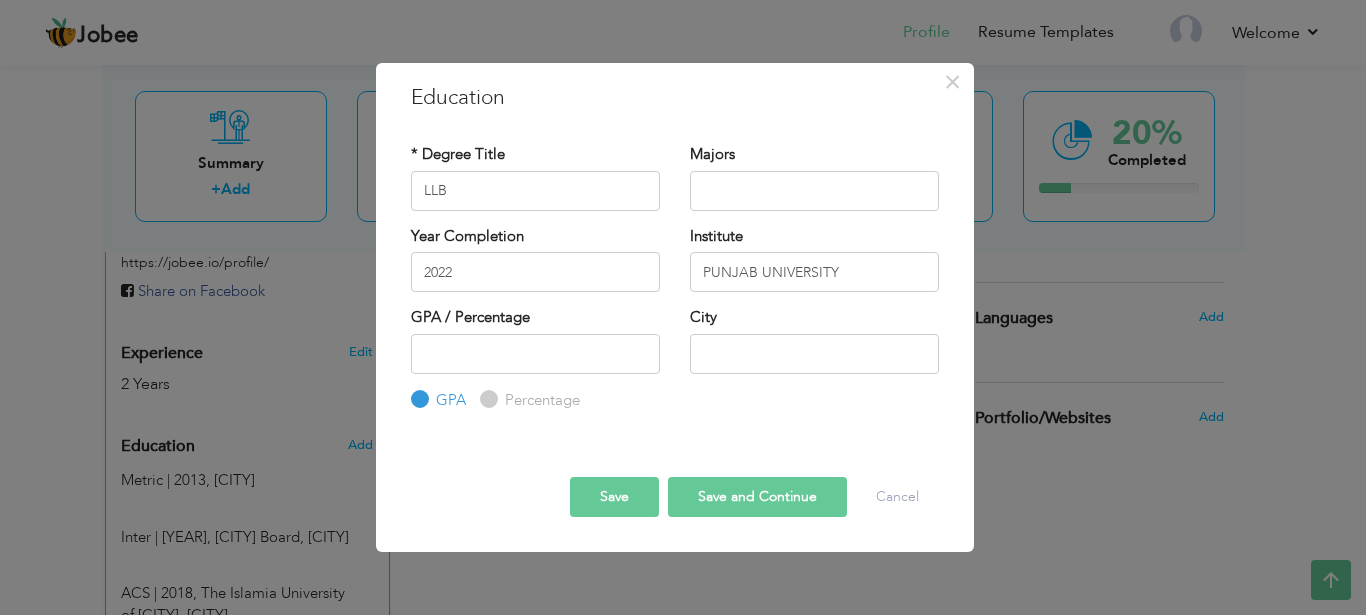 click on "Percentage" at bounding box center (540, 400) 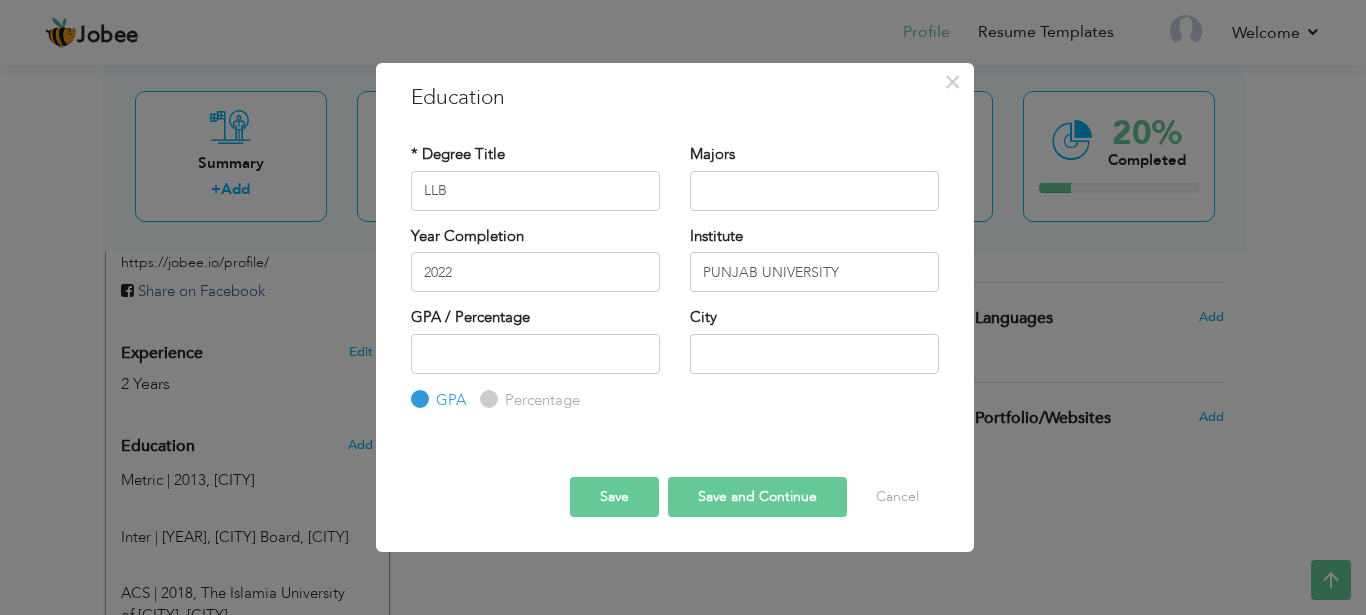 click on "Percentage" at bounding box center [486, 399] 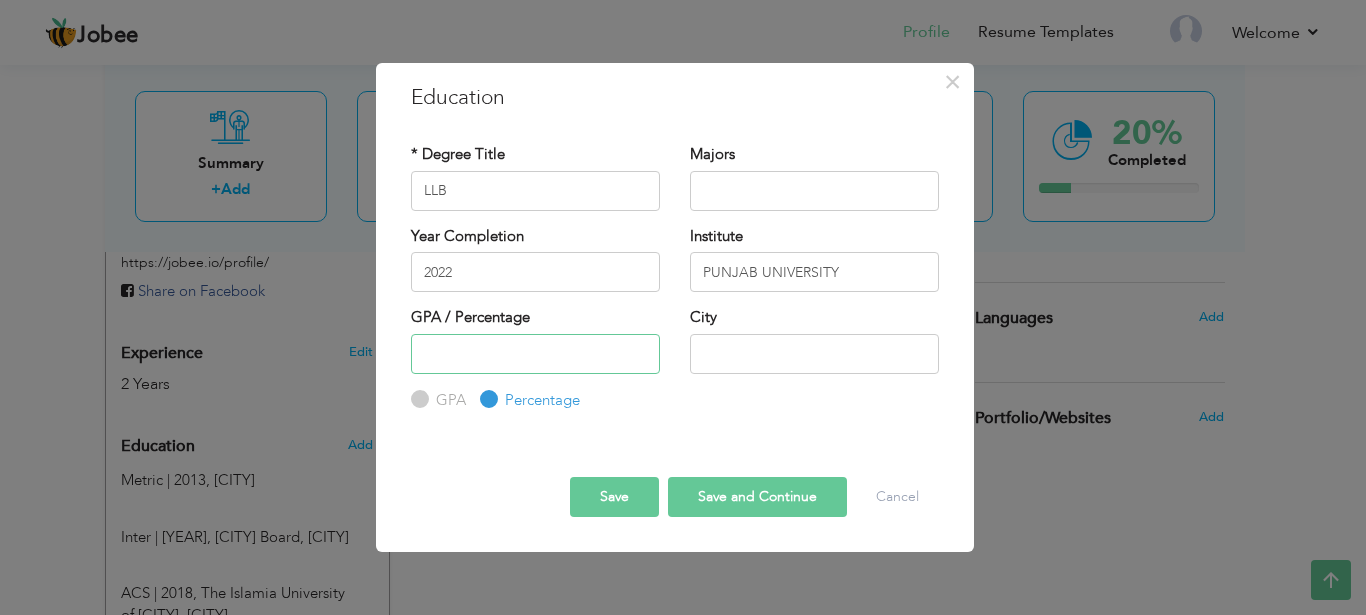 click at bounding box center [535, 354] 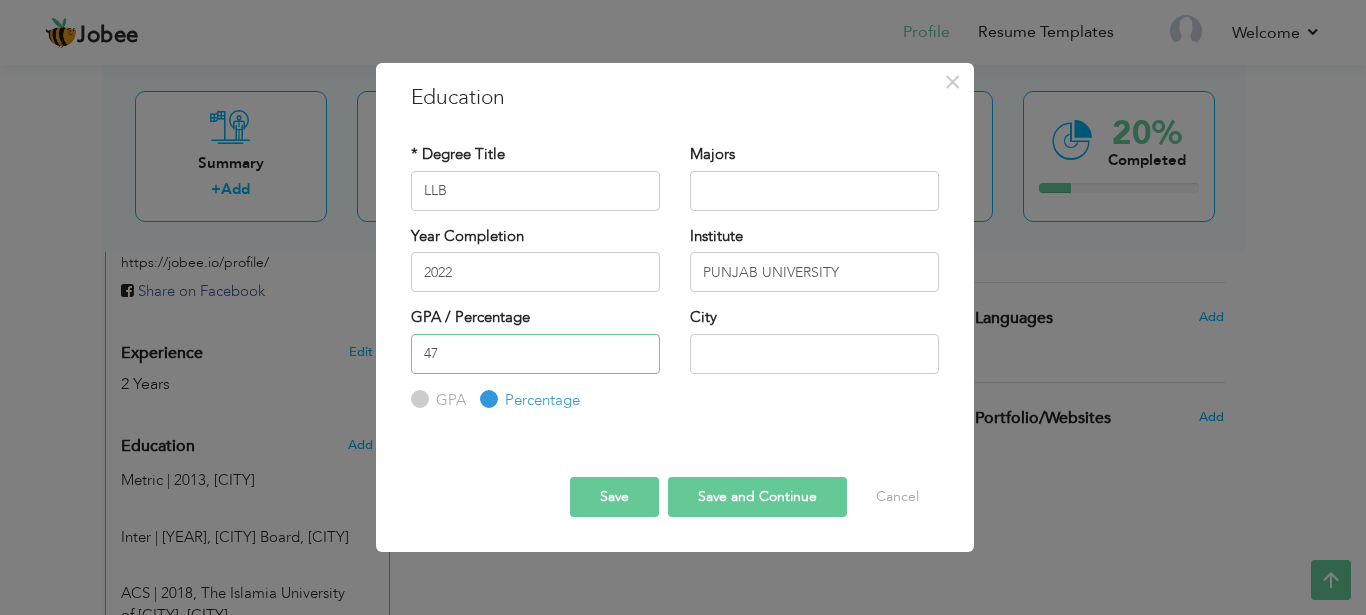 type on "47" 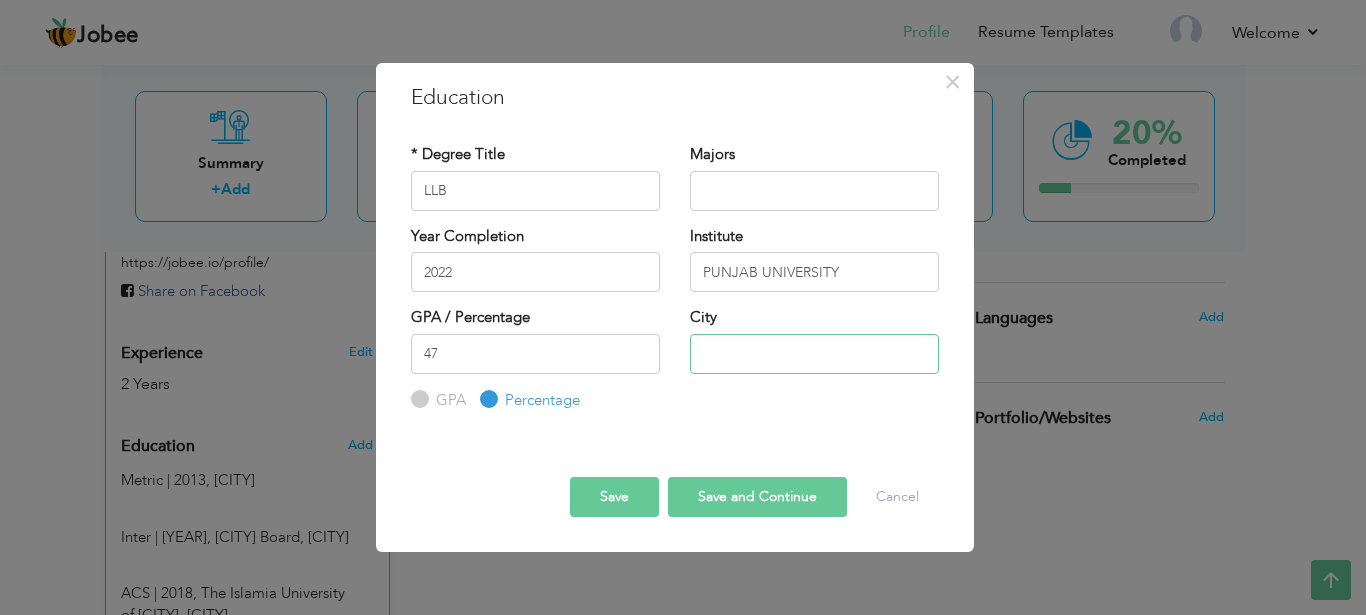click at bounding box center [814, 354] 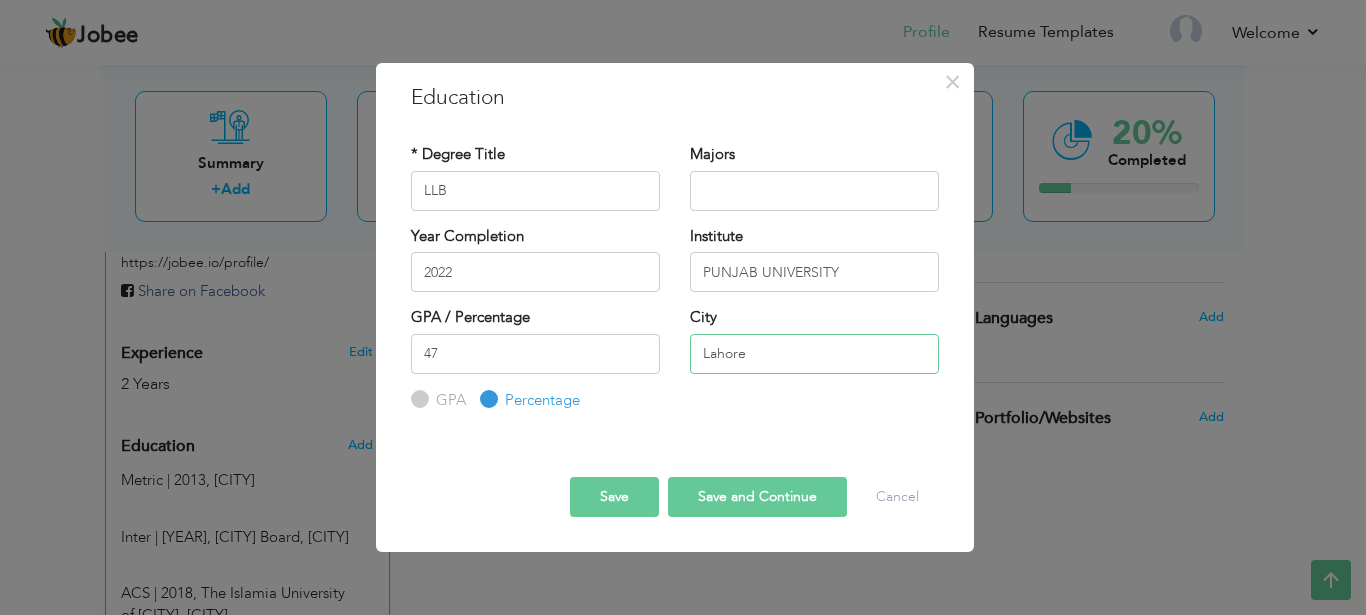 type on "Lahore" 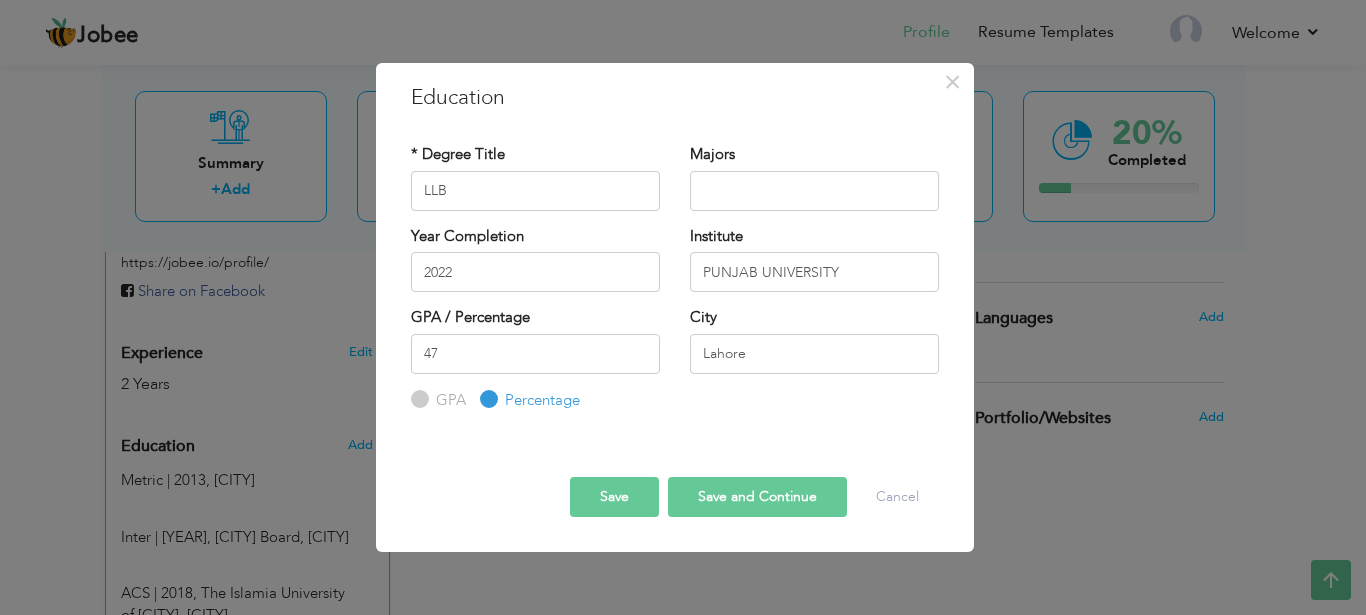 click on "Save and Continue" at bounding box center [757, 497] 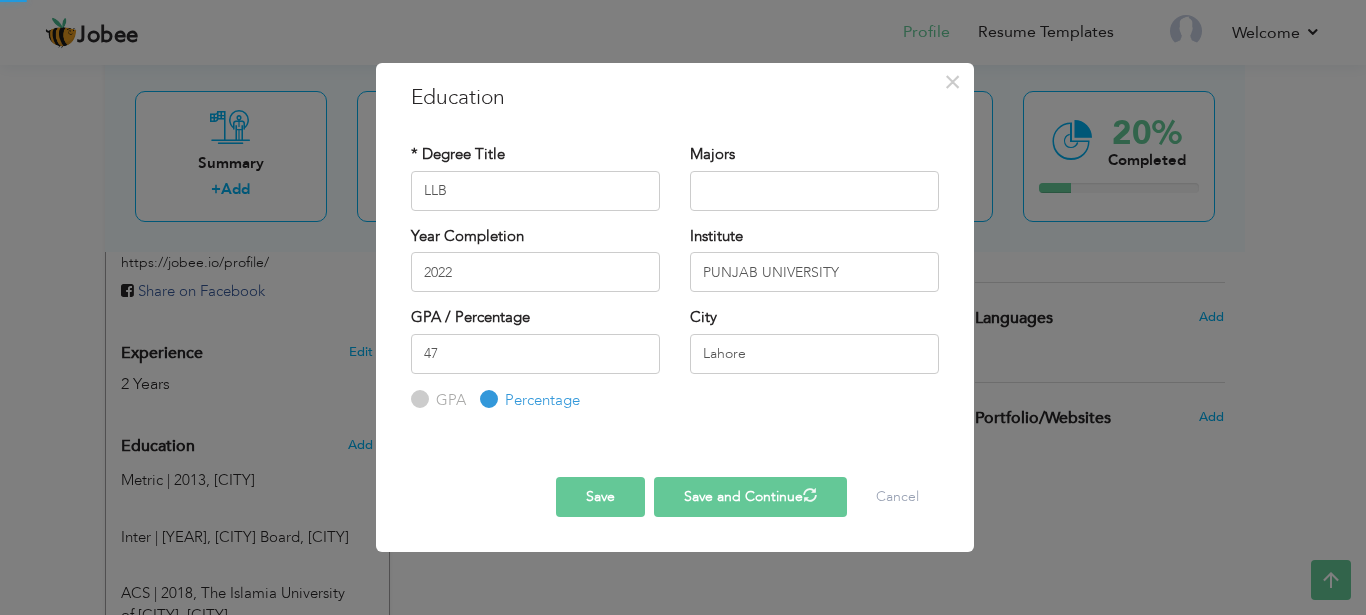 type 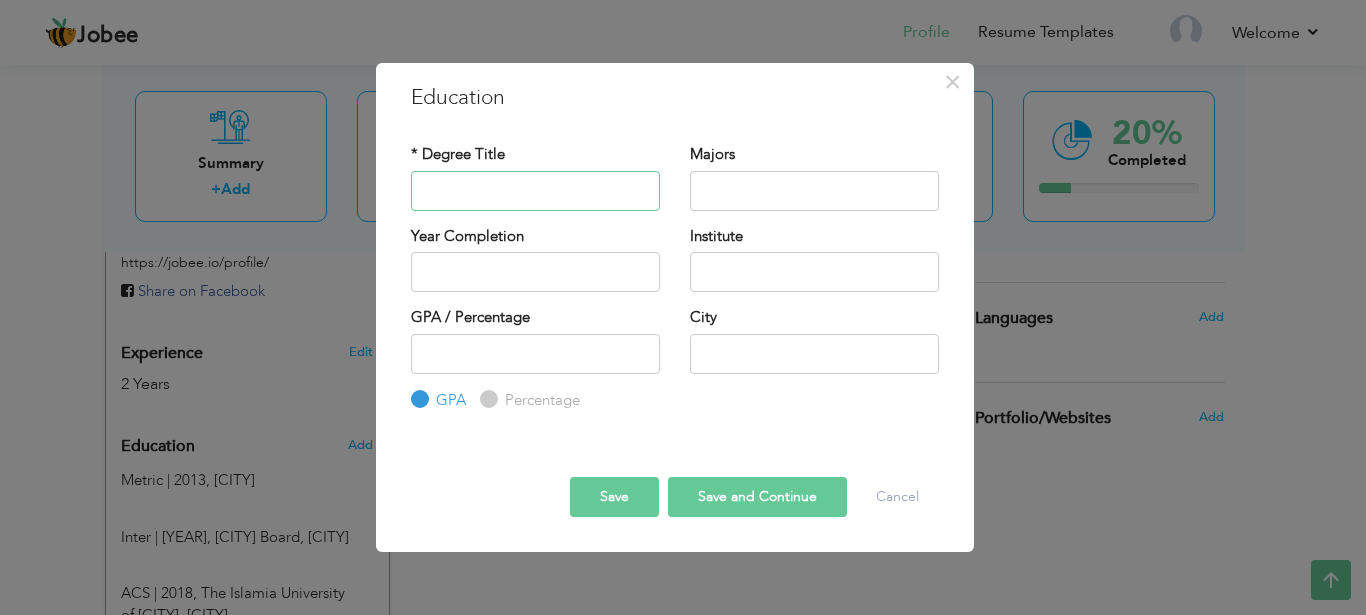 click at bounding box center [535, 191] 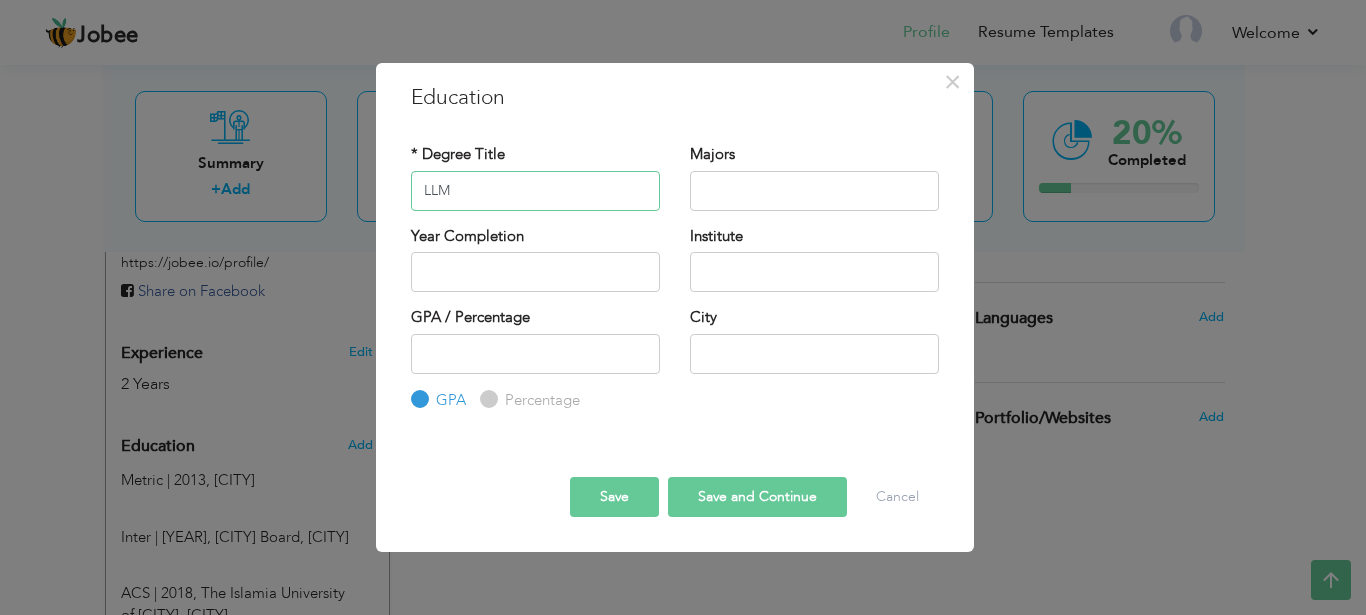 type on "LLM" 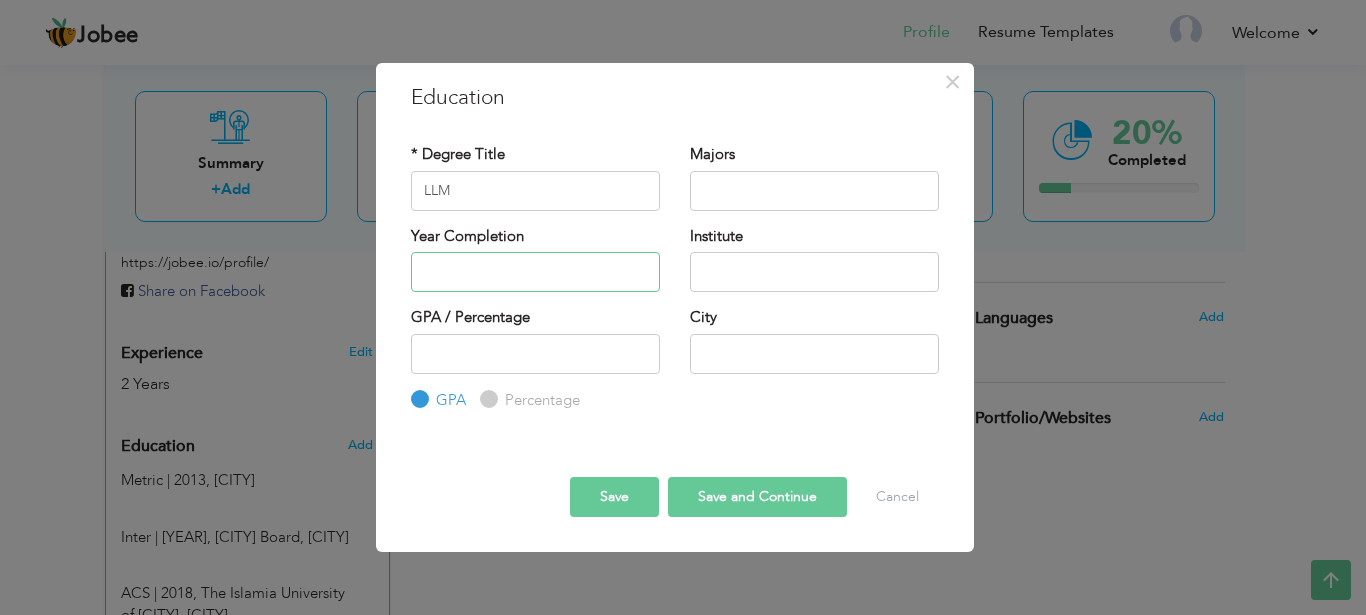 click at bounding box center (535, 272) 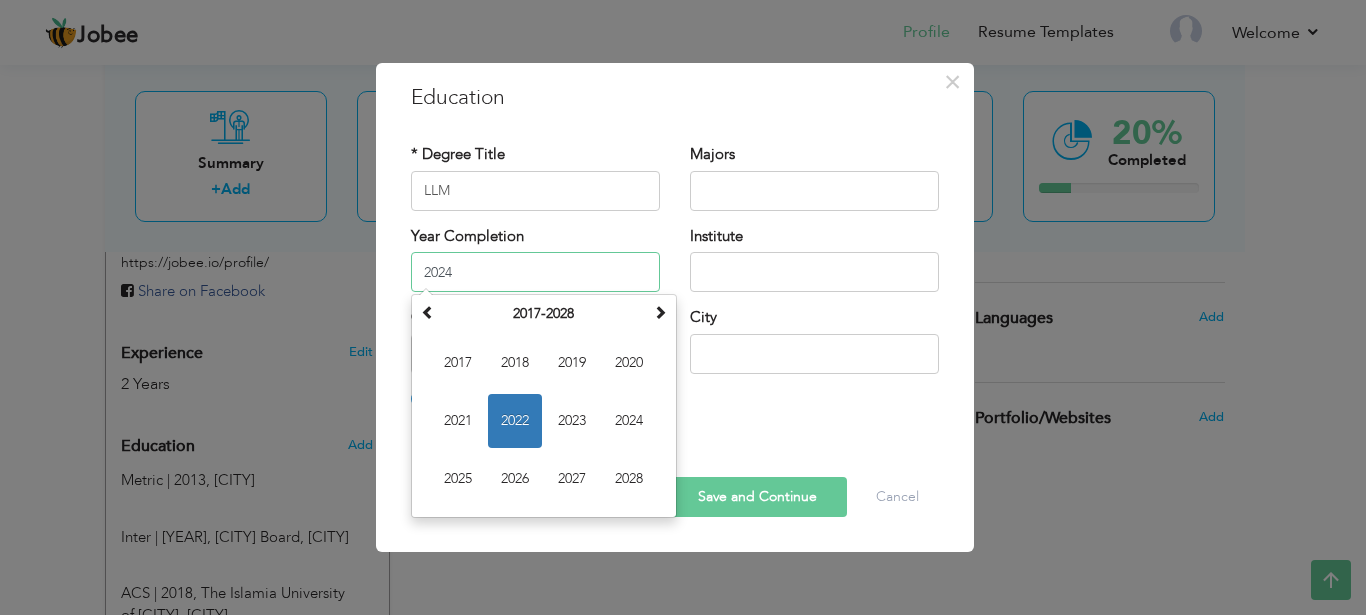 type on "2024" 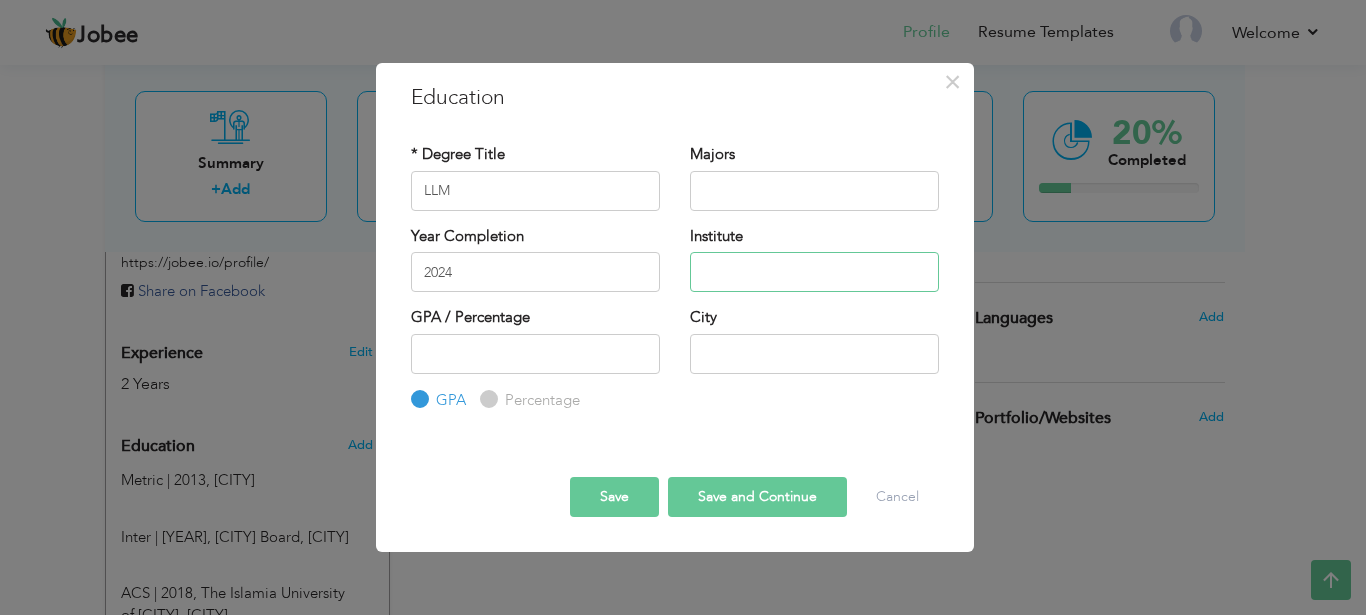 click at bounding box center (814, 272) 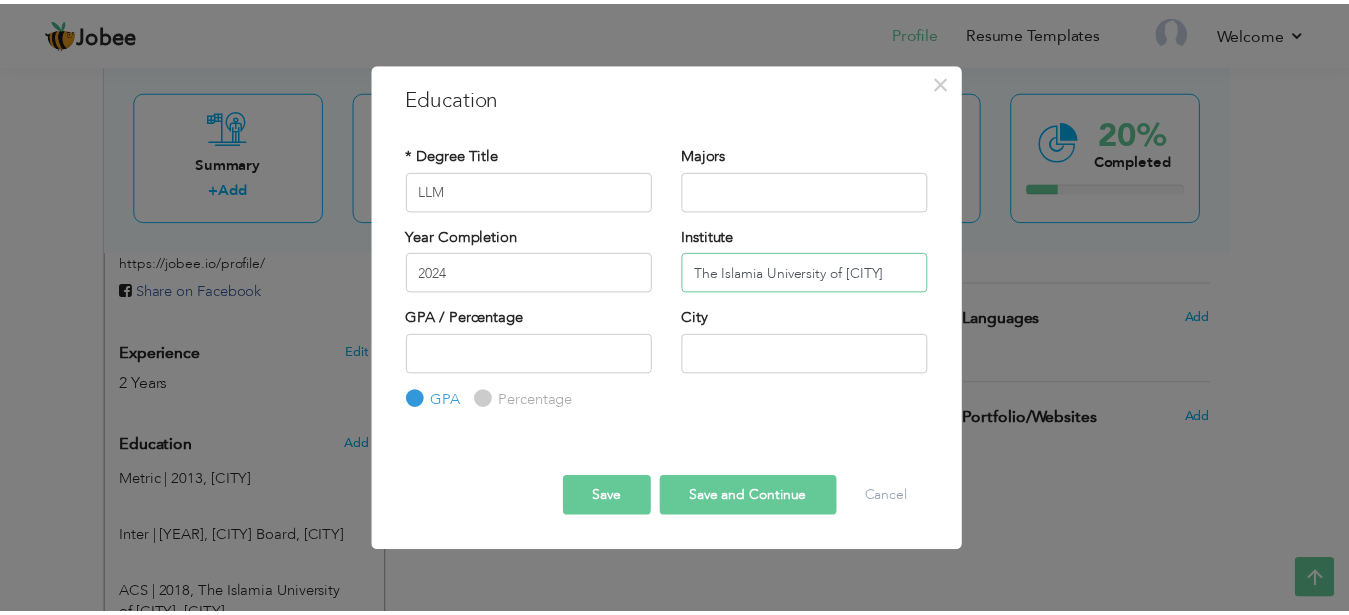 scroll, scrollTop: 0, scrollLeft: 3, axis: horizontal 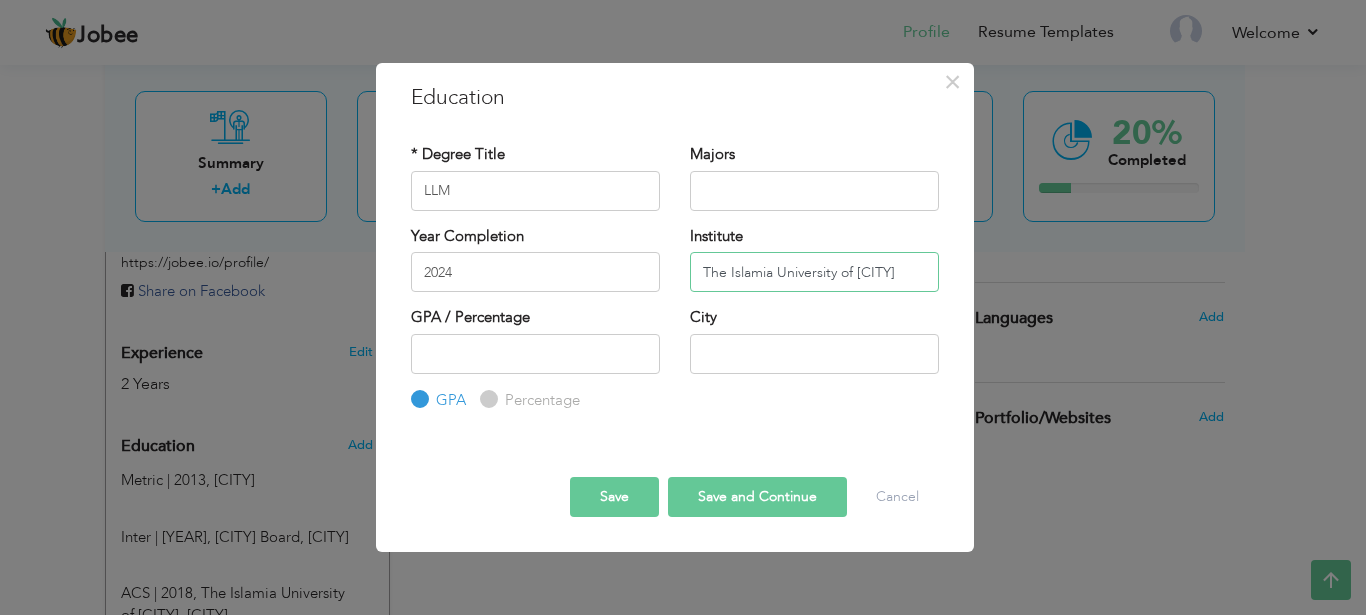type on "The Islamia University of [CITY]" 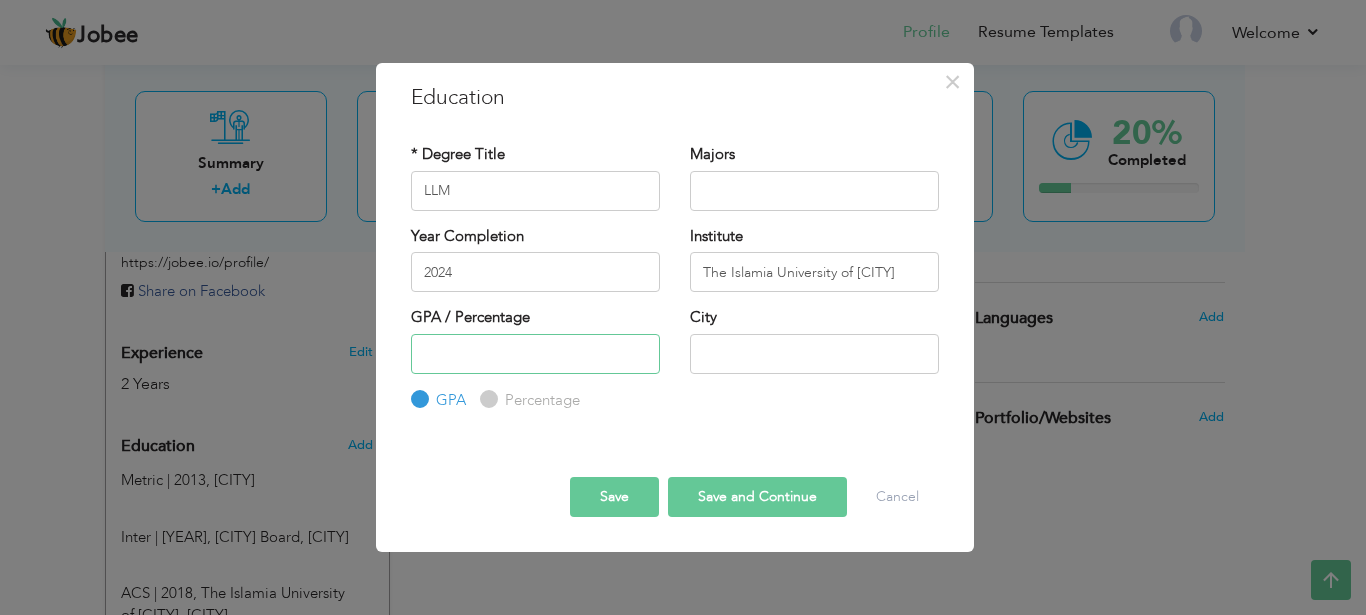 click at bounding box center [535, 354] 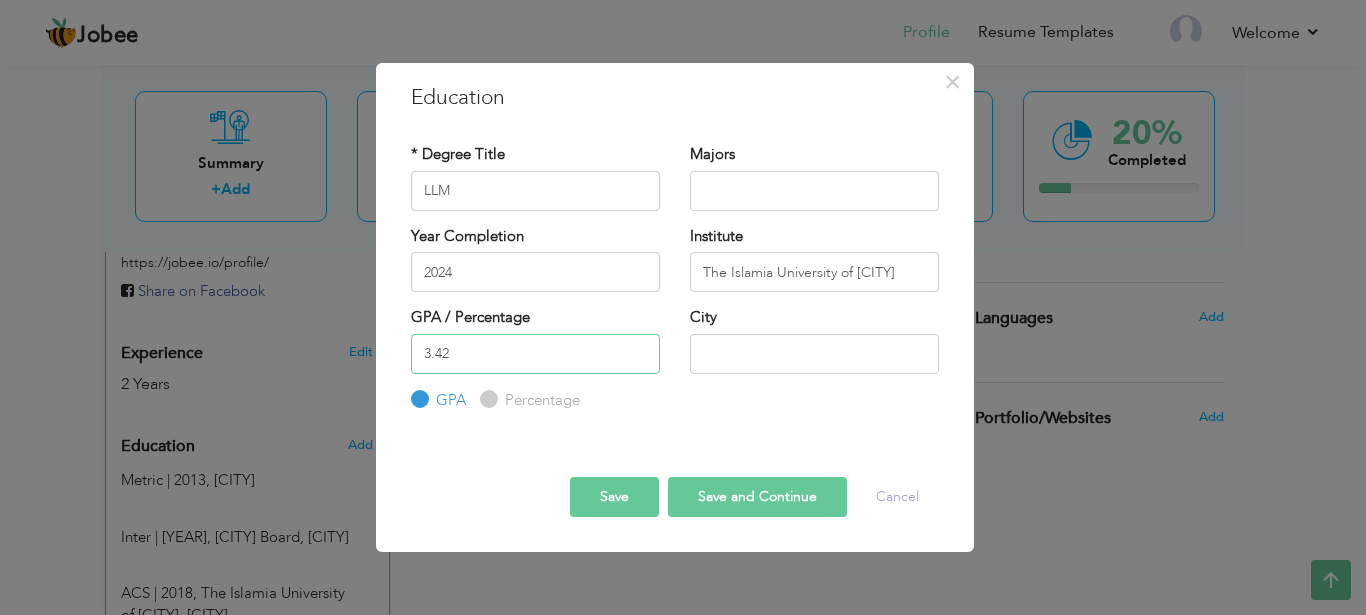 type on "3.42" 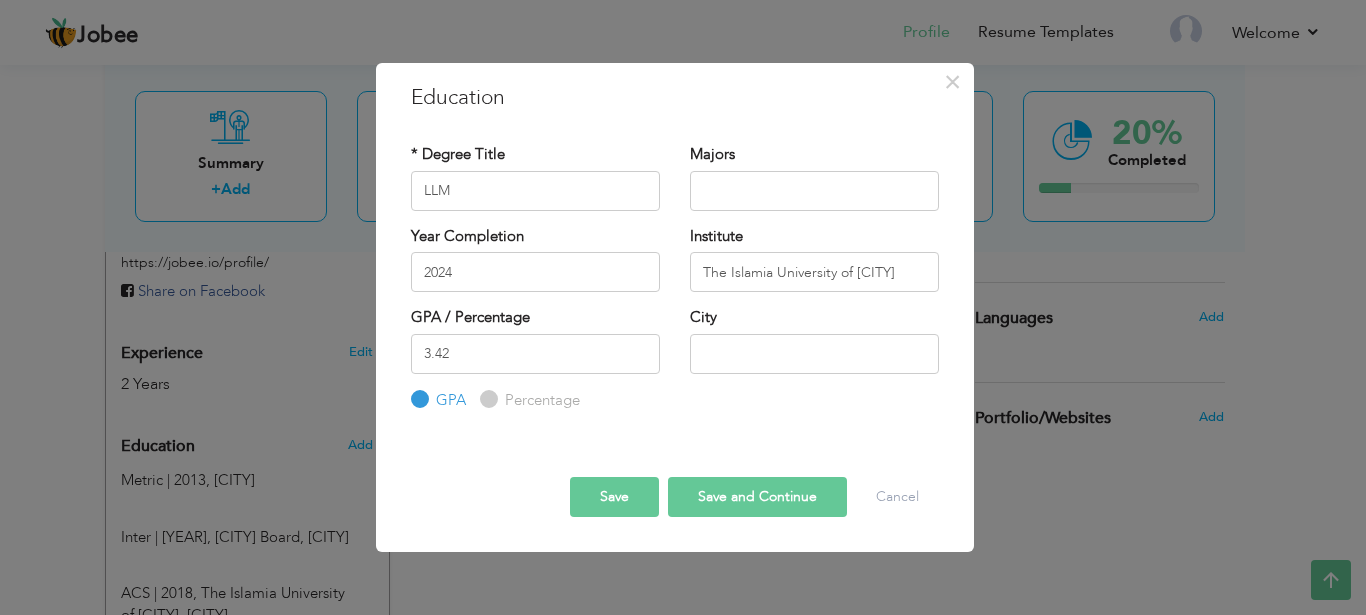 click on "City" at bounding box center (814, 340) 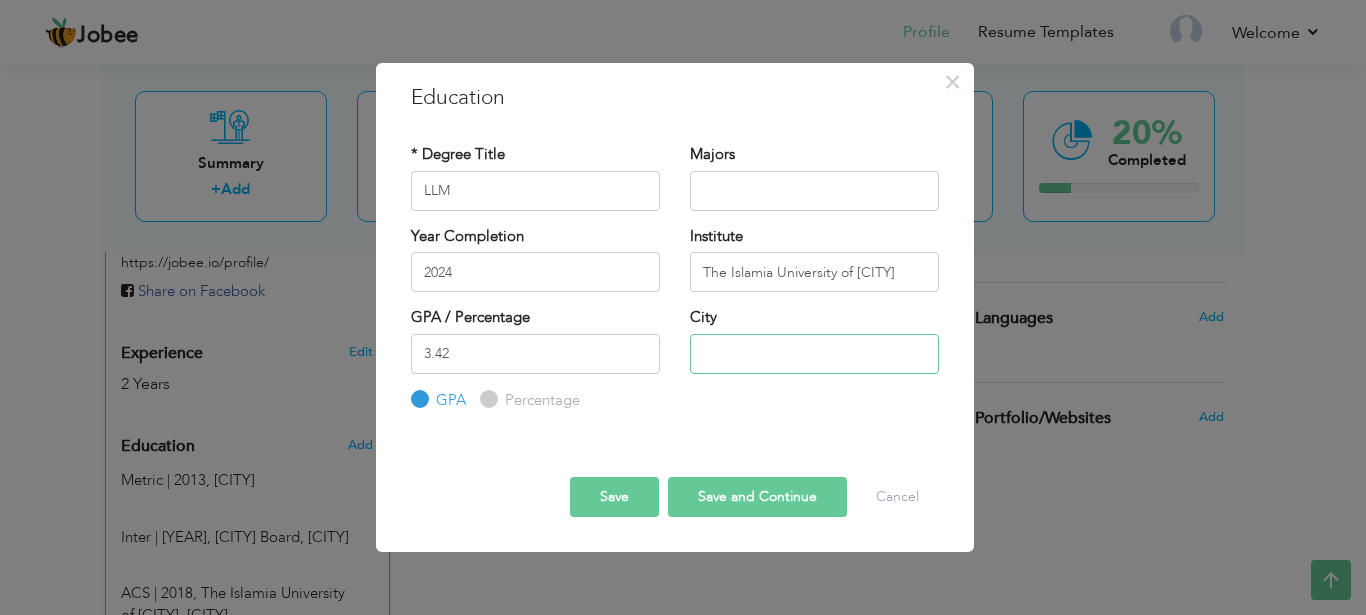 click at bounding box center [814, 354] 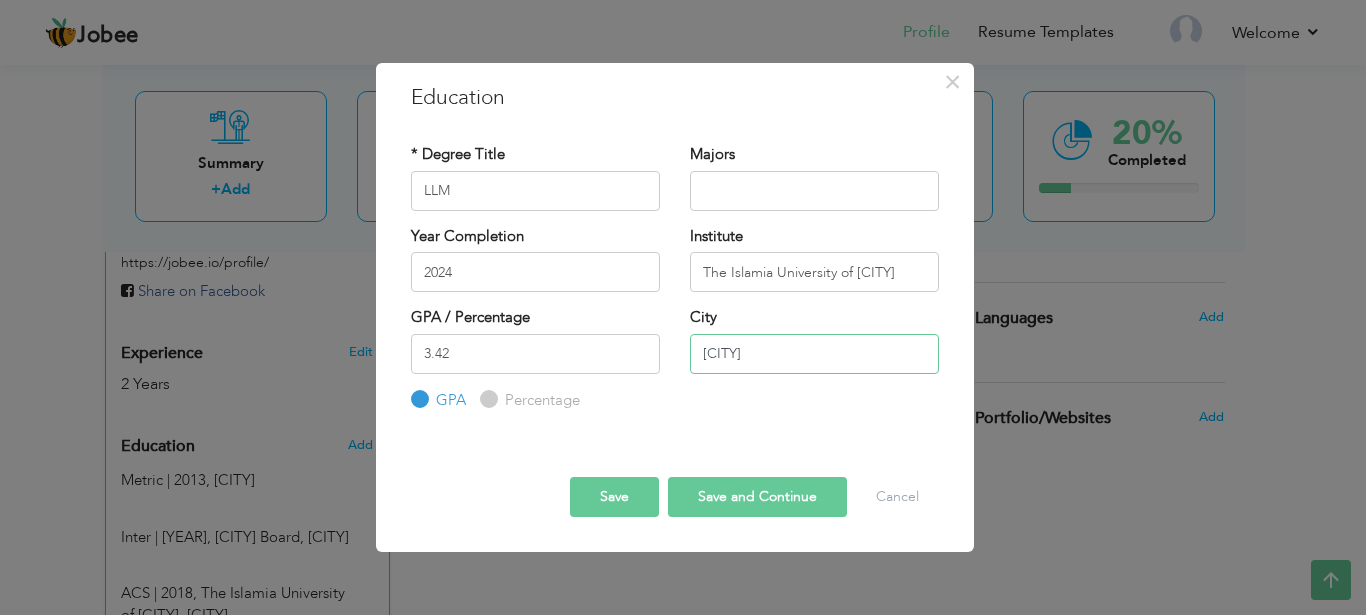 type on "[CITY]" 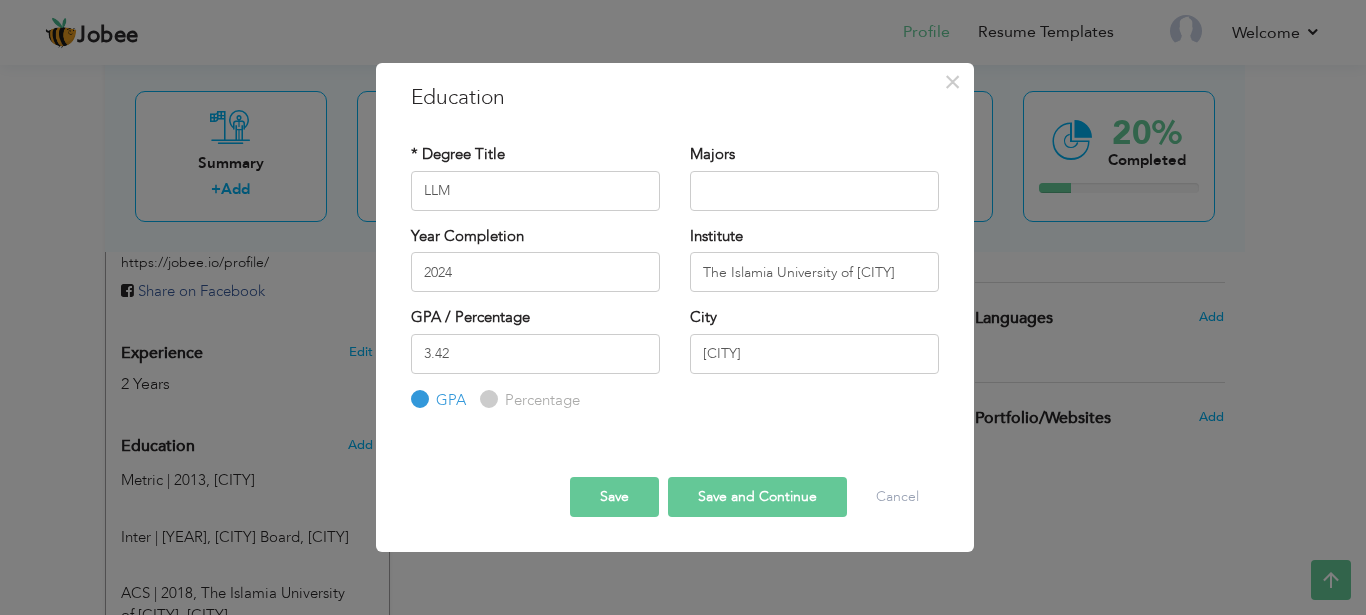click on "Save" at bounding box center (614, 497) 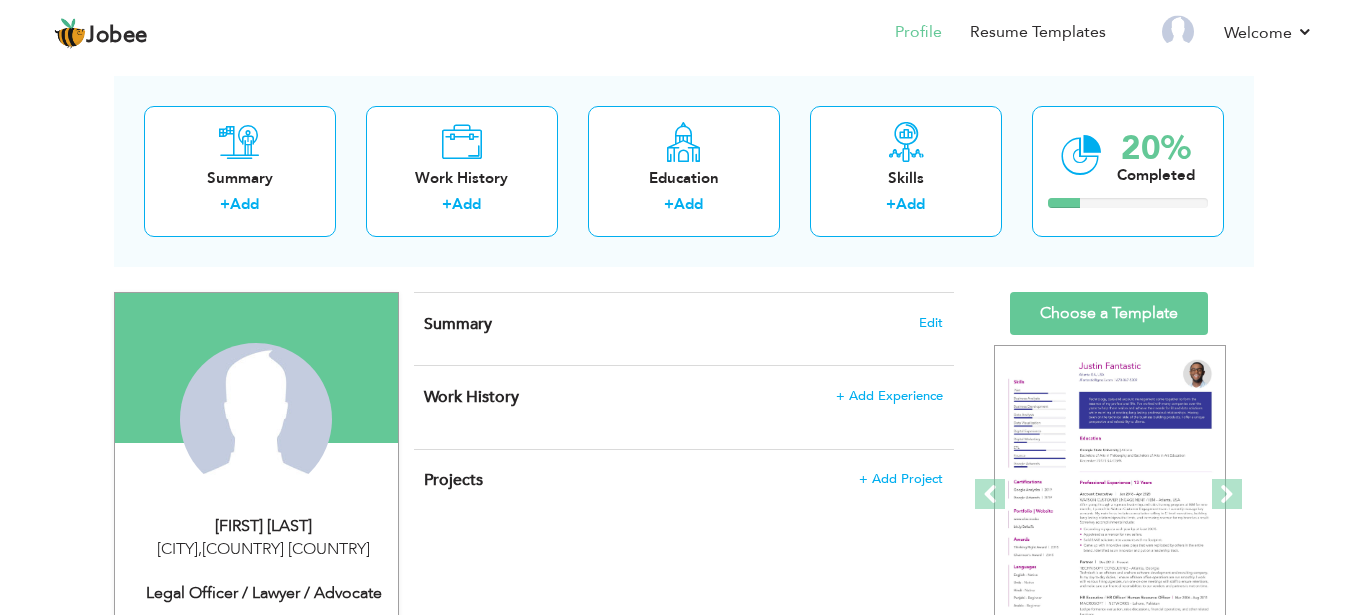 scroll, scrollTop: 102, scrollLeft: 0, axis: vertical 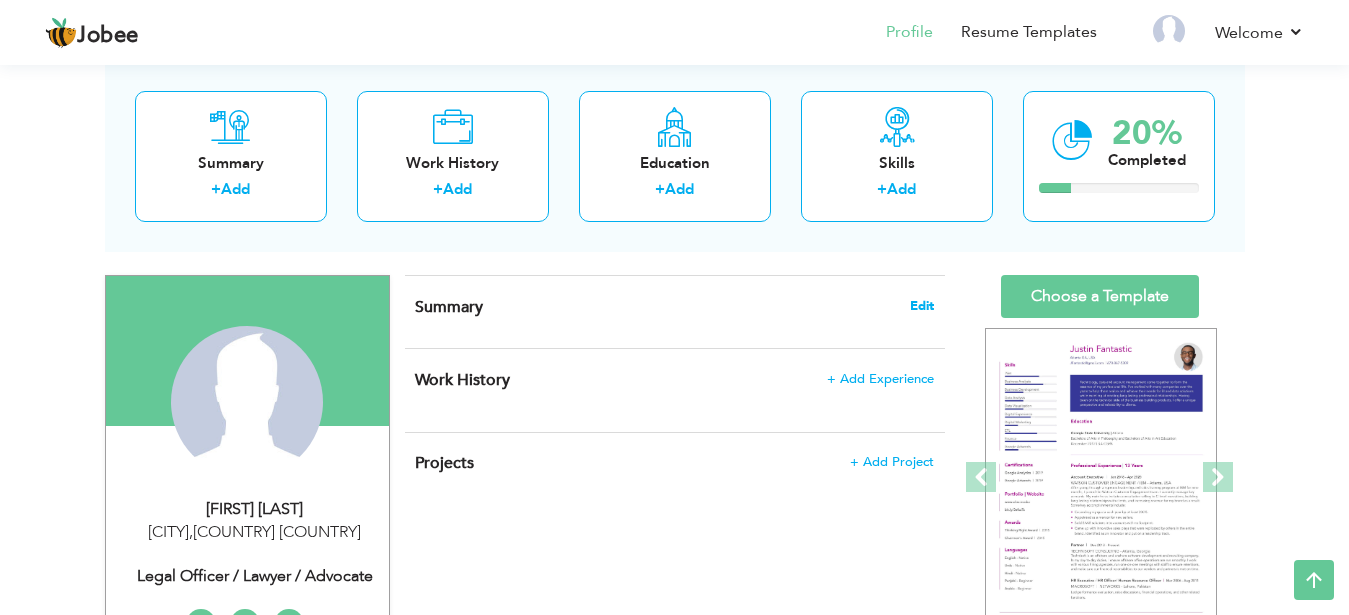 click on "Edit" at bounding box center [922, 306] 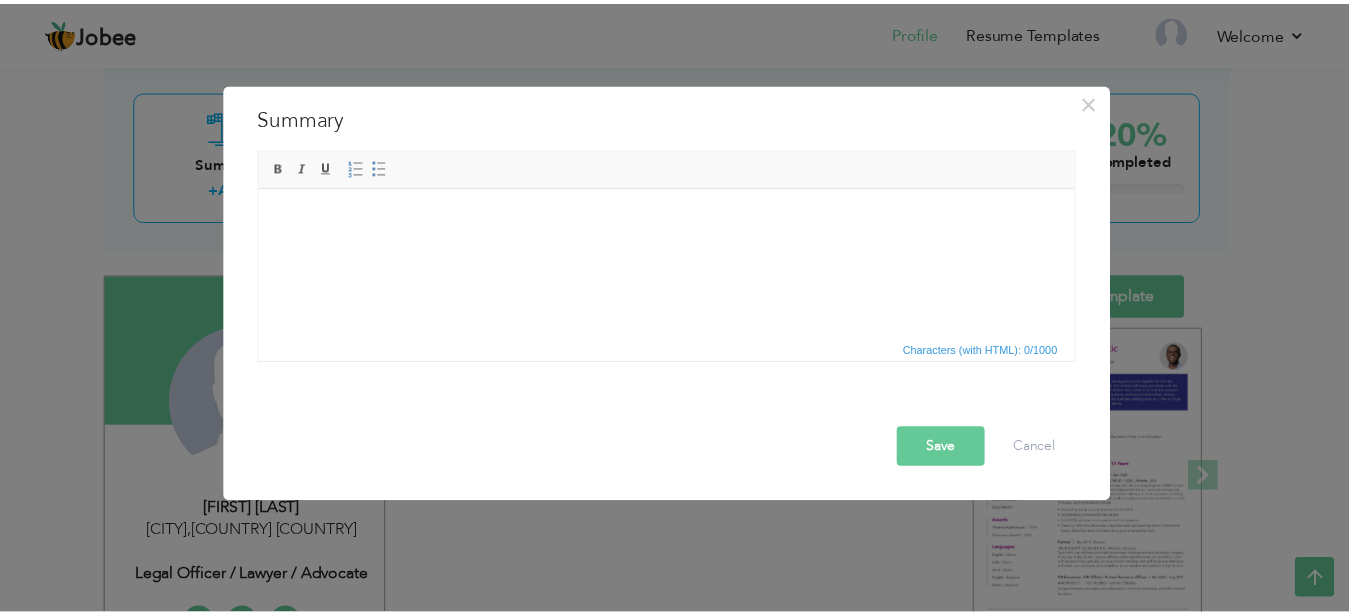 scroll, scrollTop: 0, scrollLeft: 0, axis: both 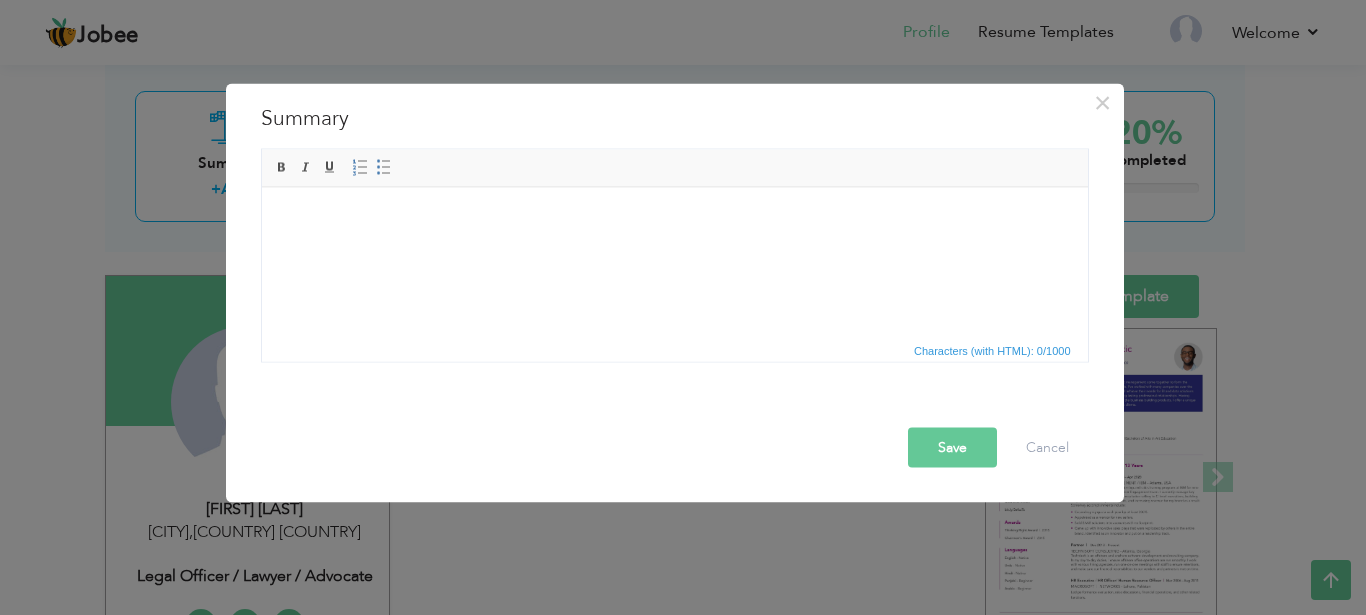 click at bounding box center (674, 262) 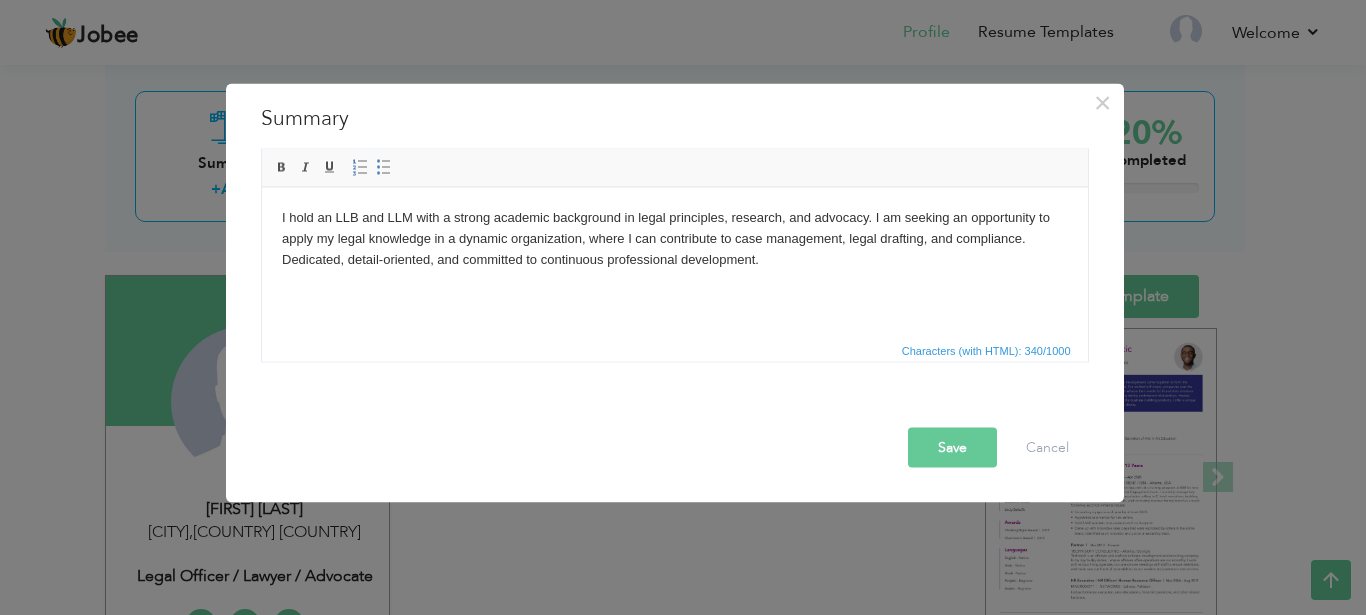 click on "Save" at bounding box center (952, 447) 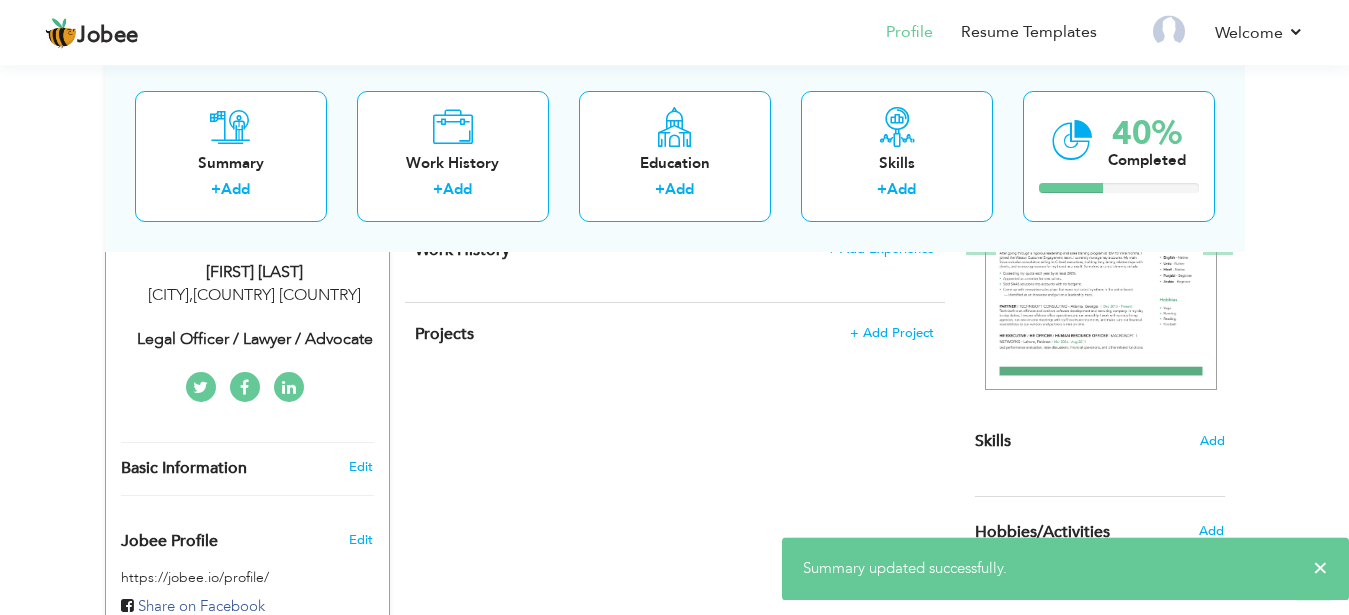 scroll, scrollTop: 306, scrollLeft: 0, axis: vertical 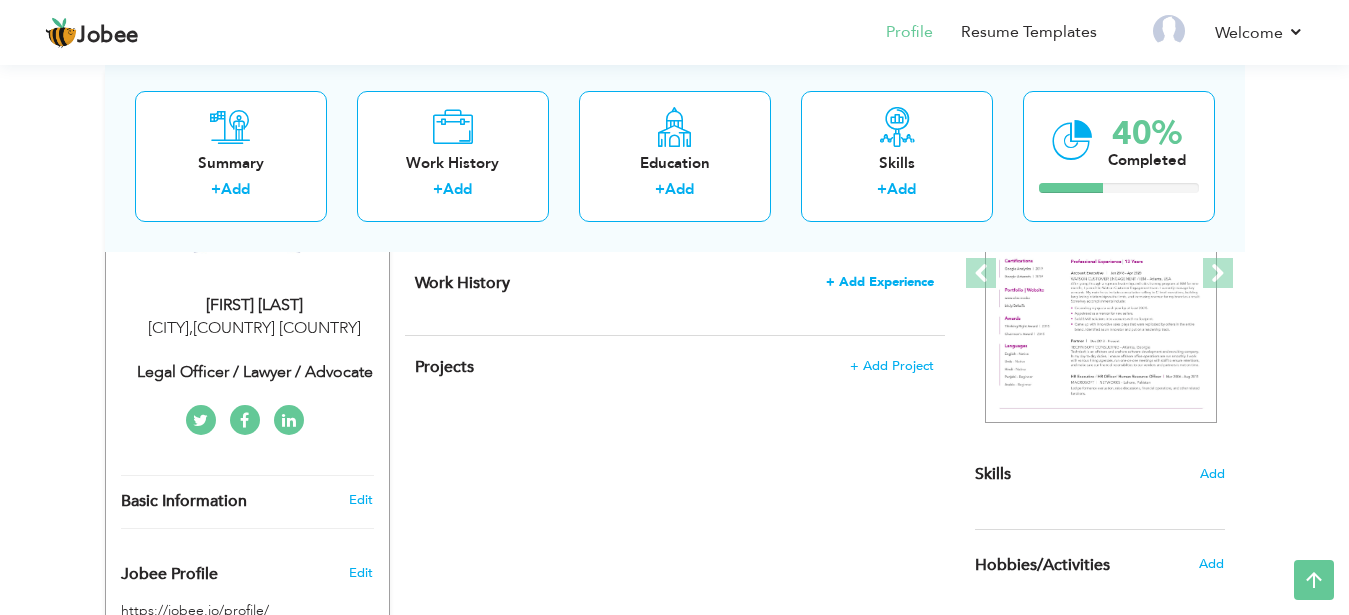 click on "+ Add Experience" at bounding box center (880, 282) 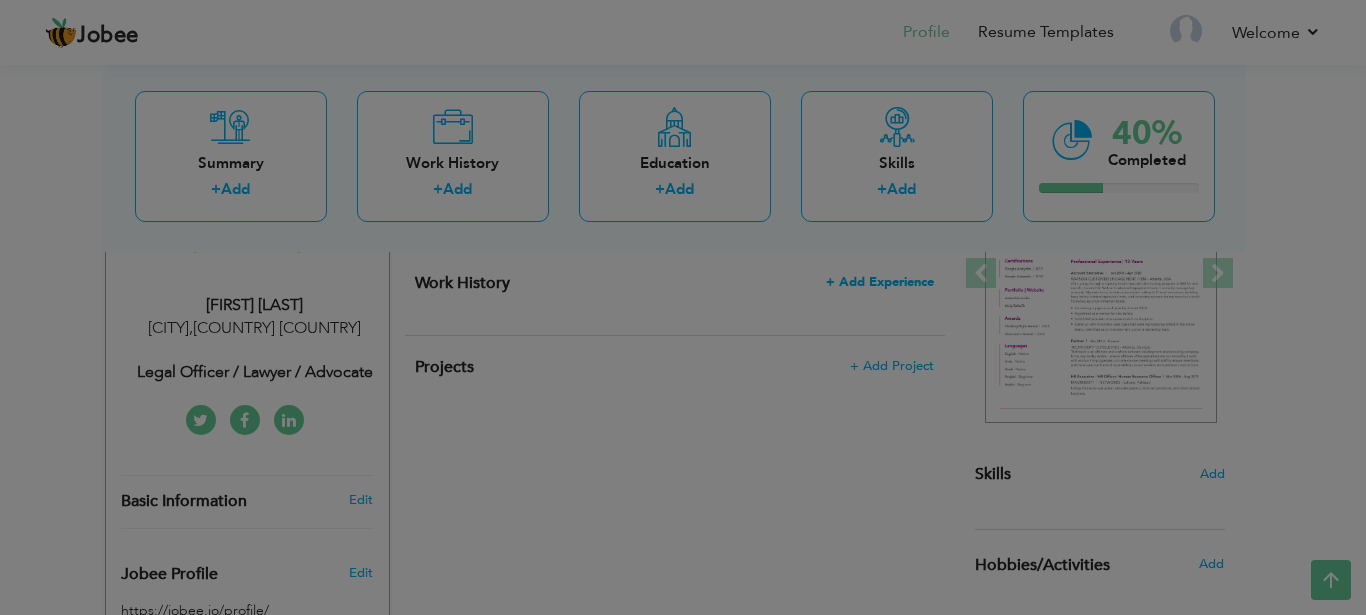 scroll, scrollTop: 0, scrollLeft: 0, axis: both 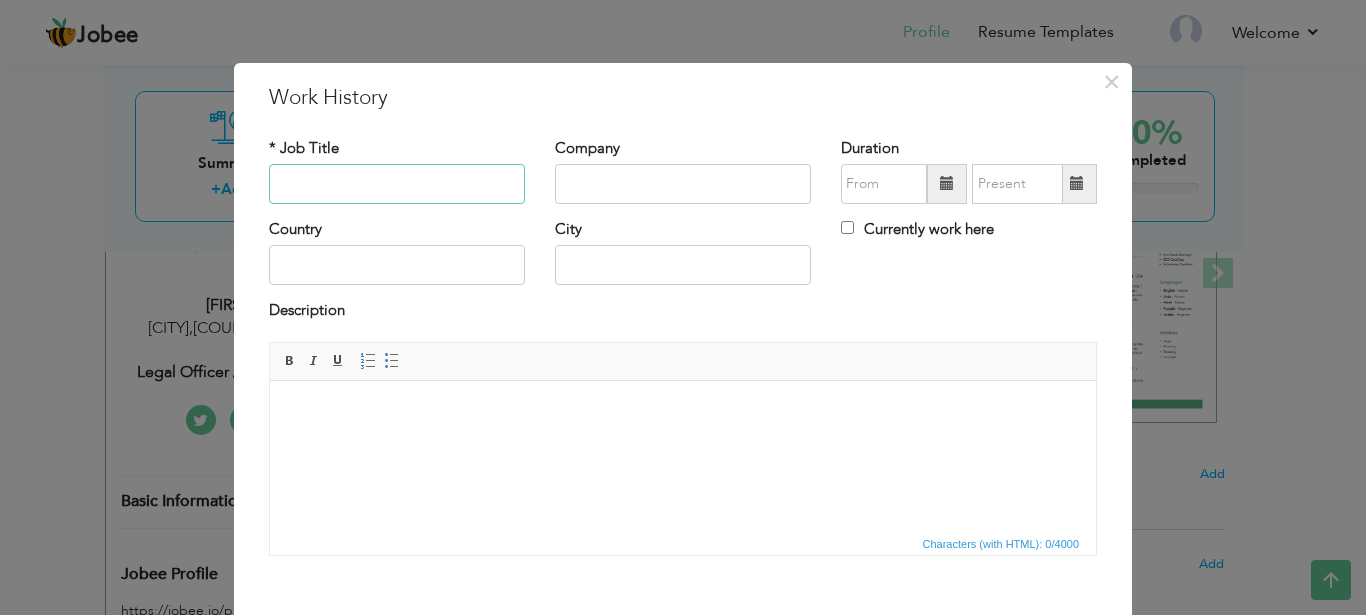 click at bounding box center (397, 184) 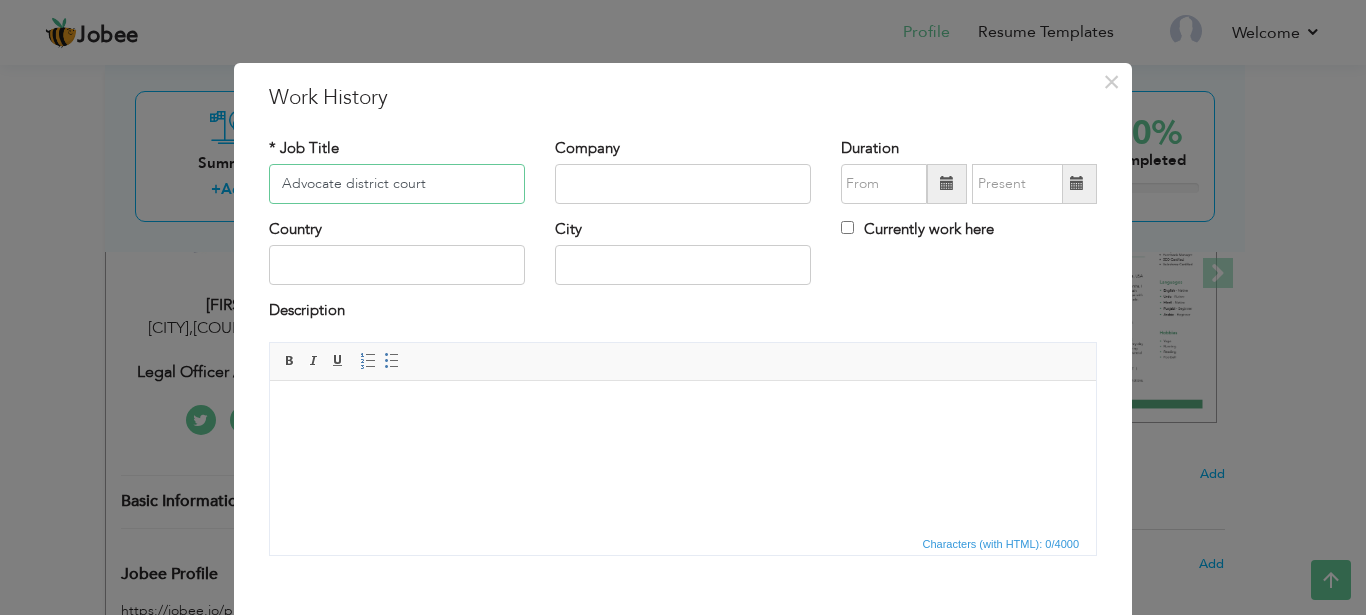 type on "Advocate district court" 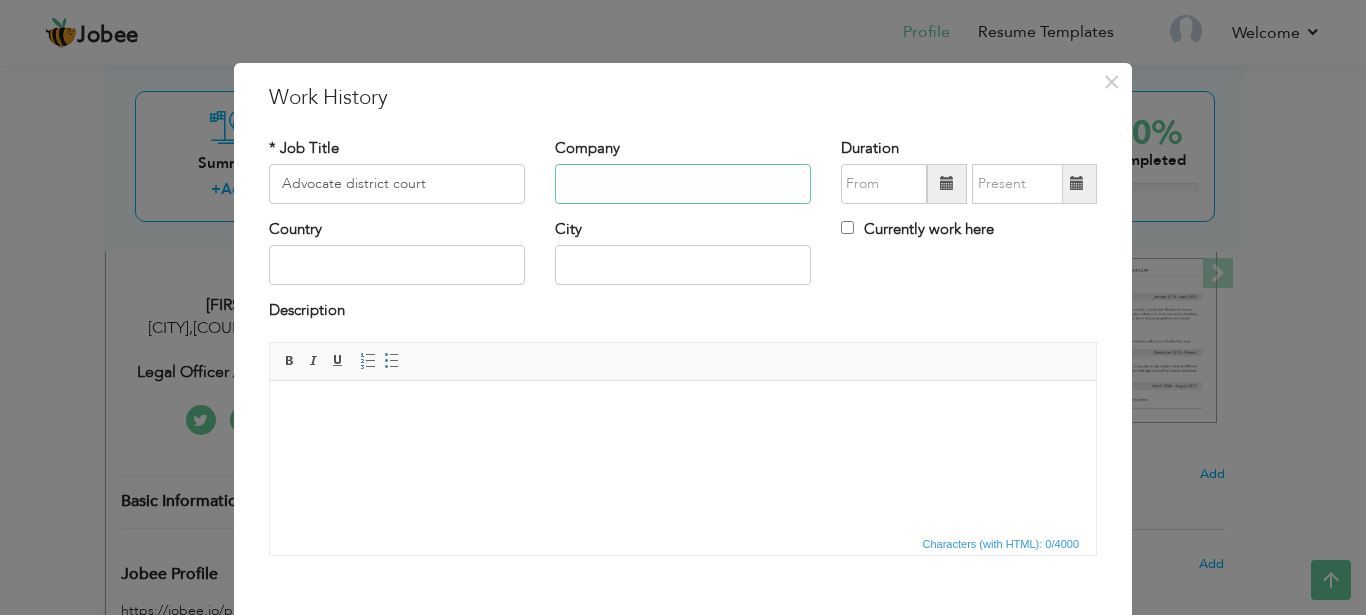 click at bounding box center (683, 184) 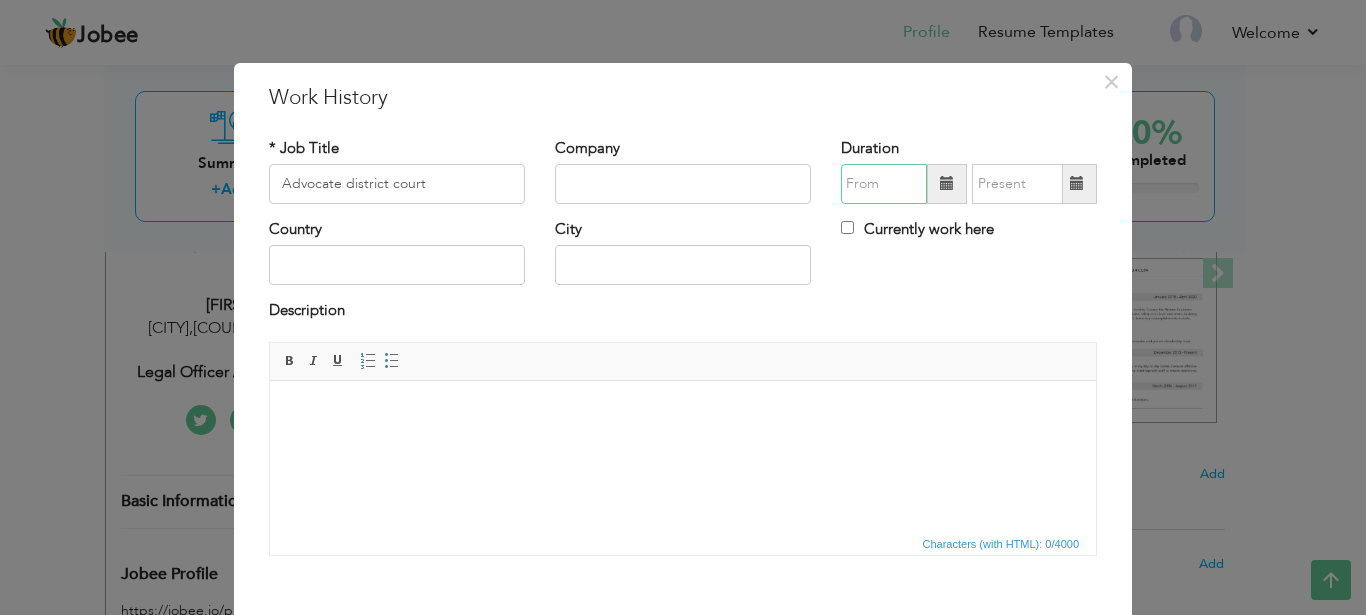 click at bounding box center (884, 184) 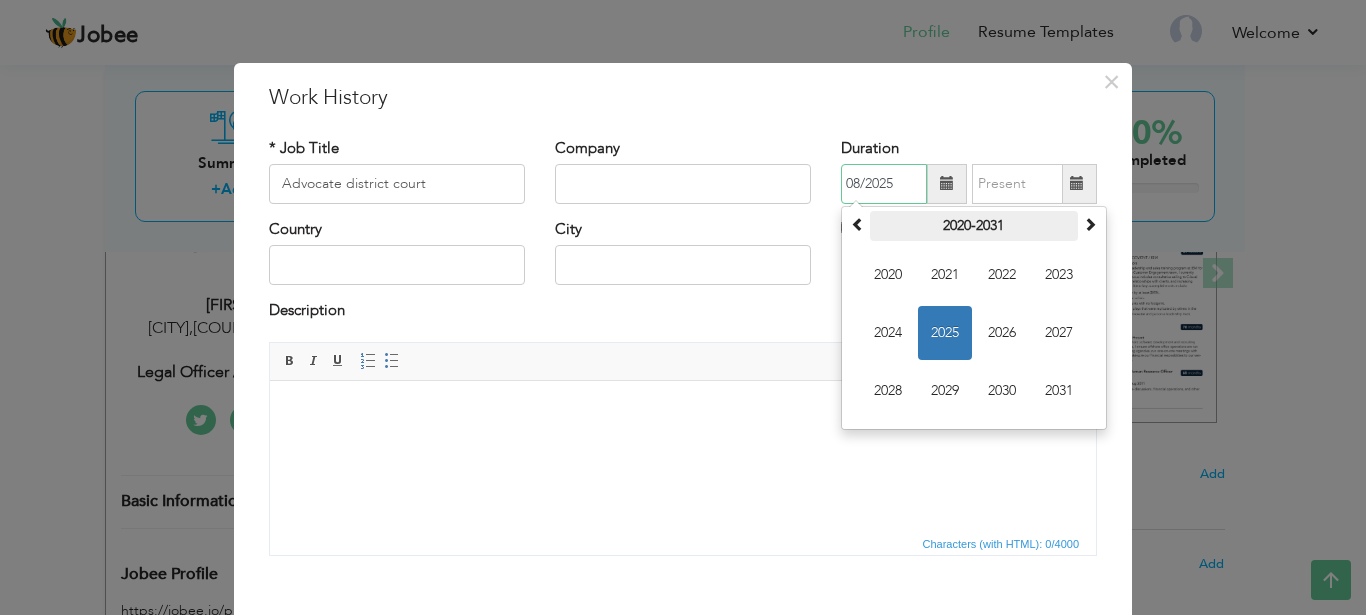 click on "2020-2031" at bounding box center (974, 226) 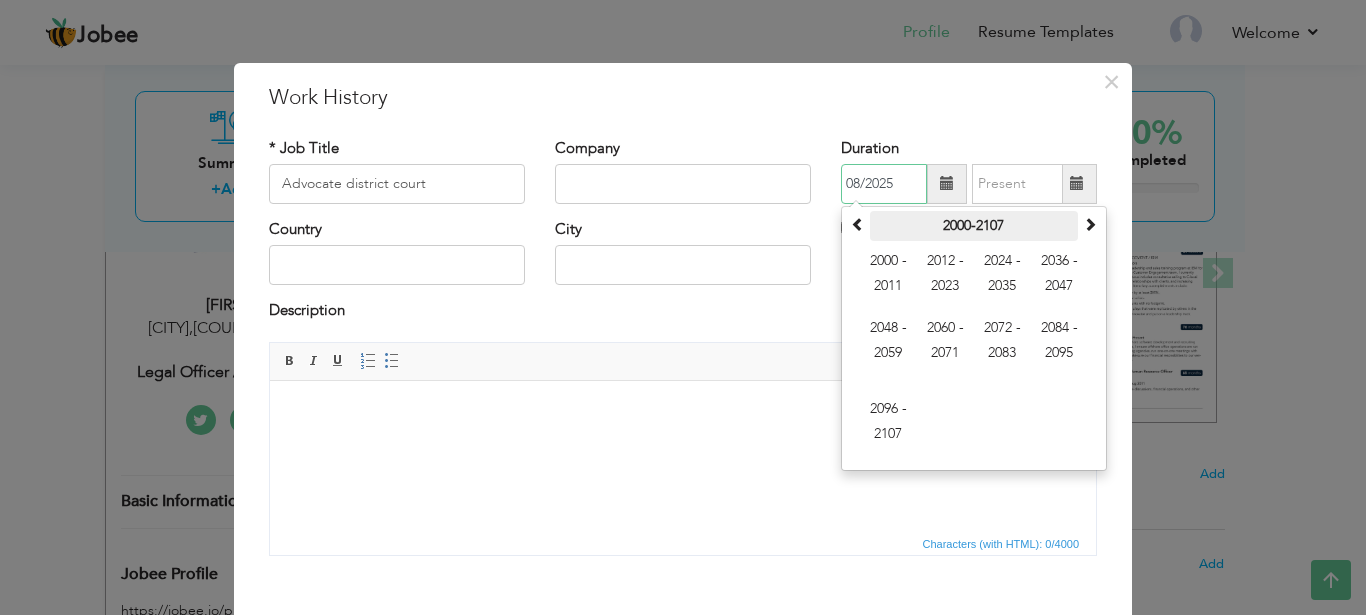 click on "2000-2107" at bounding box center (974, 226) 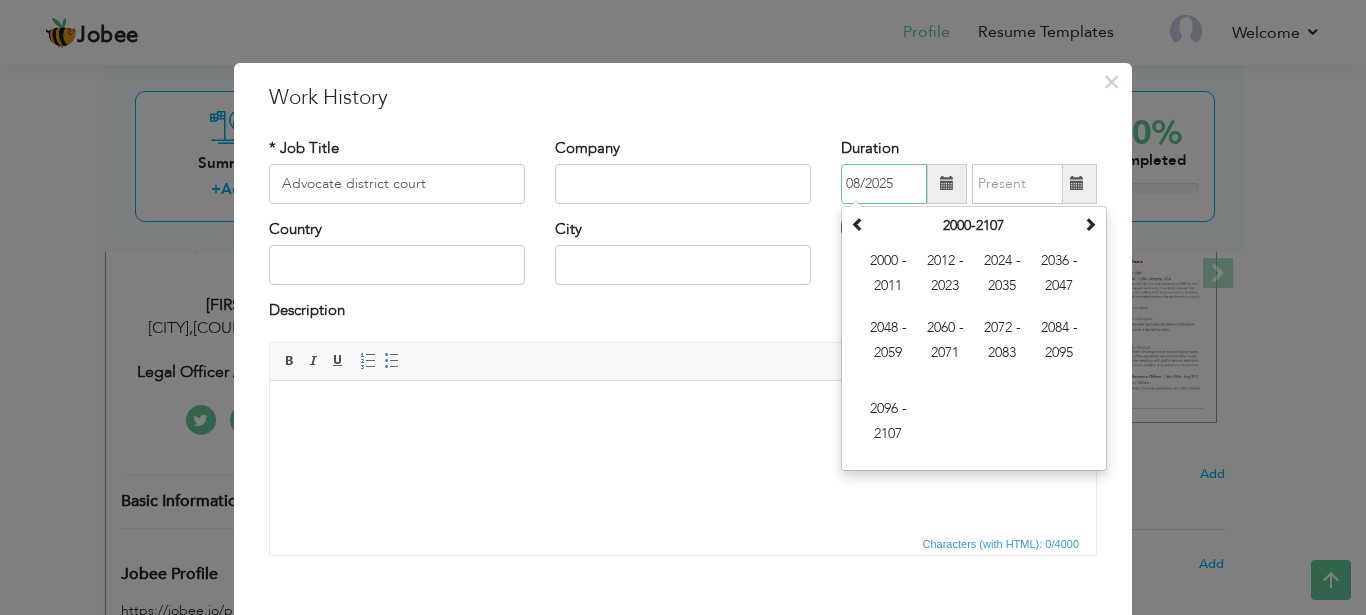 click on "08/2025" at bounding box center (884, 184) 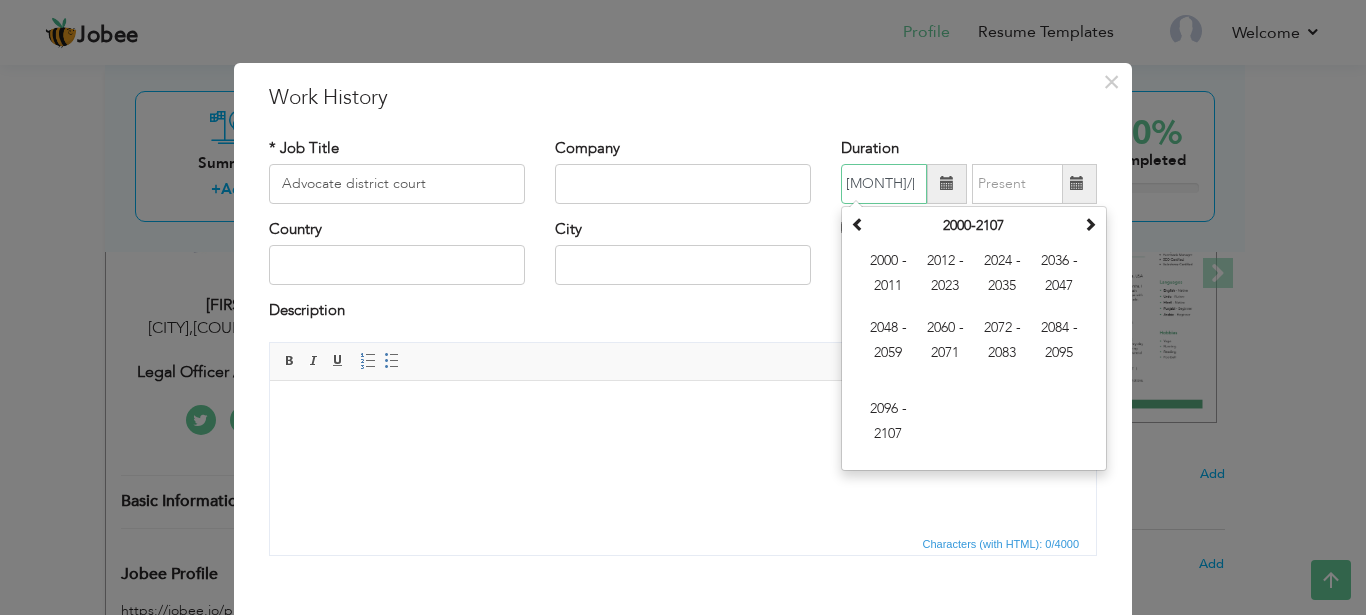 type on "[MONTH]/[YEAR]" 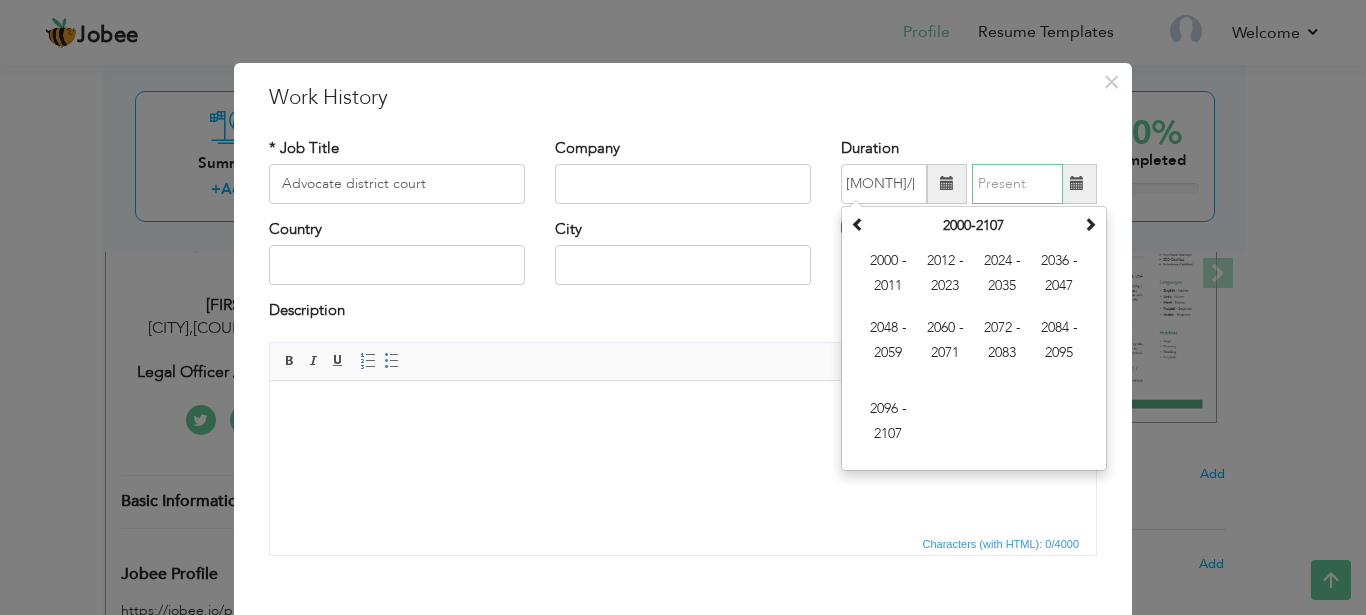 type on "08/2025" 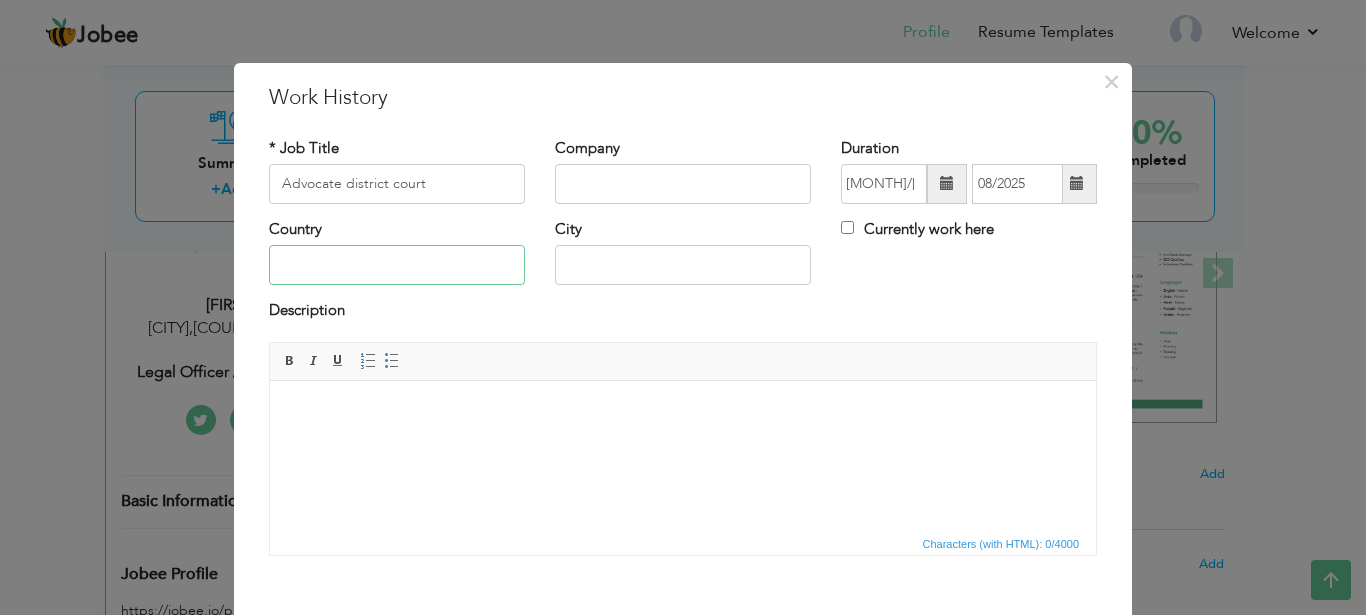 click at bounding box center [397, 265] 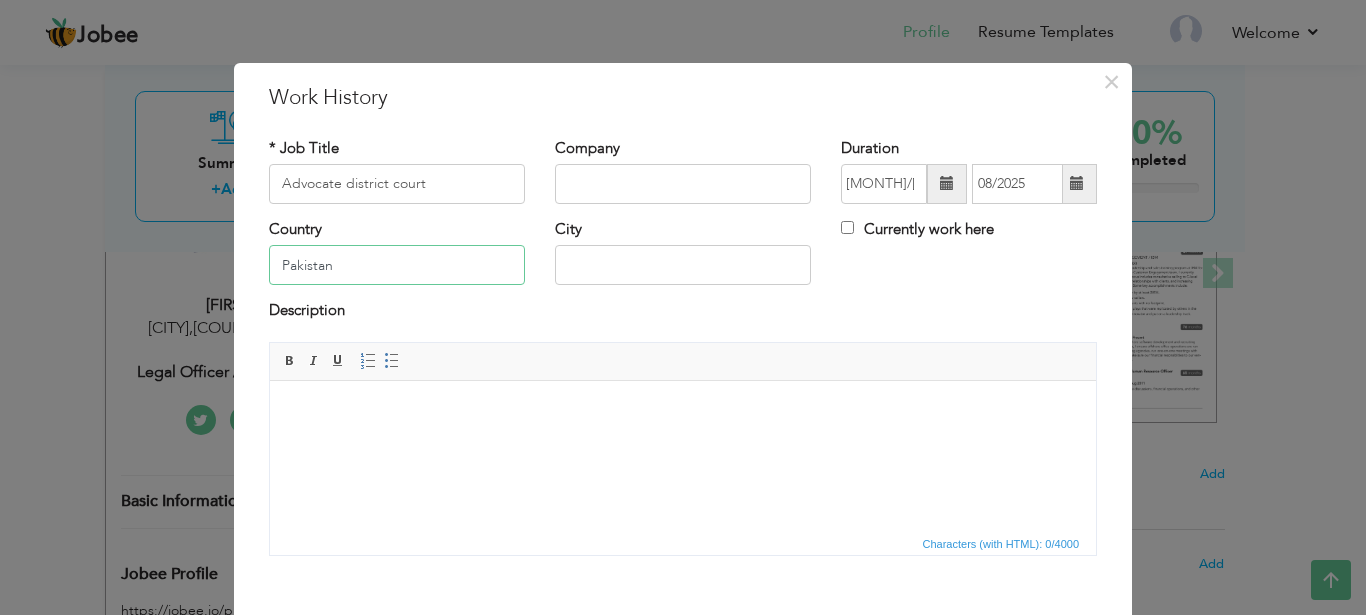 type on "Pakistan" 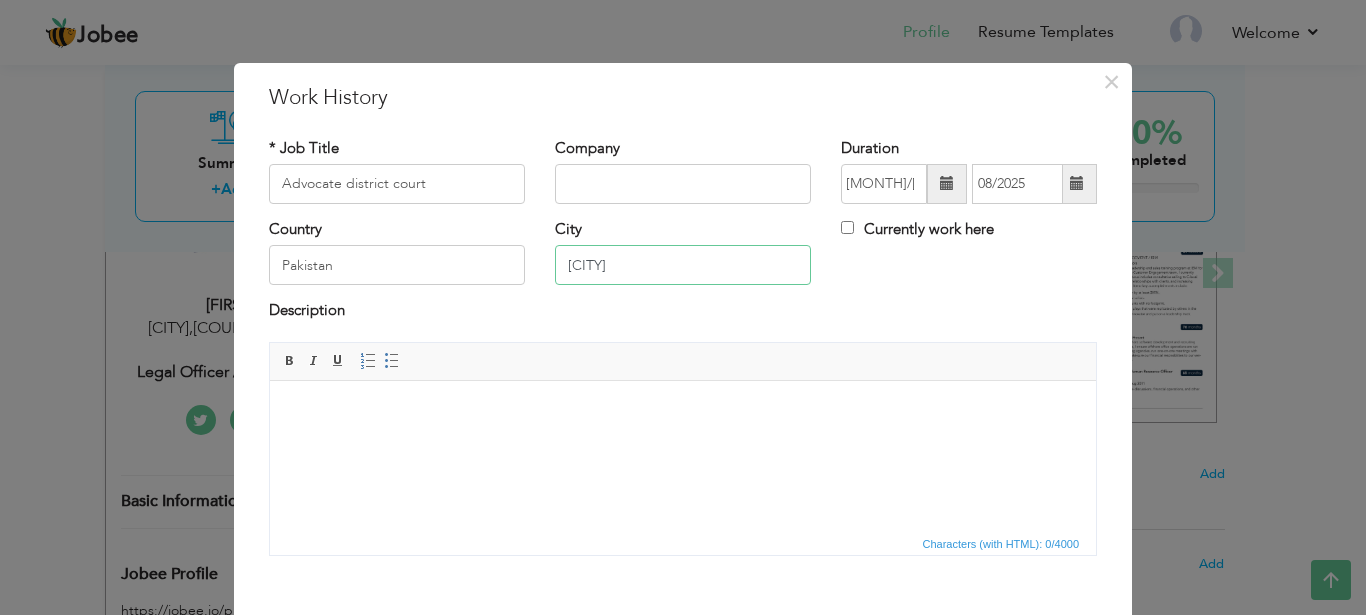 type on "[CITY]" 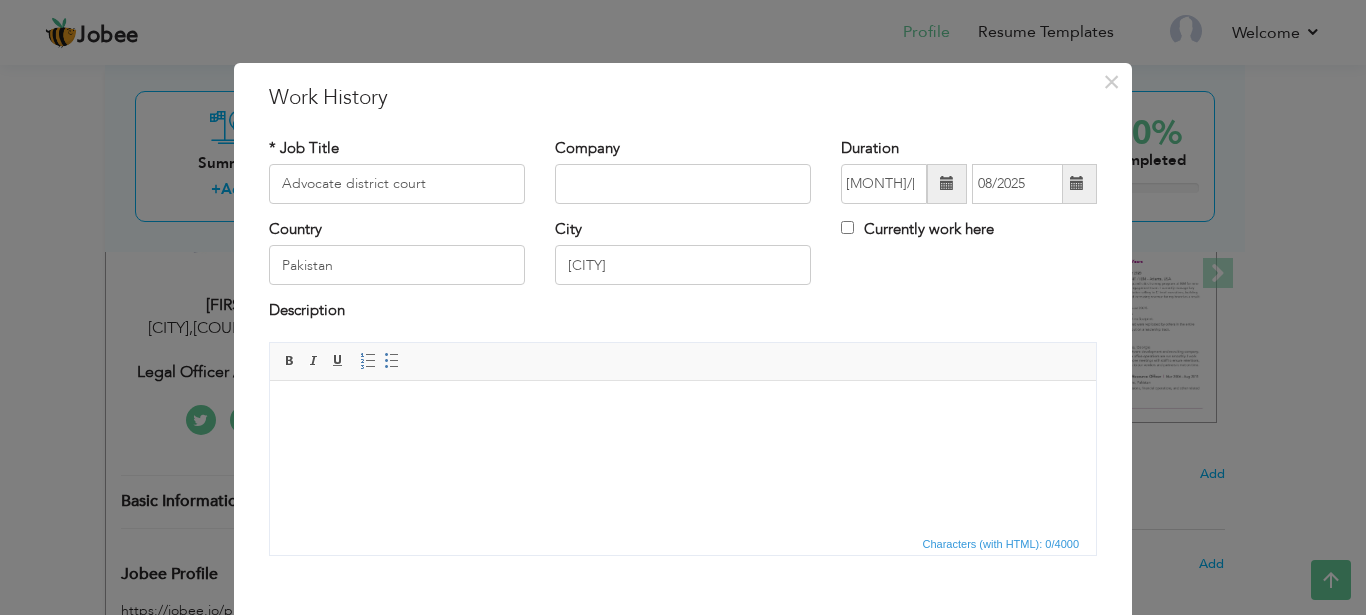 click at bounding box center (683, 455) 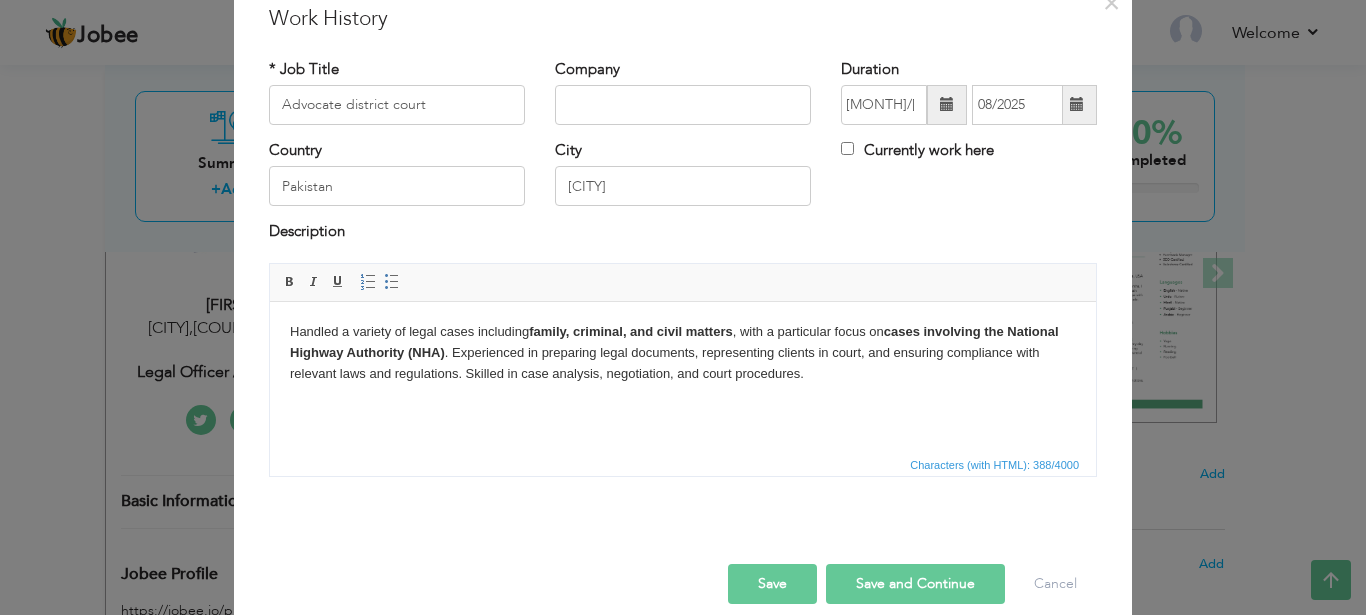scroll, scrollTop: 104, scrollLeft: 0, axis: vertical 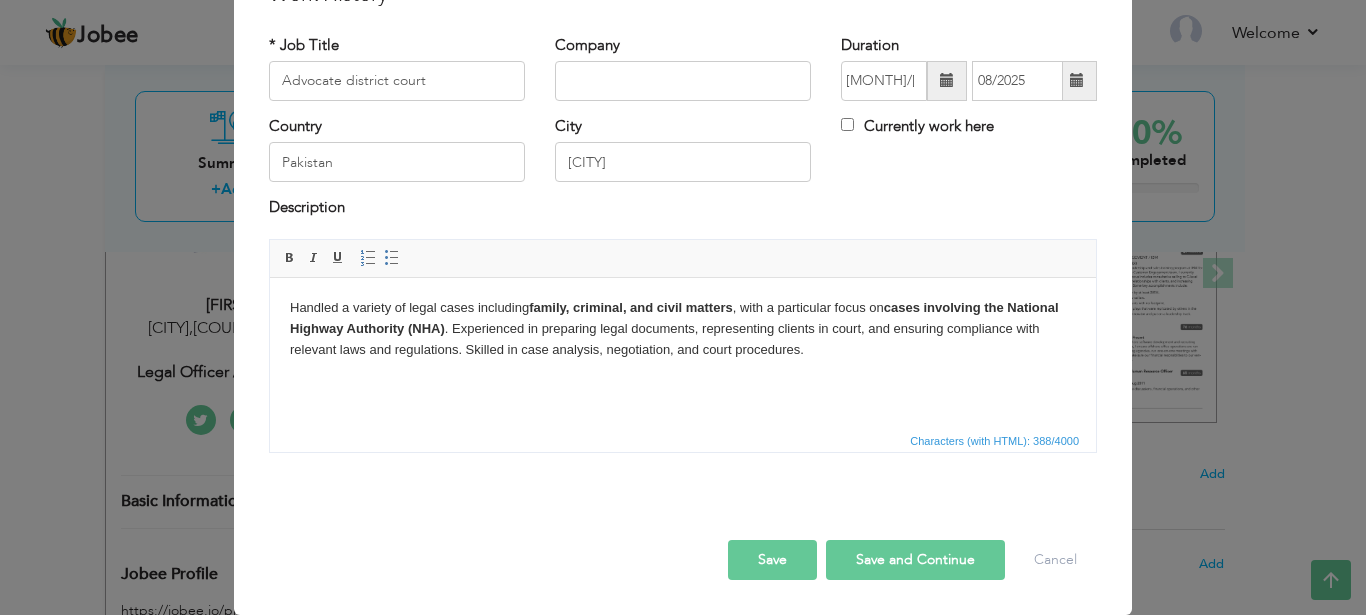 click on "Save and Continue" at bounding box center (915, 560) 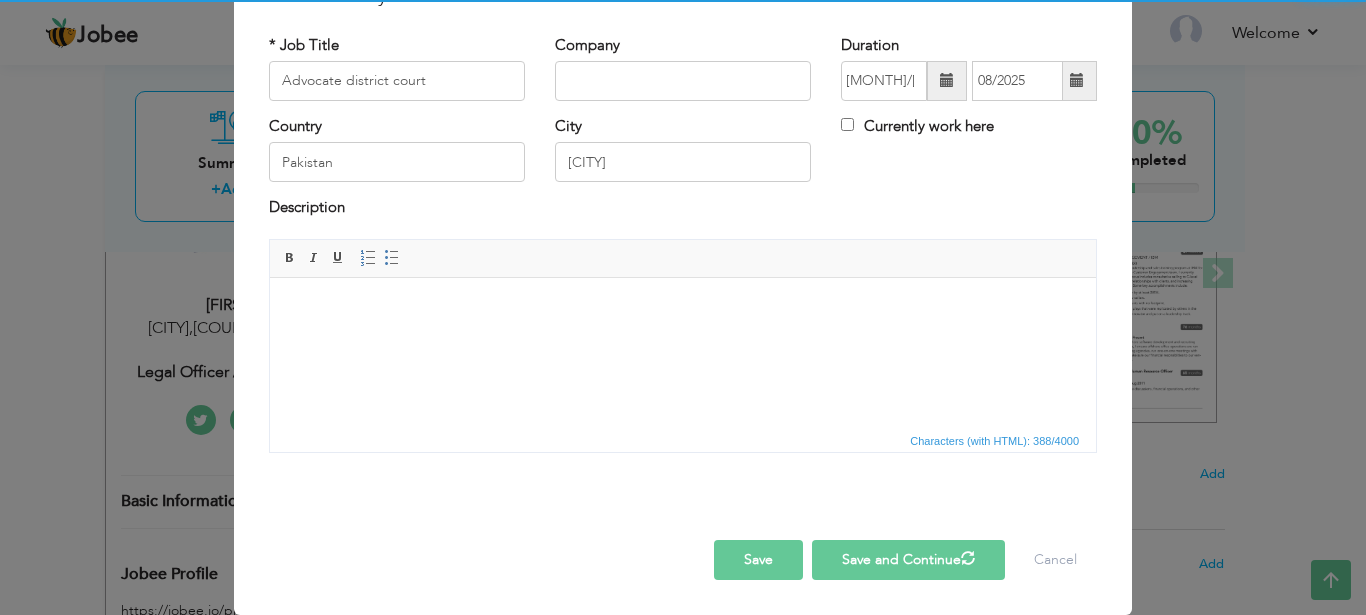 type 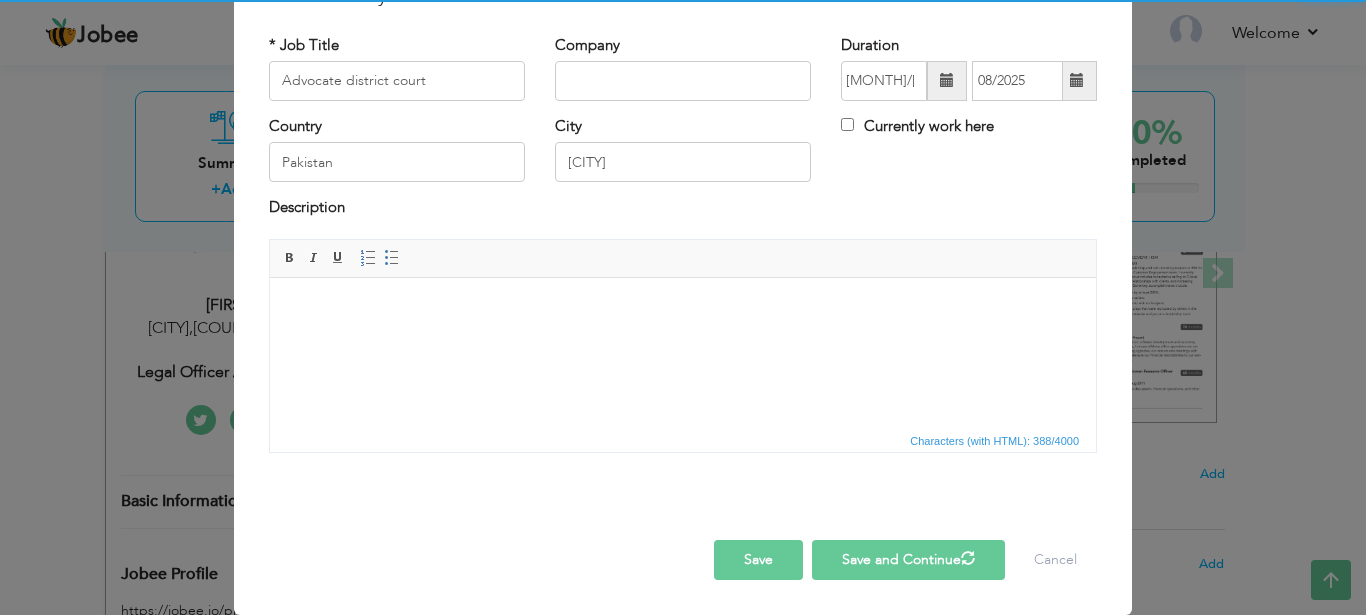 type 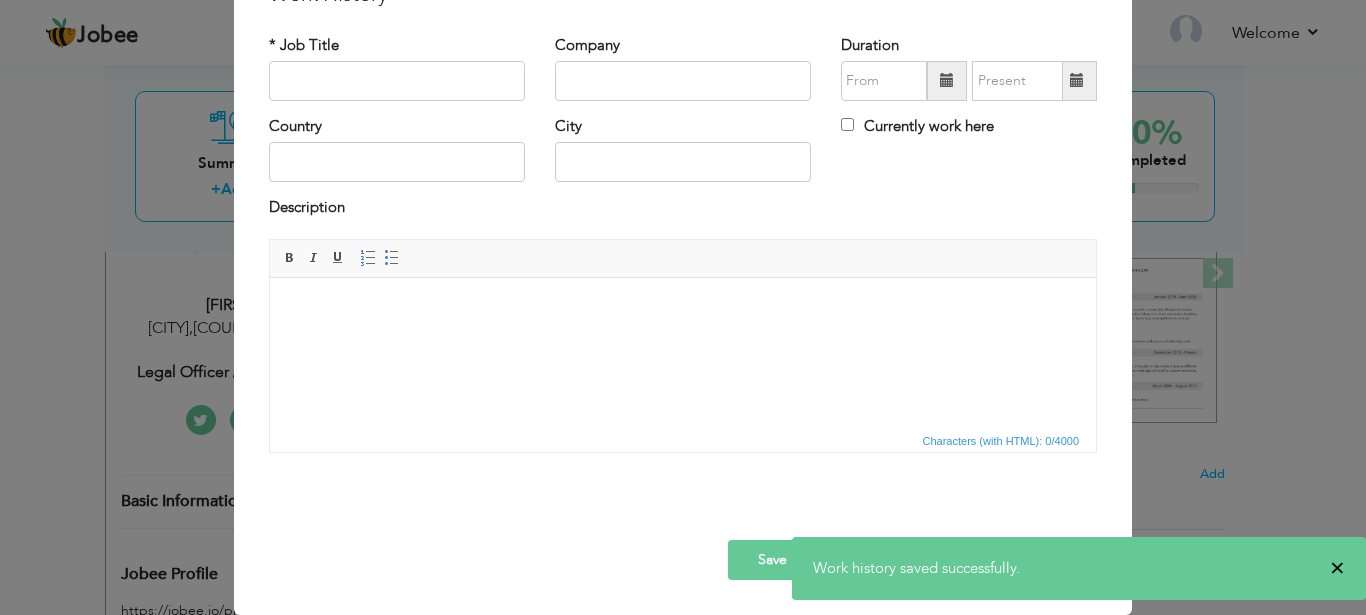 click on "×" at bounding box center (1337, 568) 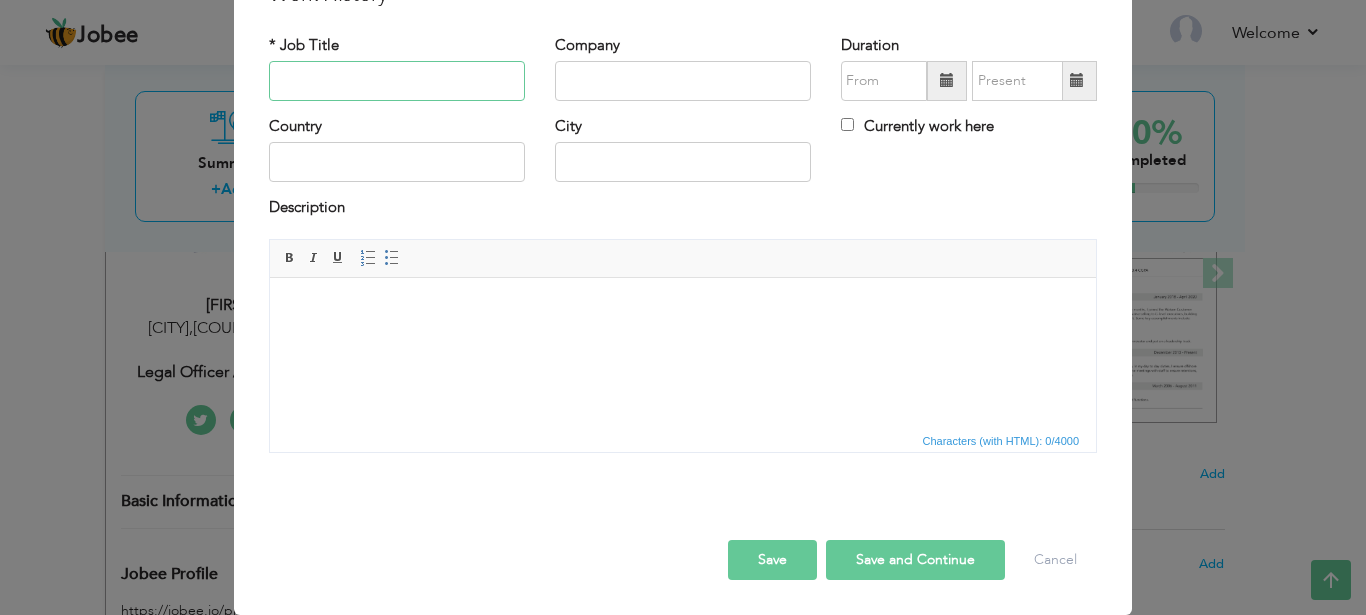 click at bounding box center (397, 81) 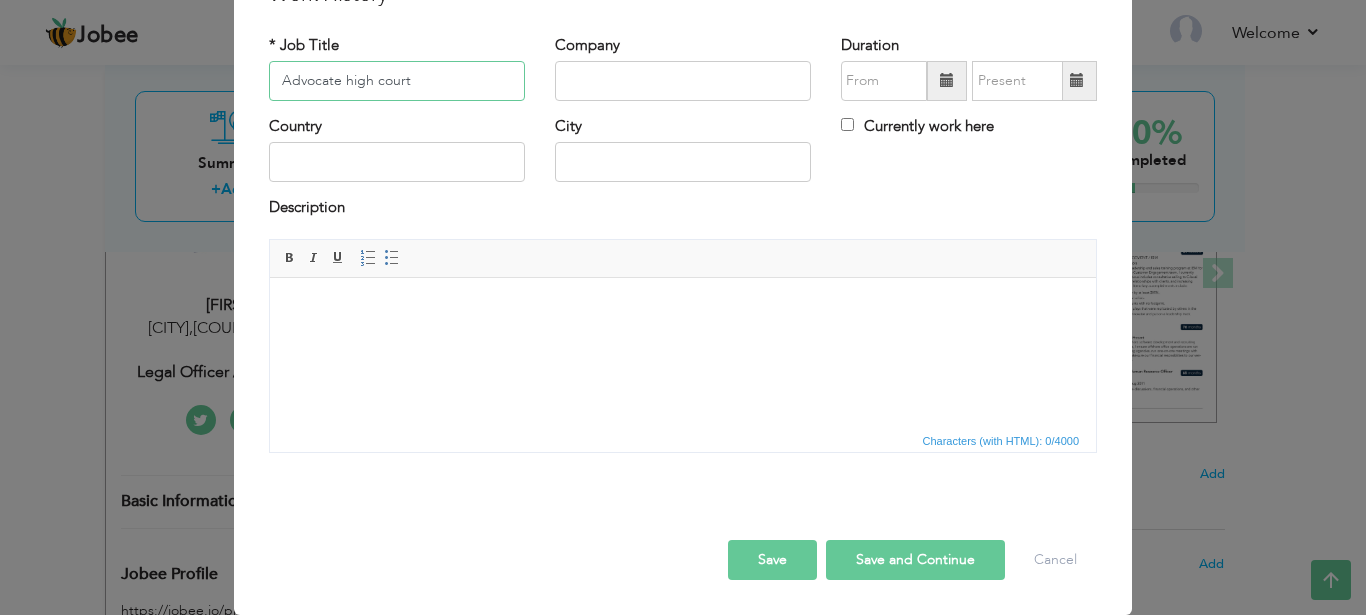 type on "Advocate high court" 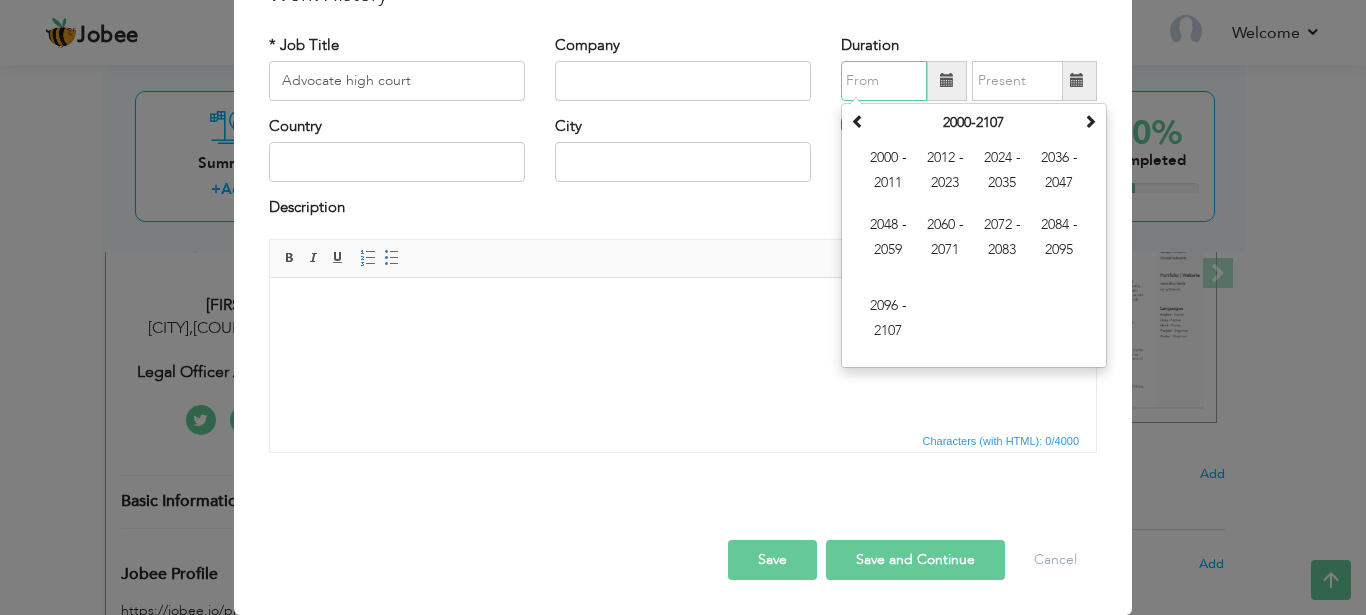 click at bounding box center (884, 81) 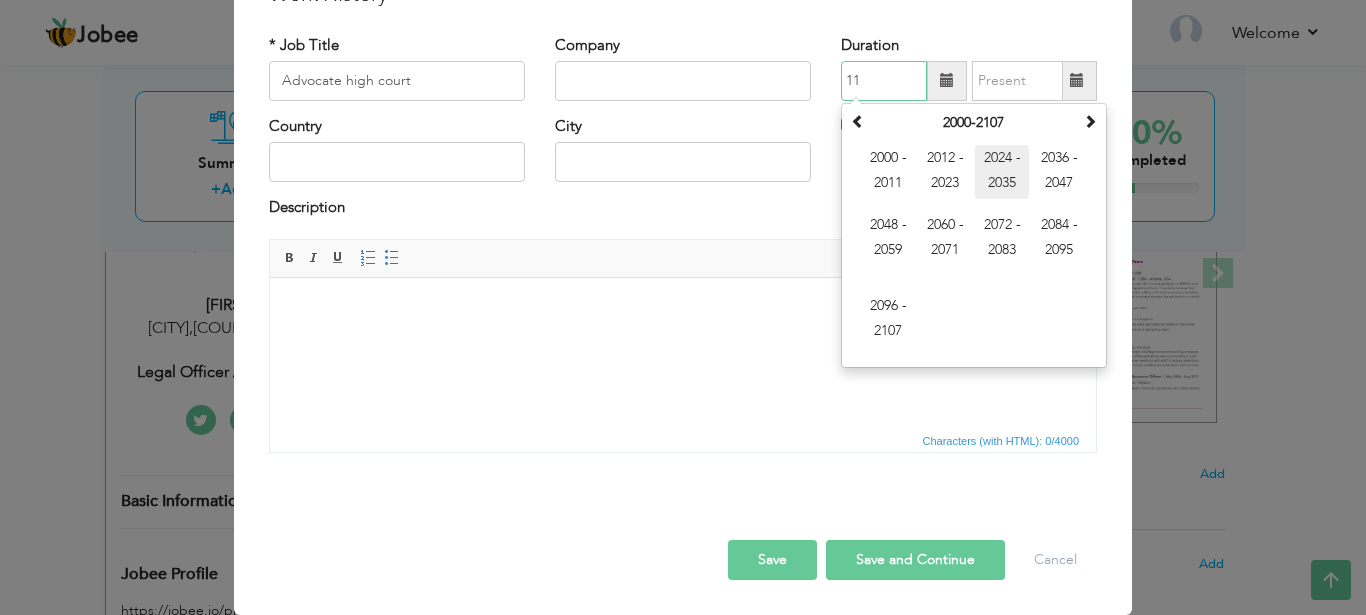click on "2024 - 2035" at bounding box center (1002, 172) 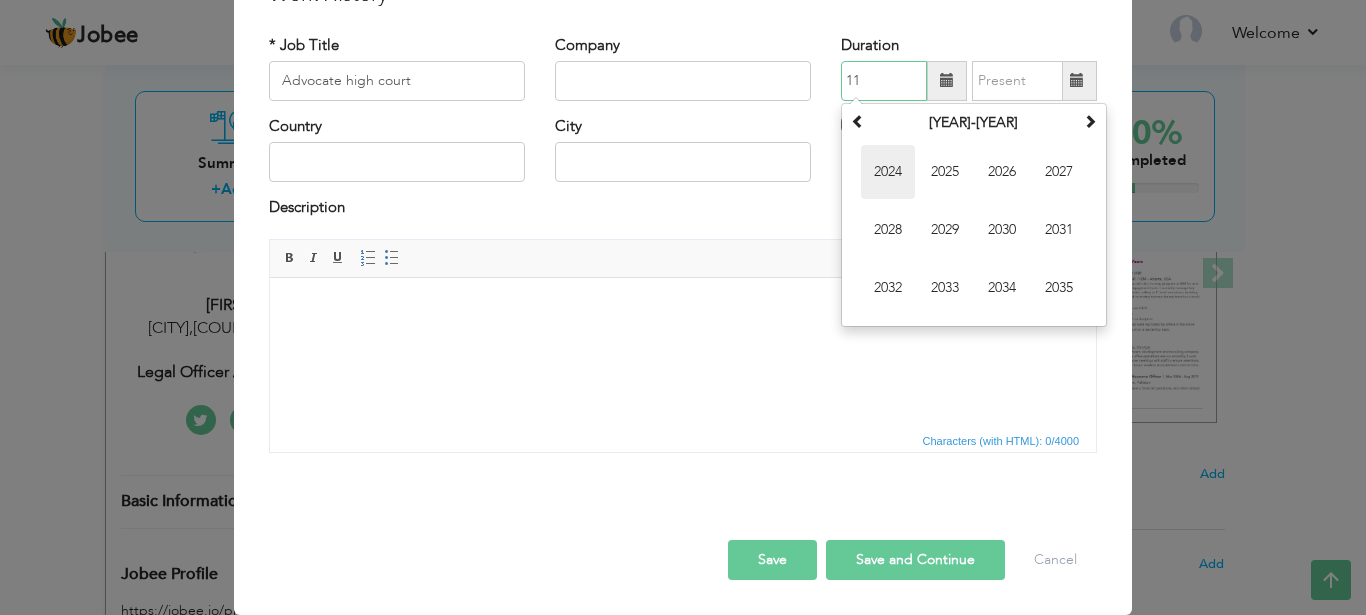 click on "2024" at bounding box center [888, 172] 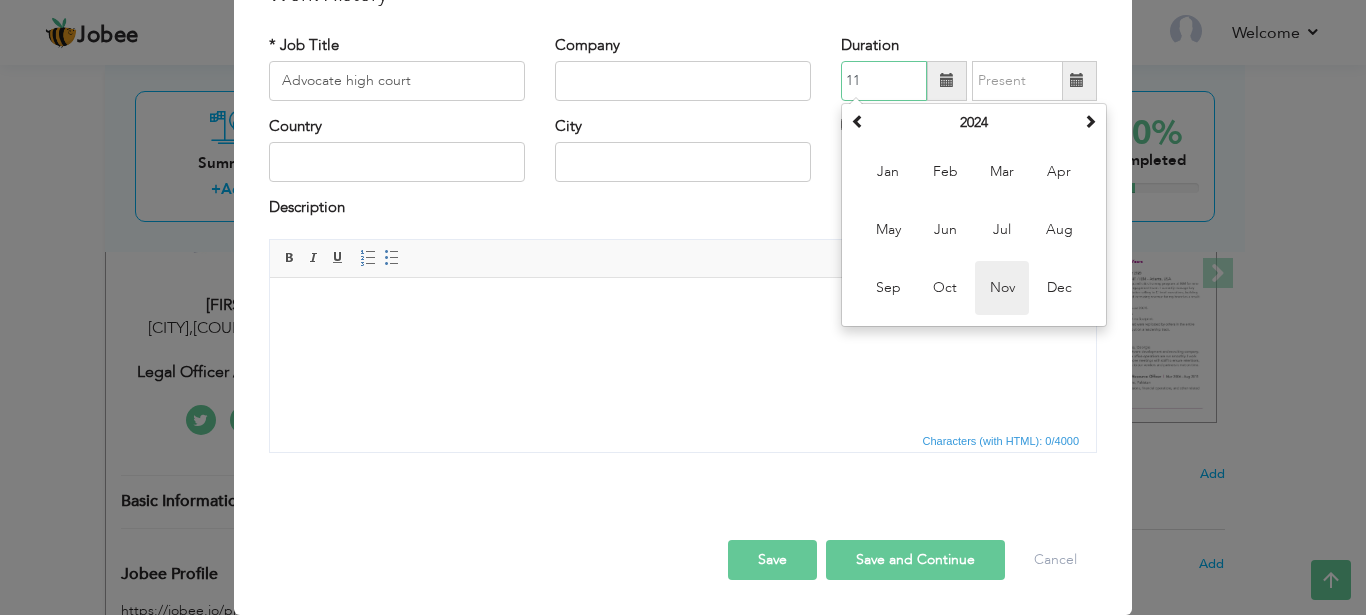 click on "Nov" at bounding box center (1002, 288) 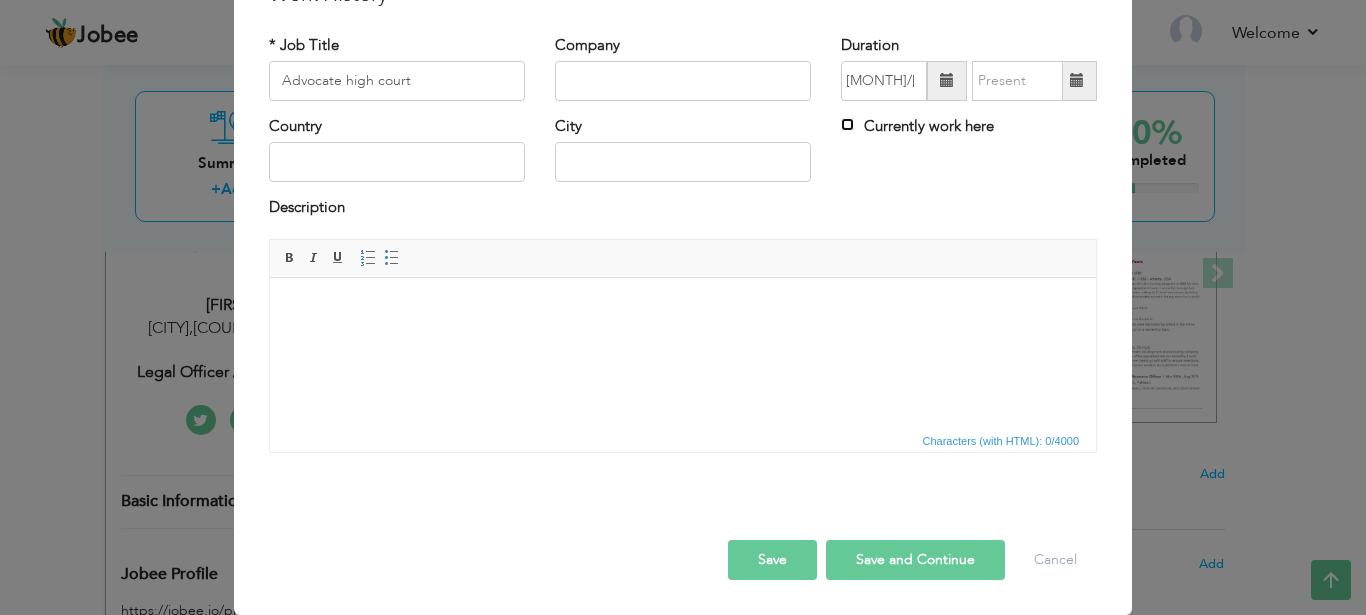 click on "Currently work here" at bounding box center [847, 124] 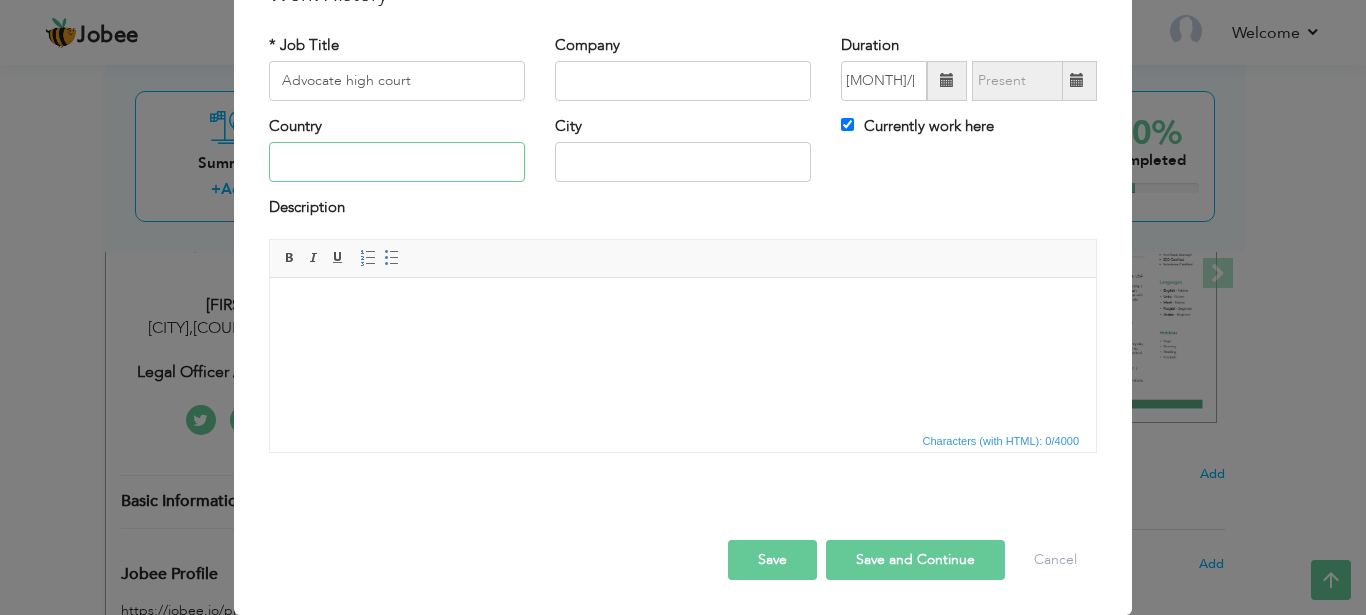 click at bounding box center [397, 162] 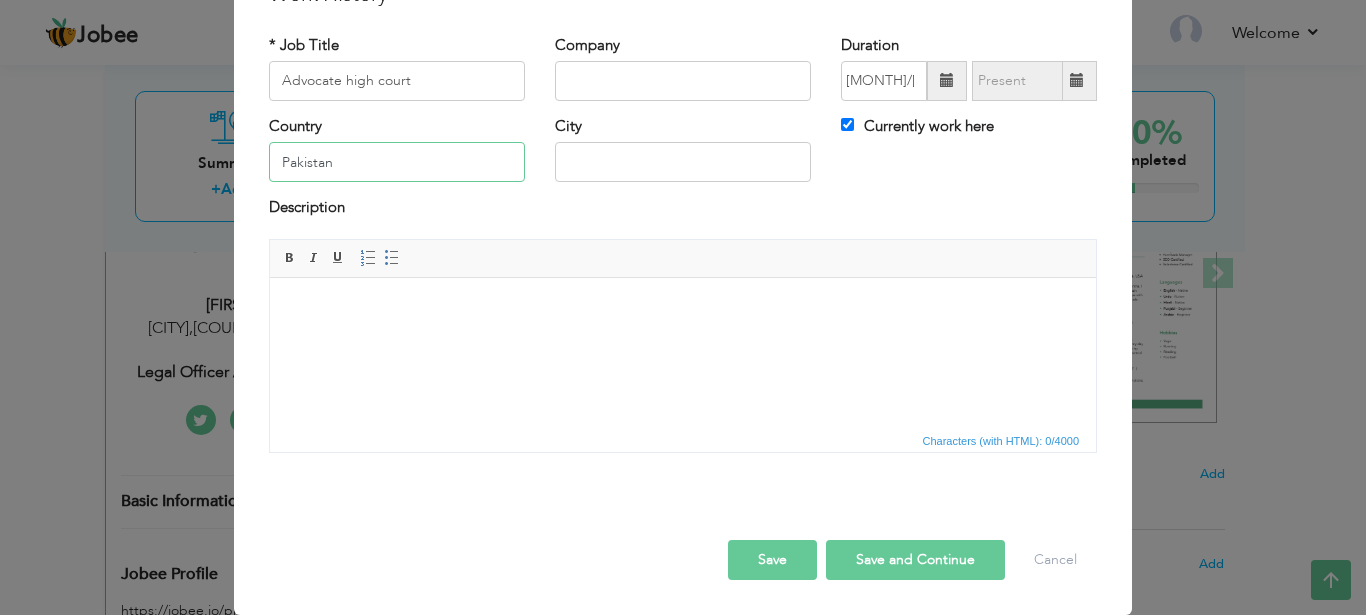 type on "Pakistan" 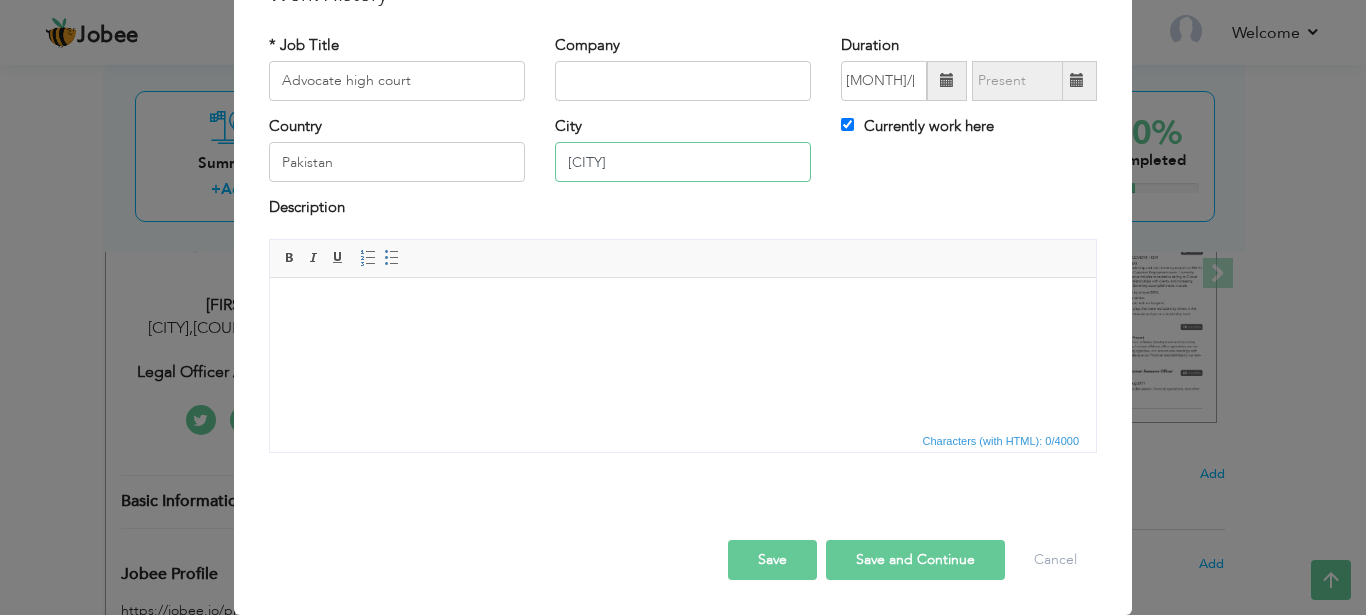 type on "[CITY]" 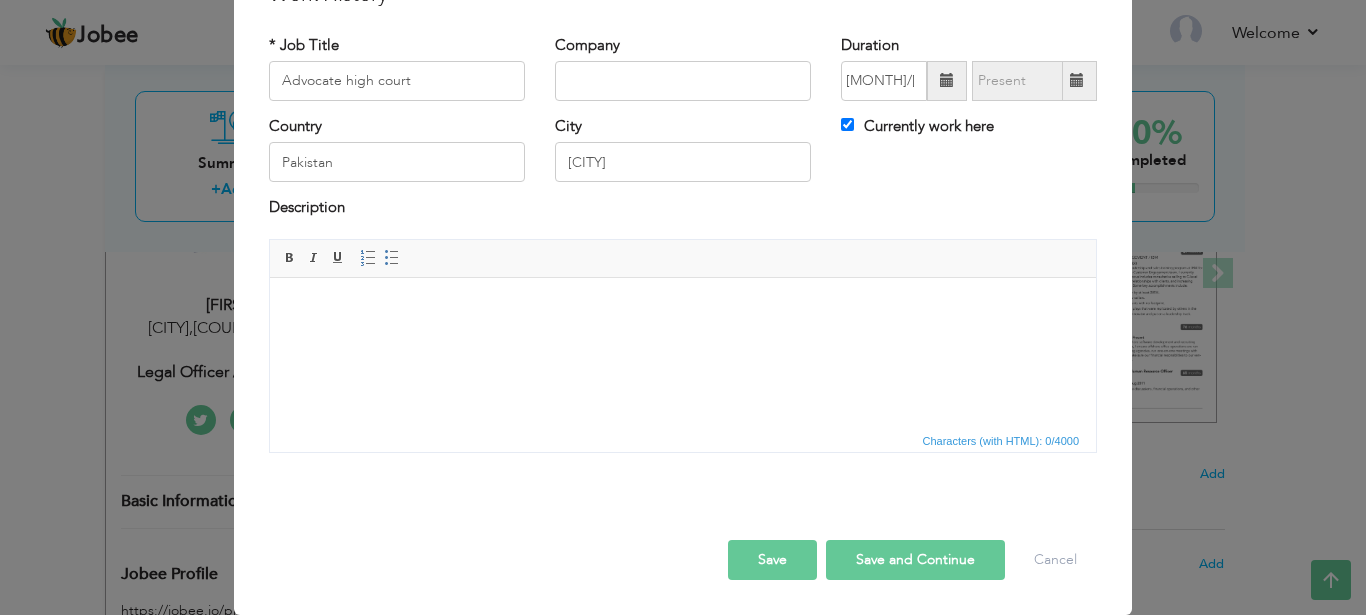 click at bounding box center [683, 352] 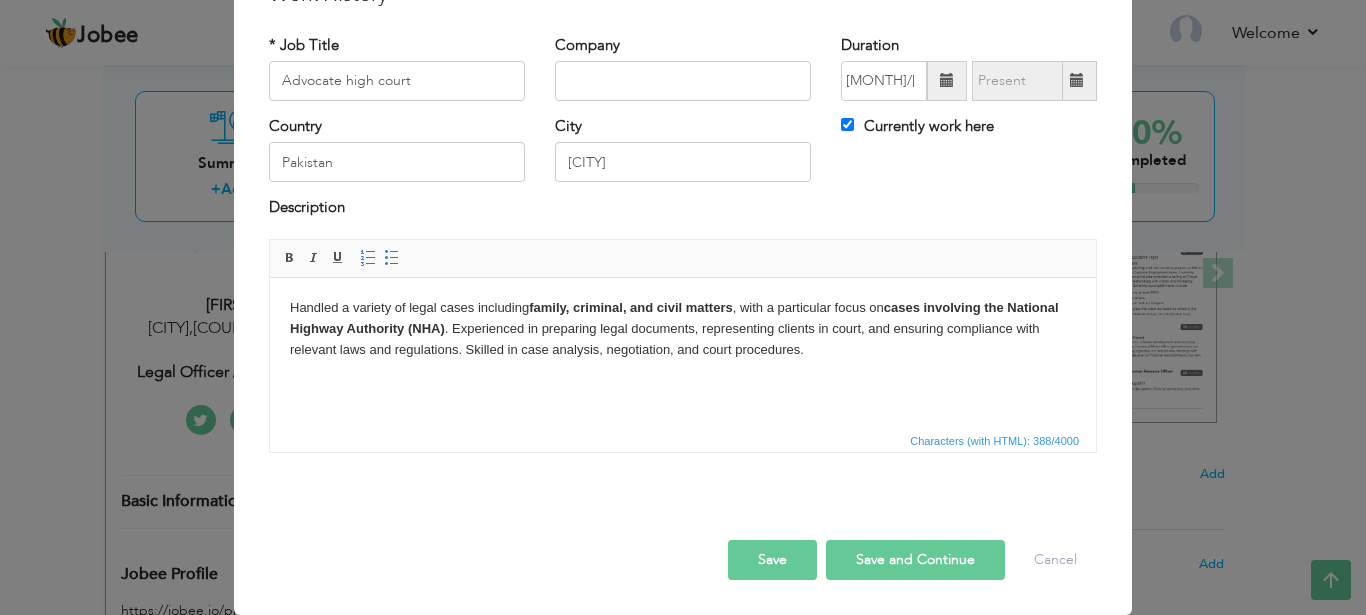 click on "Save and Continue" at bounding box center (915, 560) 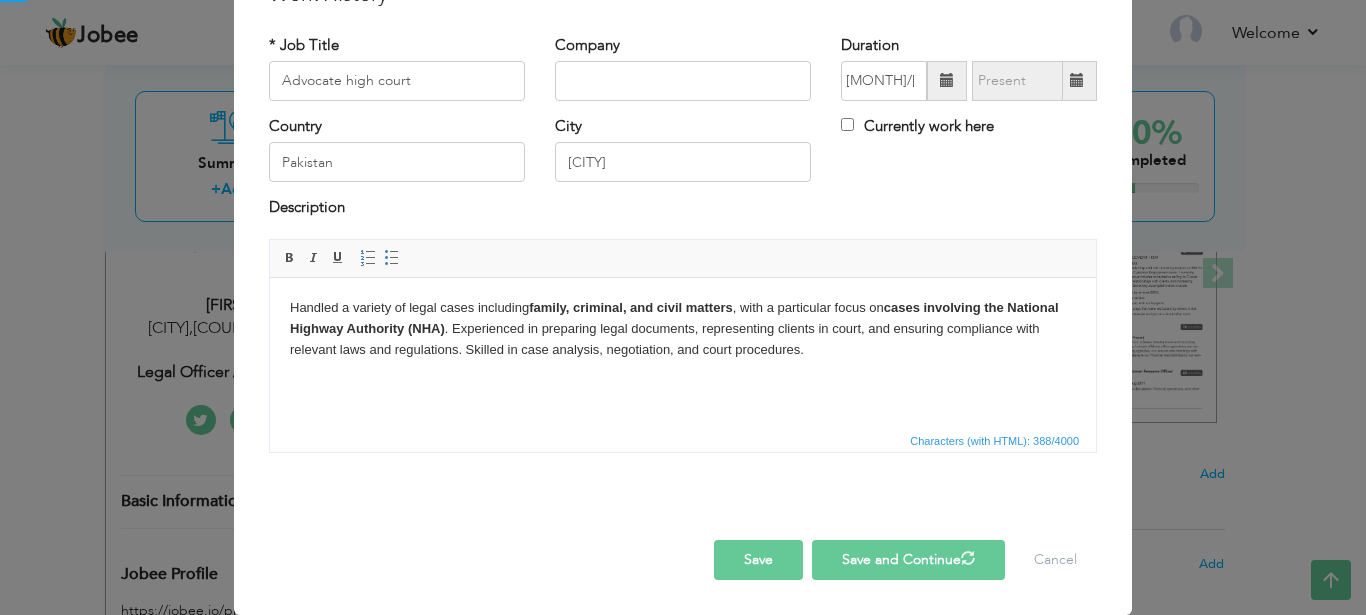 type 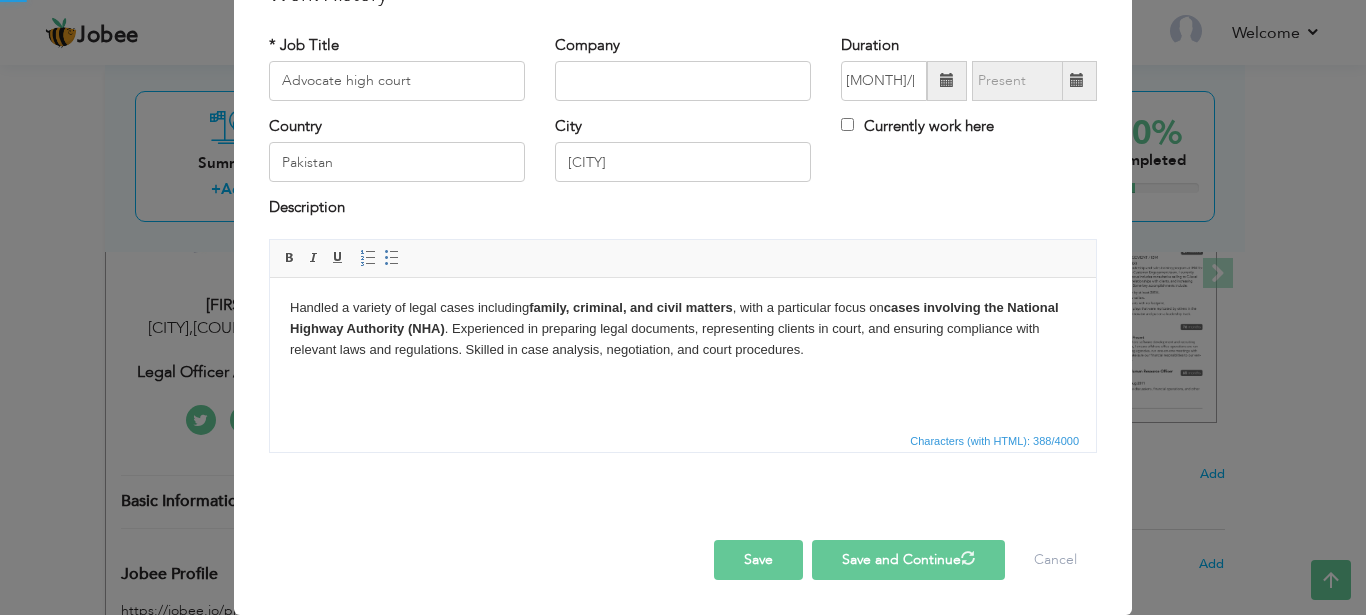 type 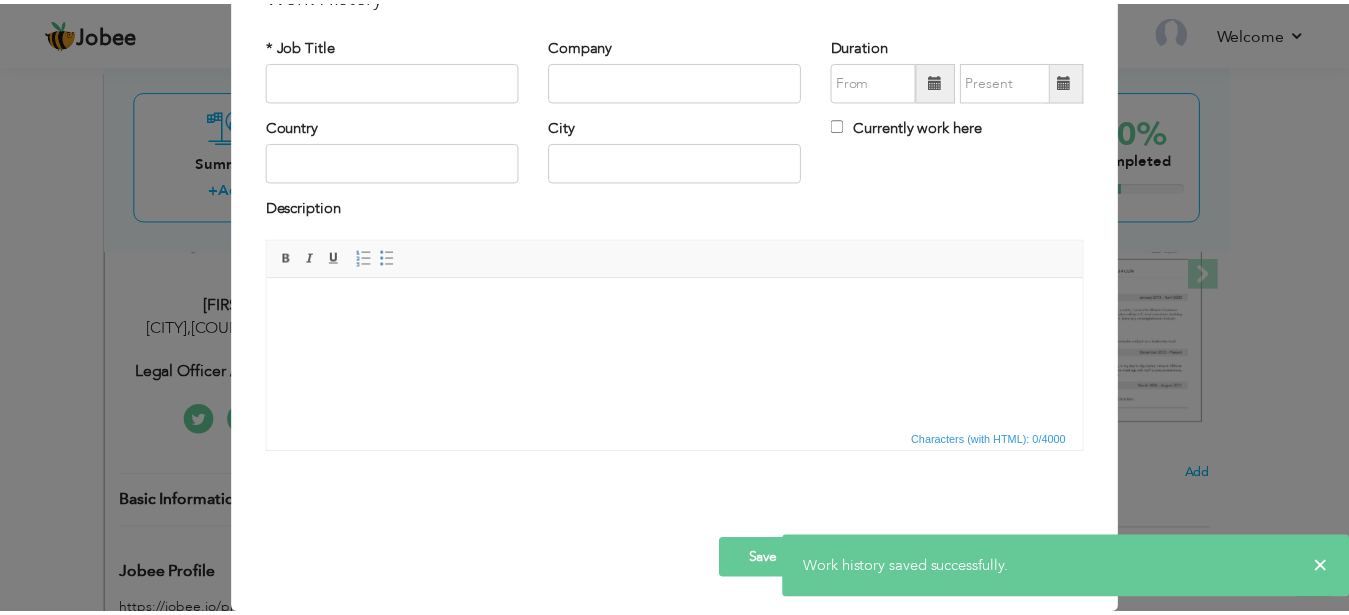 scroll, scrollTop: 0, scrollLeft: 0, axis: both 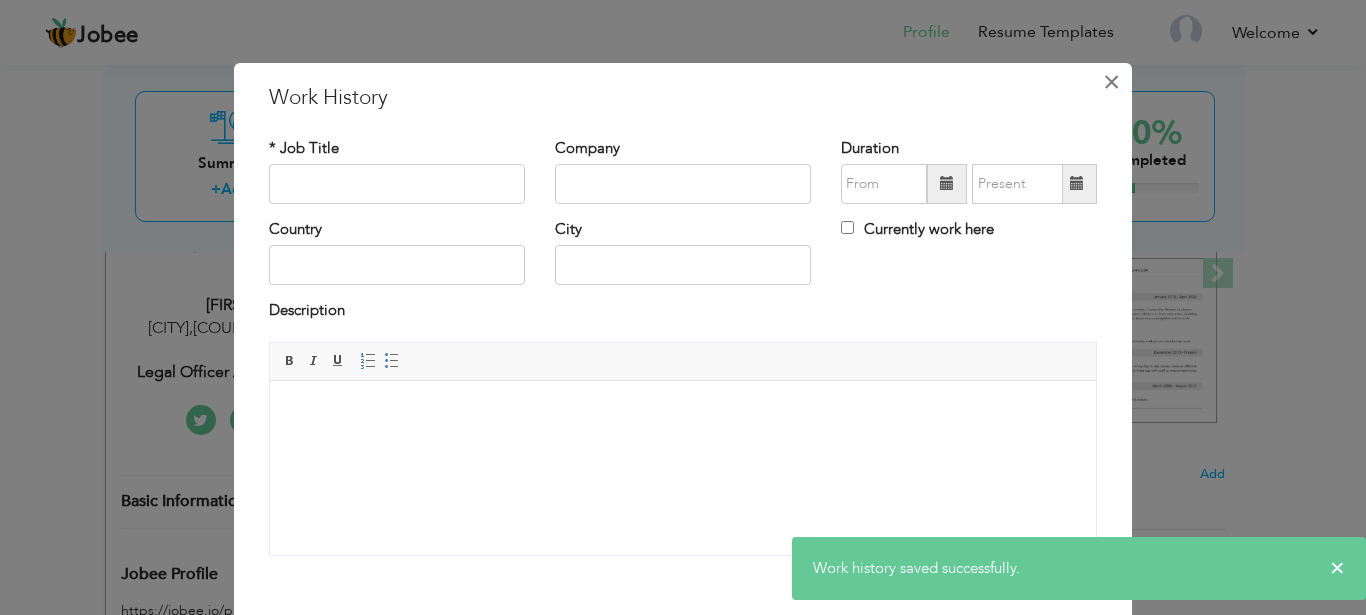 click on "×" at bounding box center [1111, 82] 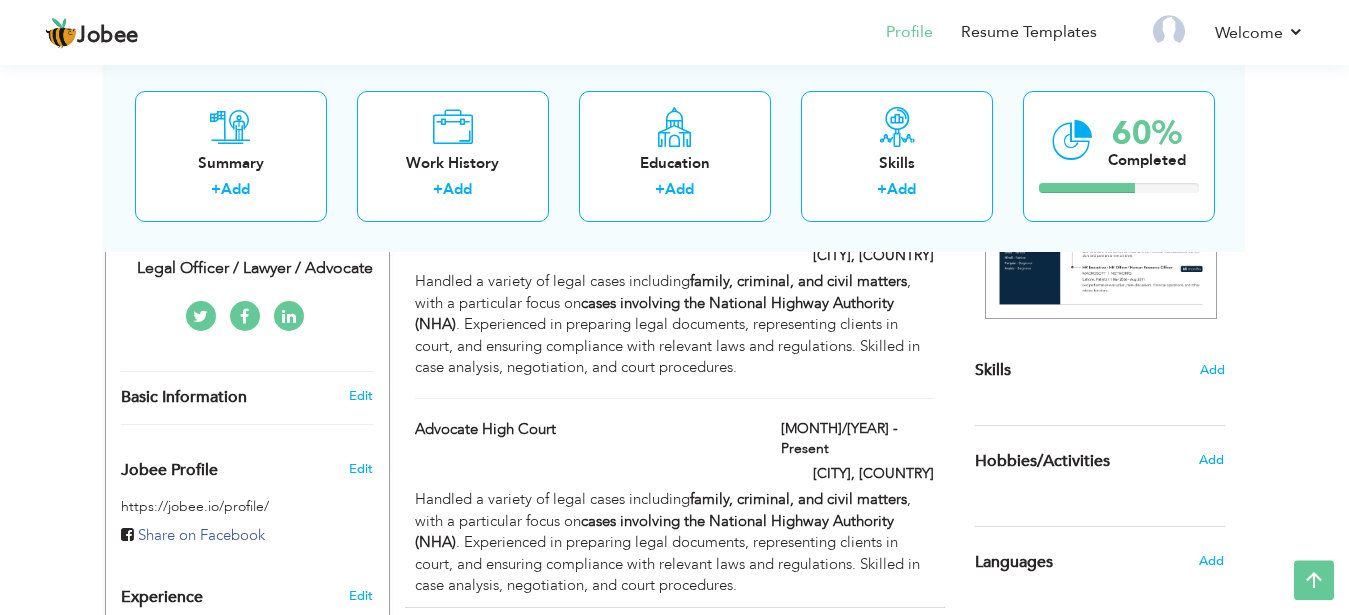 scroll, scrollTop: 408, scrollLeft: 0, axis: vertical 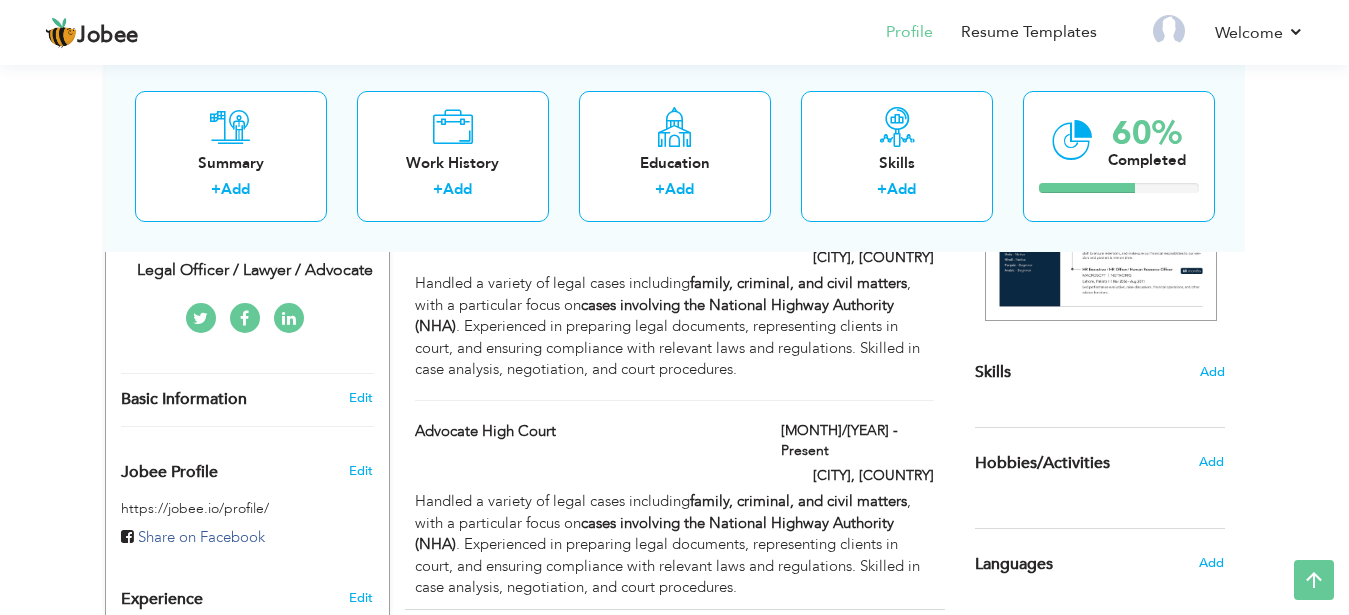 click on "Skills
Add" at bounding box center [1100, 176] 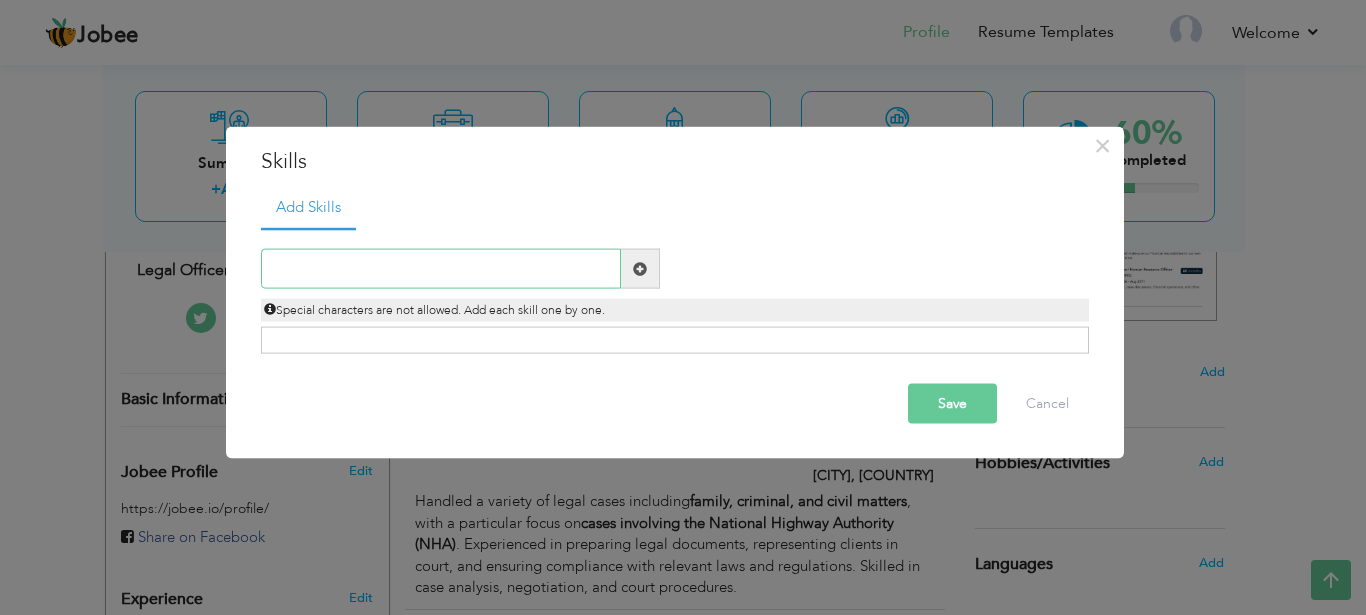 click at bounding box center (441, 269) 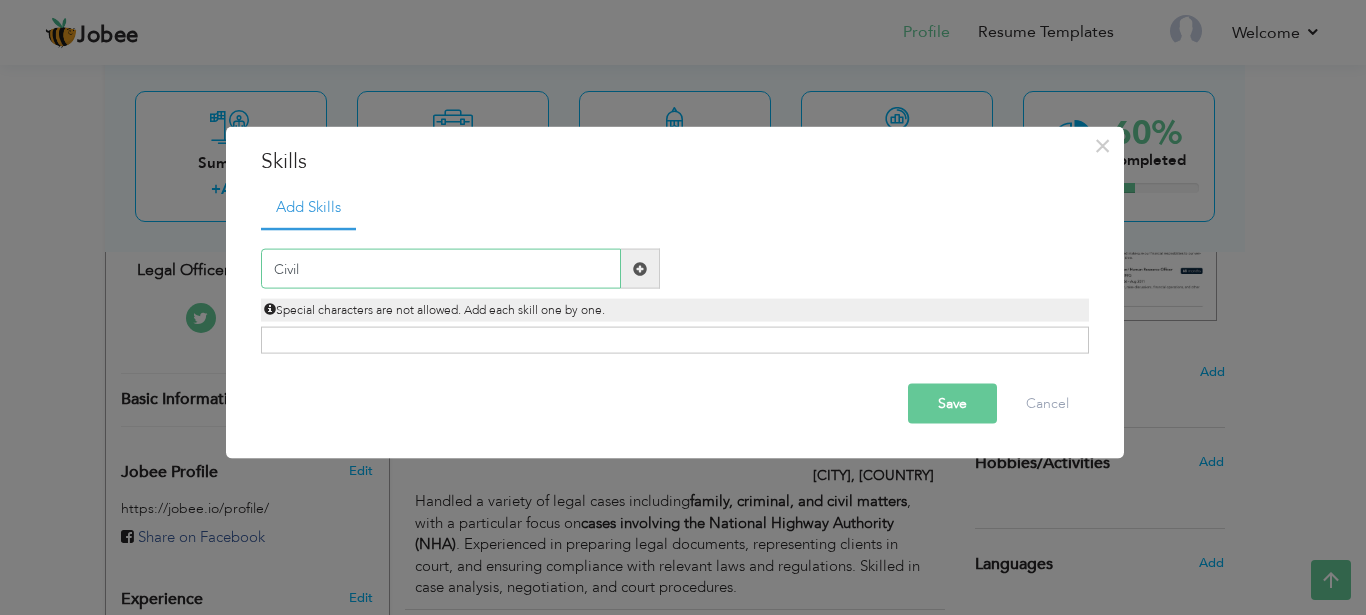 type on "Civil" 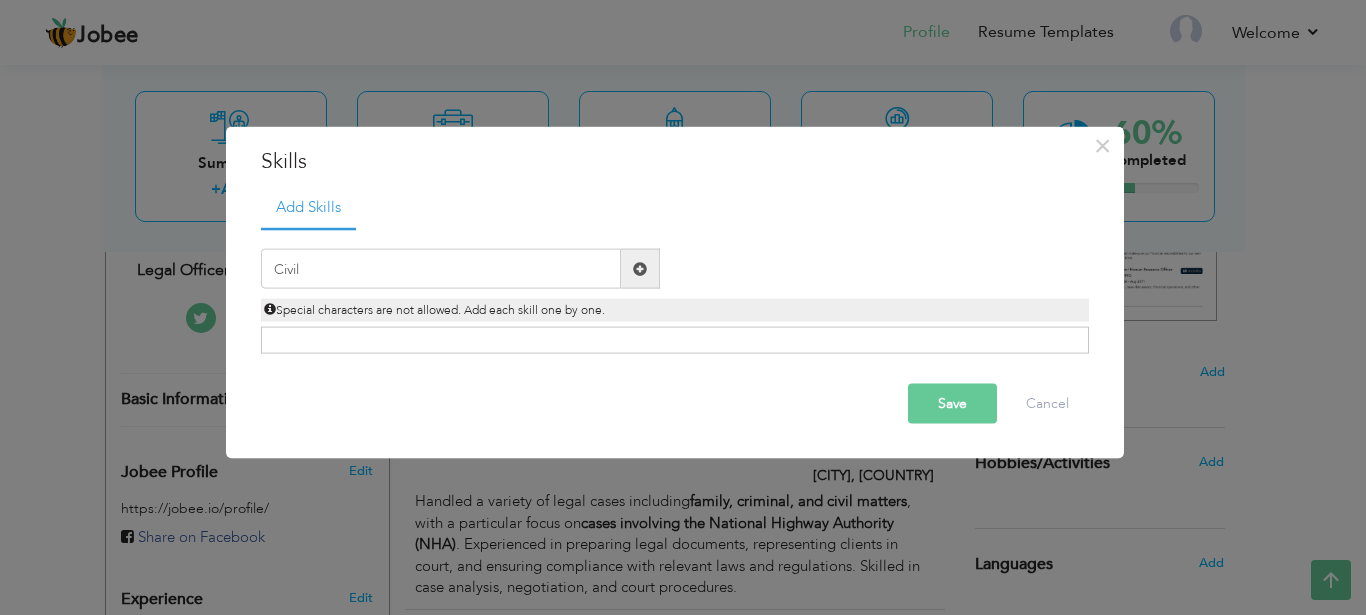 click at bounding box center (640, 268) 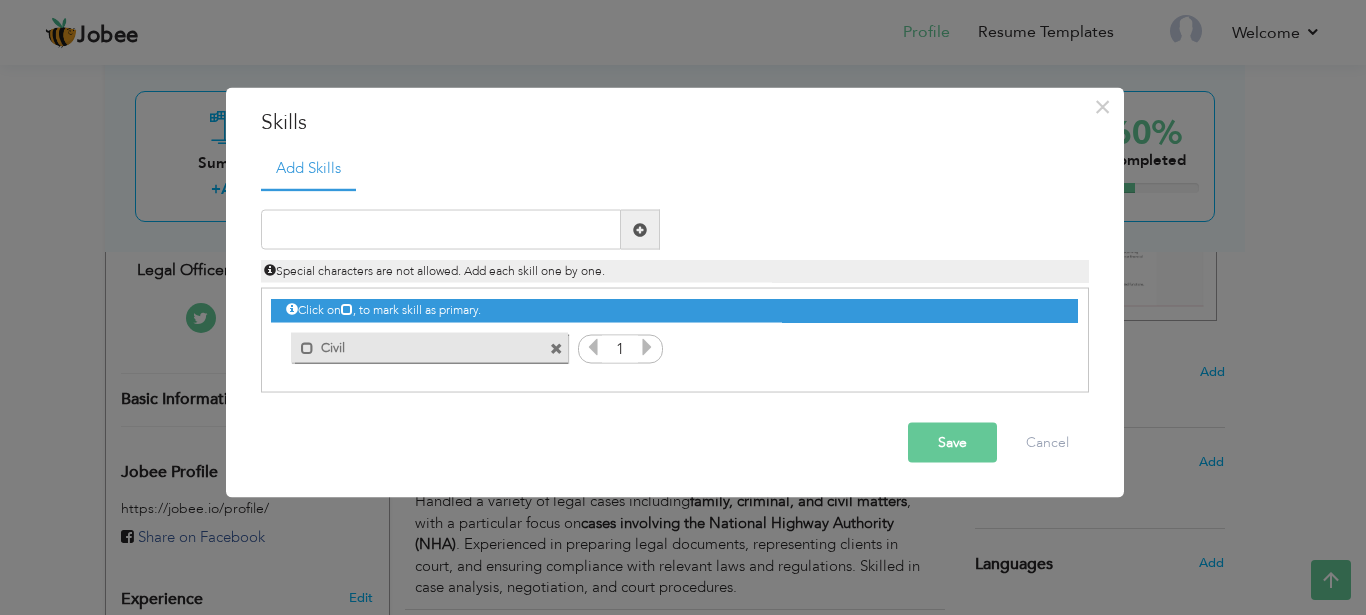 click at bounding box center [647, 347] 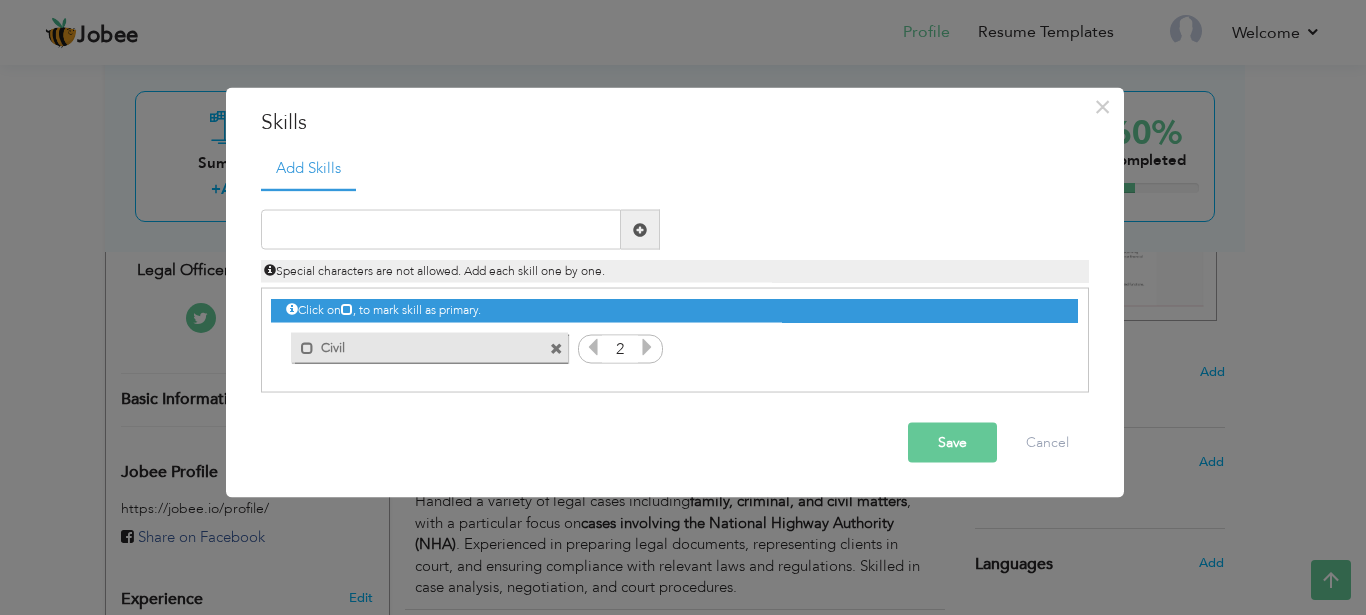 click at bounding box center (647, 347) 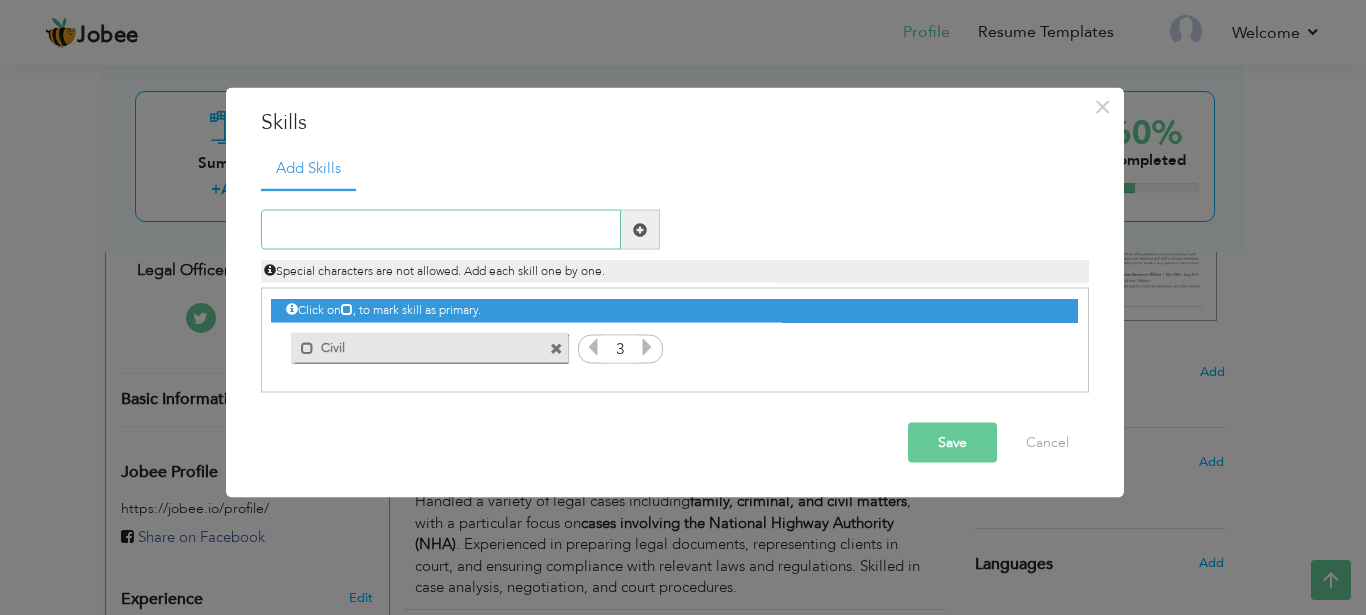 click at bounding box center [441, 230] 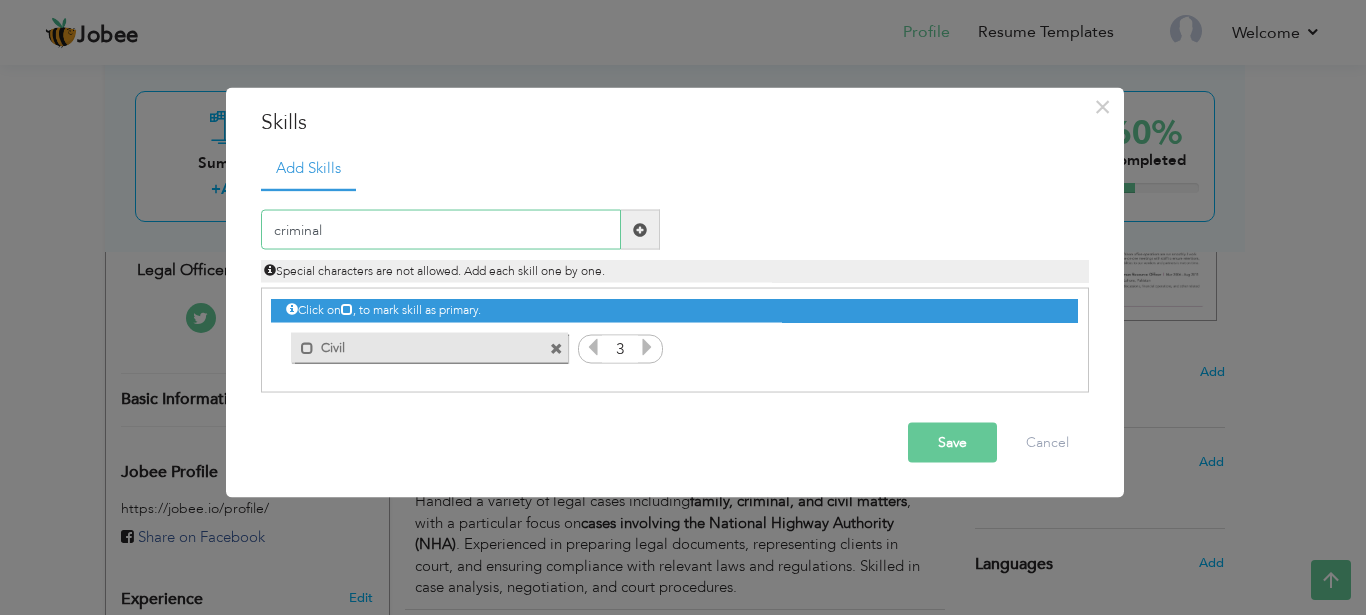 type on "criminal" 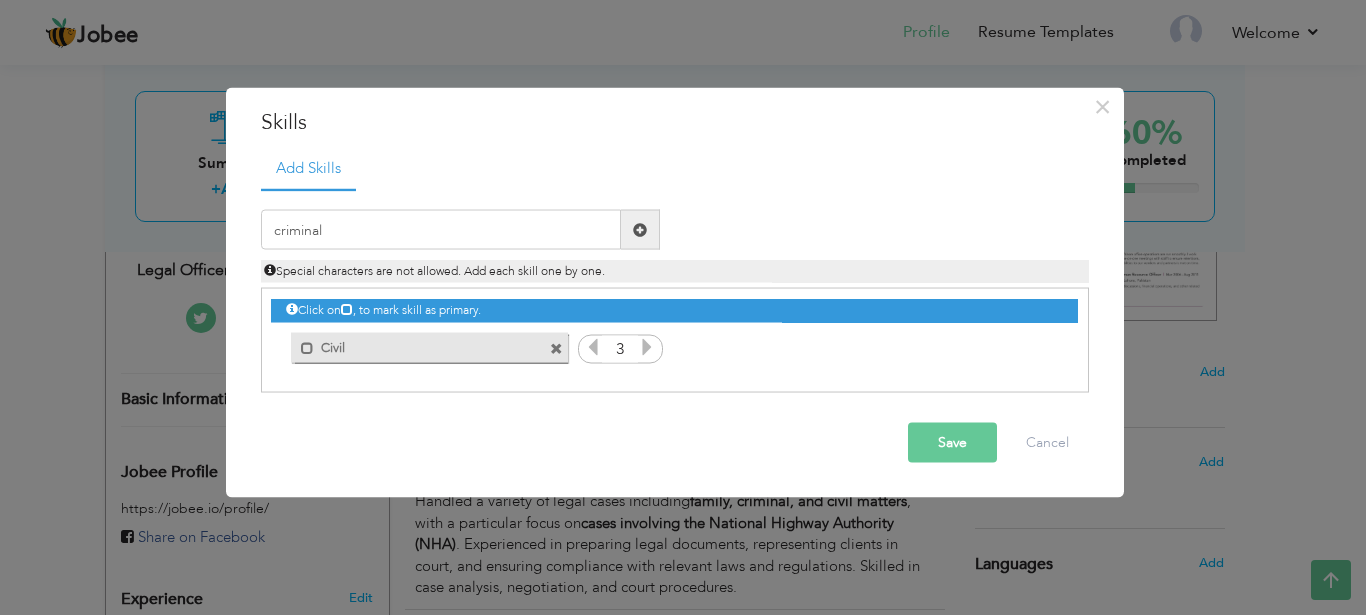 click at bounding box center (640, 230) 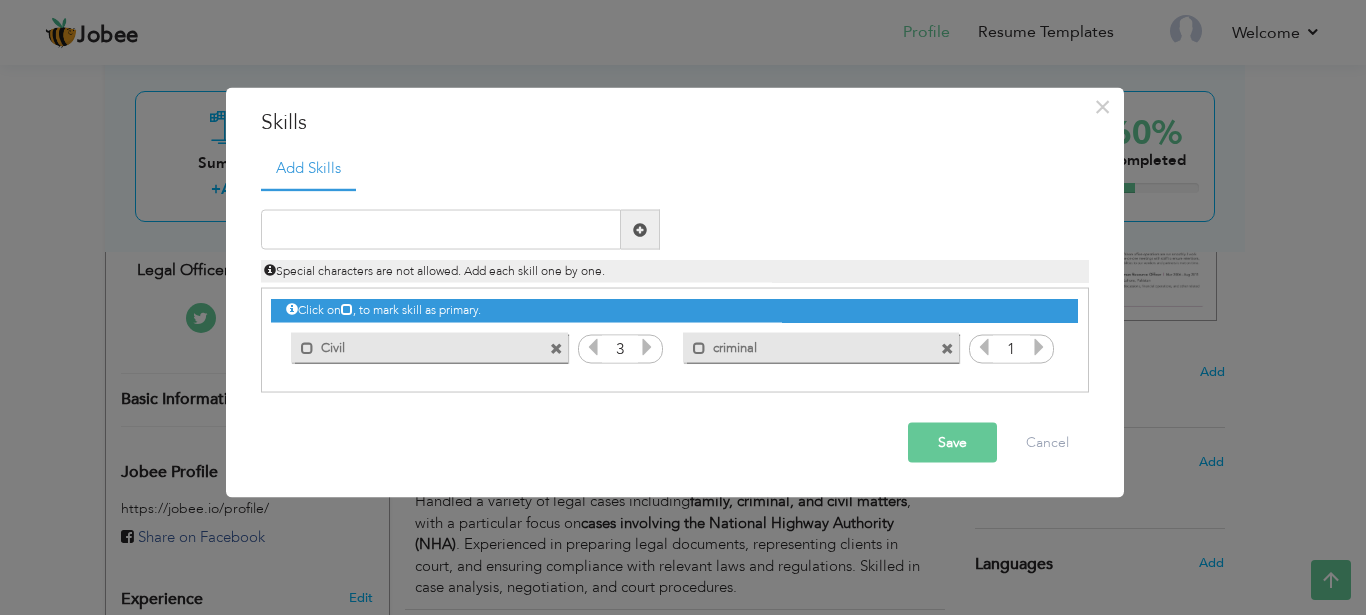 click at bounding box center (1039, 347) 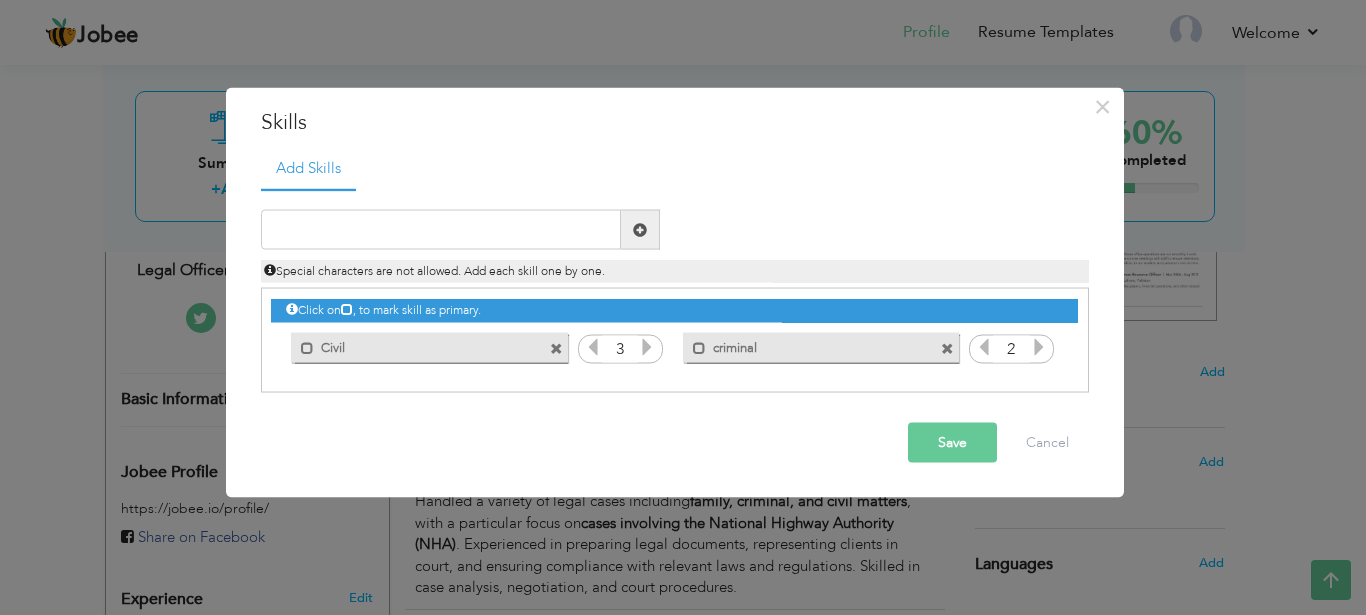 click at bounding box center (1039, 347) 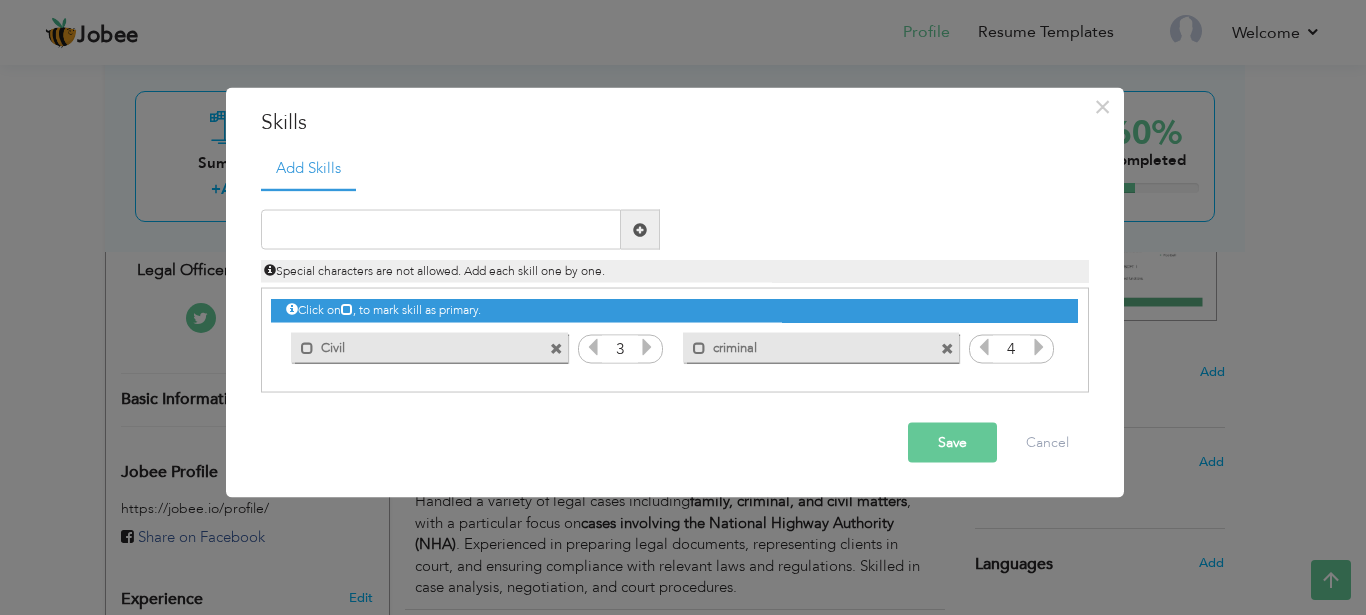 click at bounding box center (947, 348) 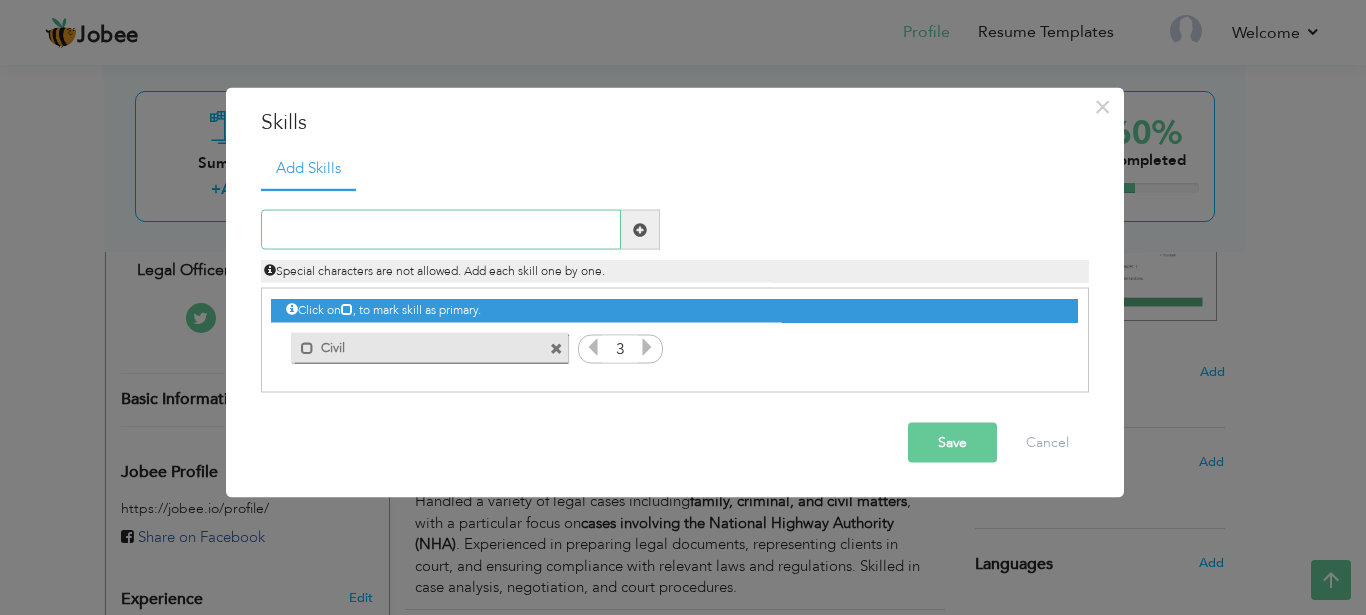 click at bounding box center (441, 230) 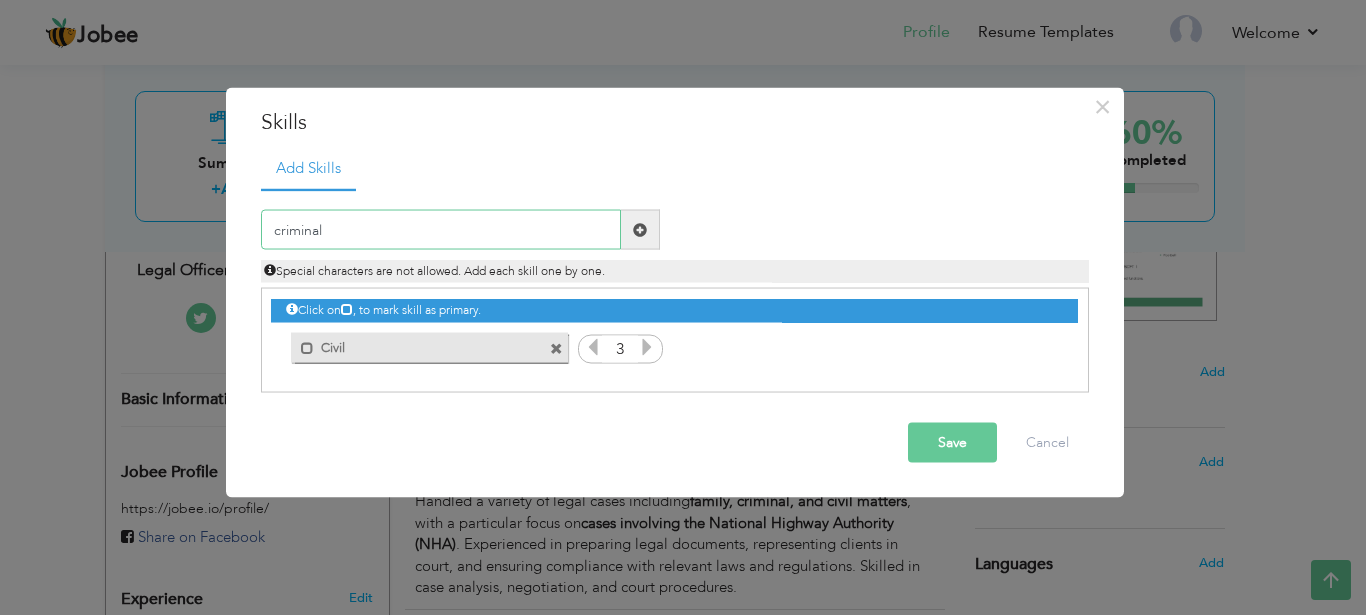 drag, startPoint x: 279, startPoint y: 230, endPoint x: 265, endPoint y: 233, distance: 14.3178215 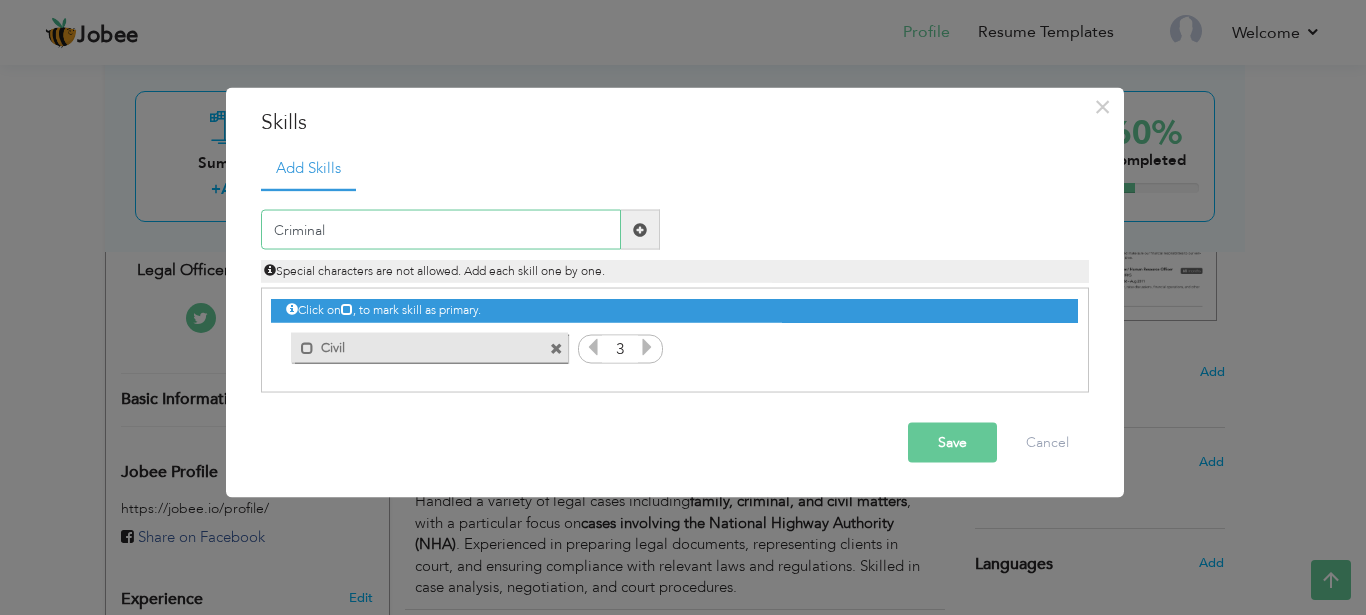type on "Criminal" 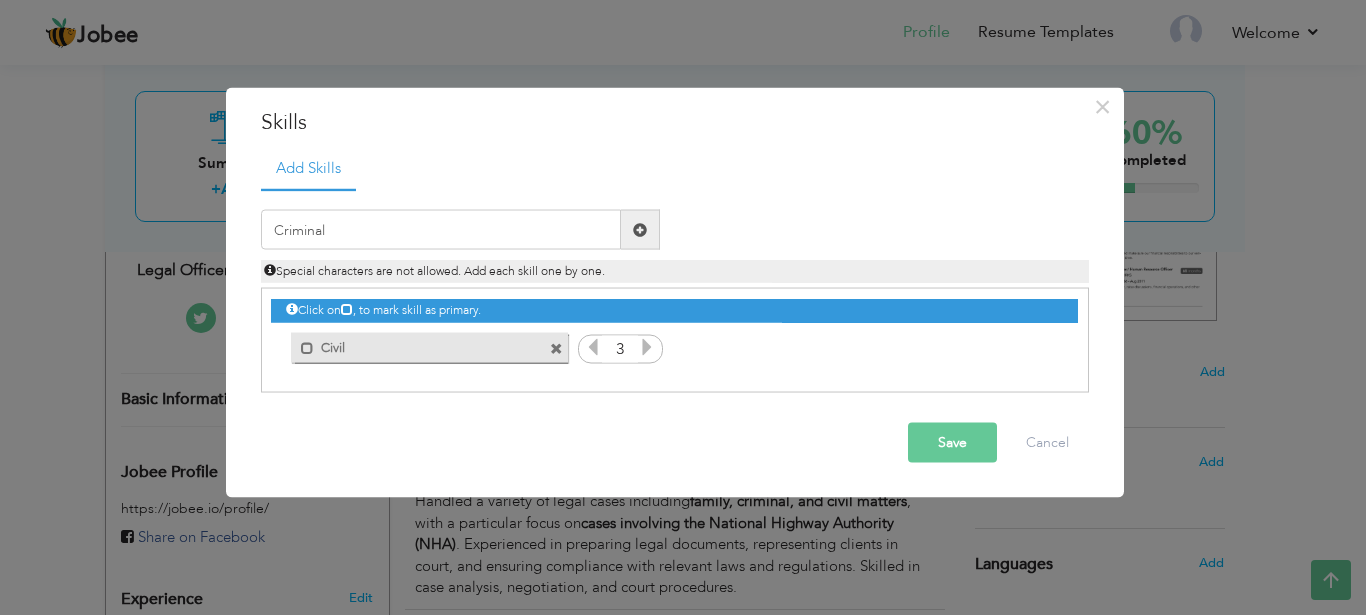 click at bounding box center [640, 230] 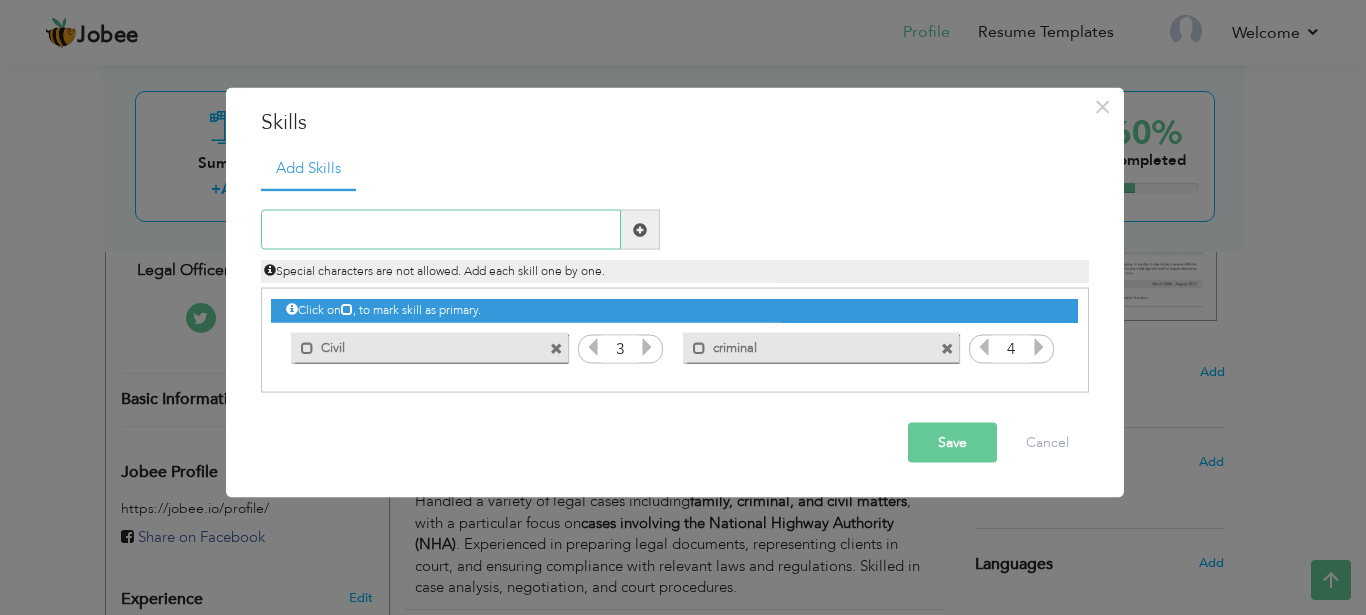 click at bounding box center (441, 230) 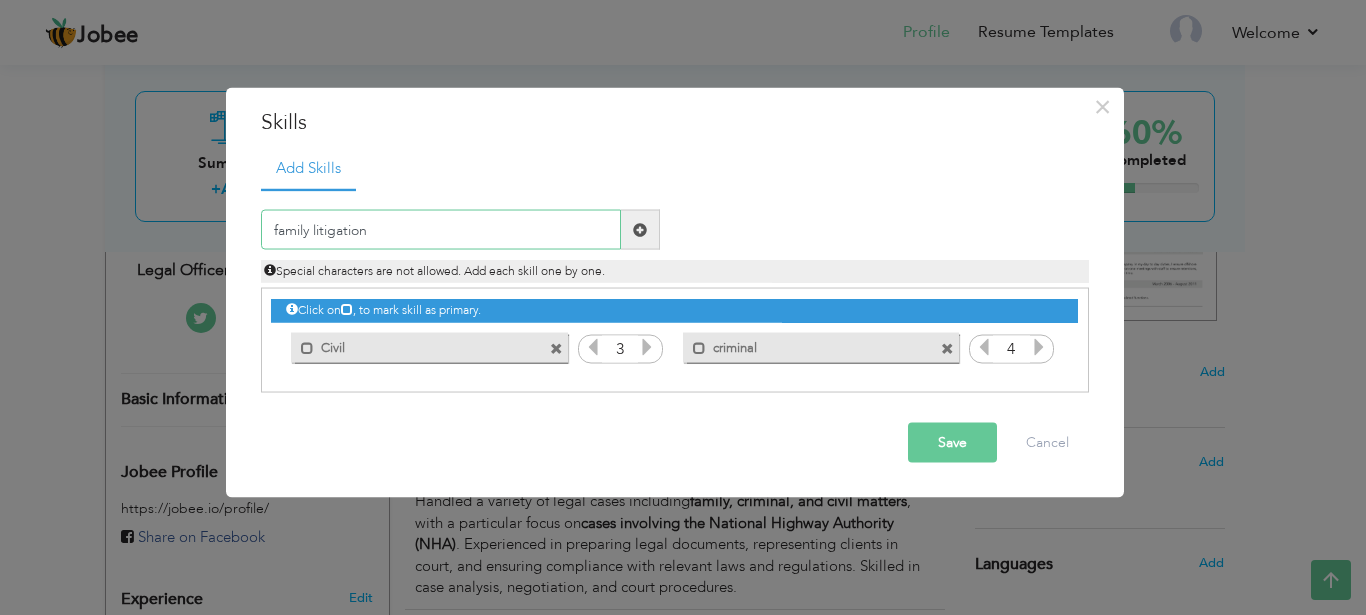 drag, startPoint x: 278, startPoint y: 229, endPoint x: 257, endPoint y: 232, distance: 21.213203 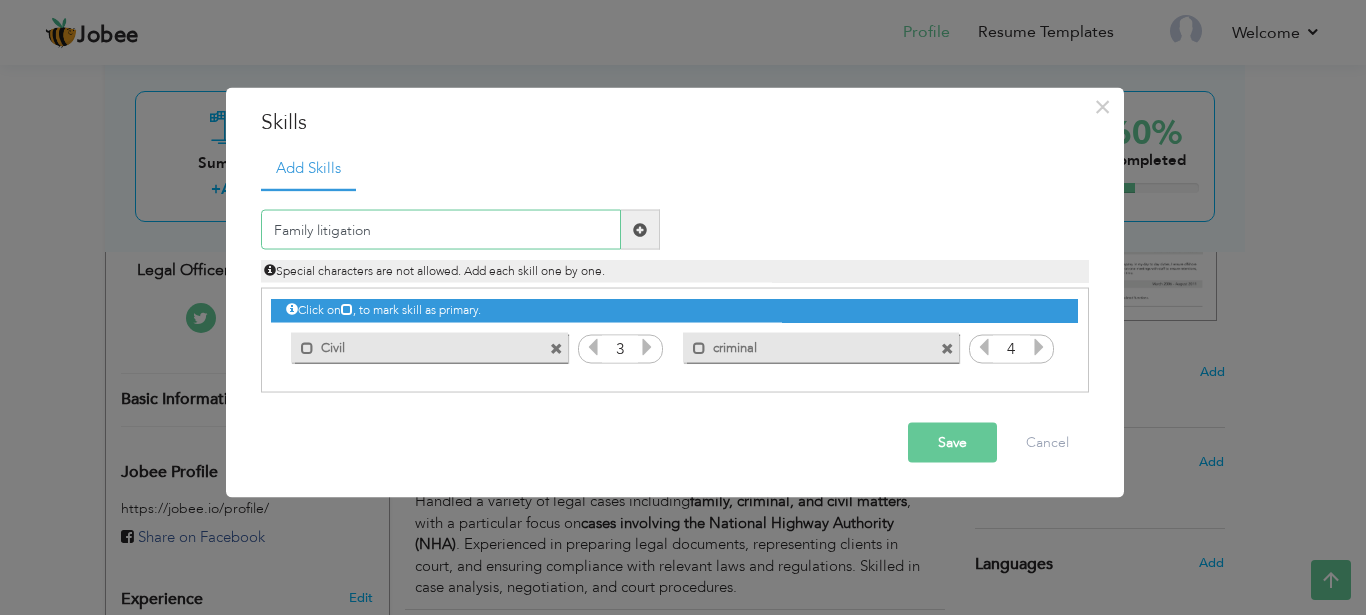 type on "Family litigation" 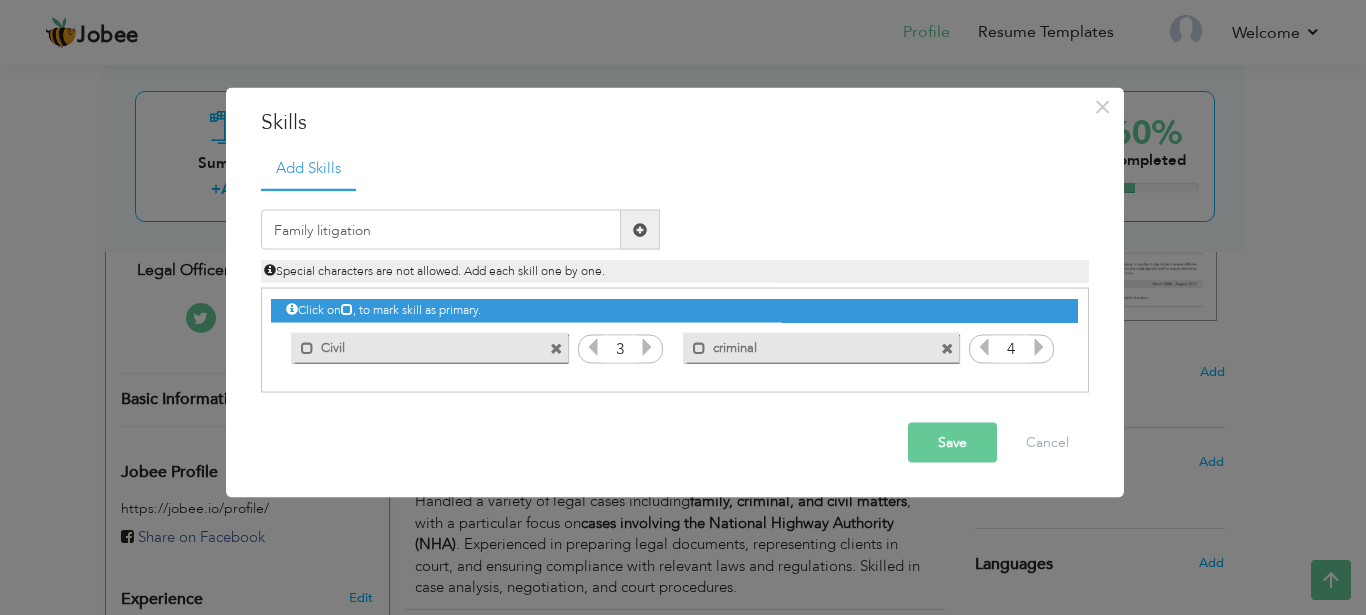 click at bounding box center [640, 229] 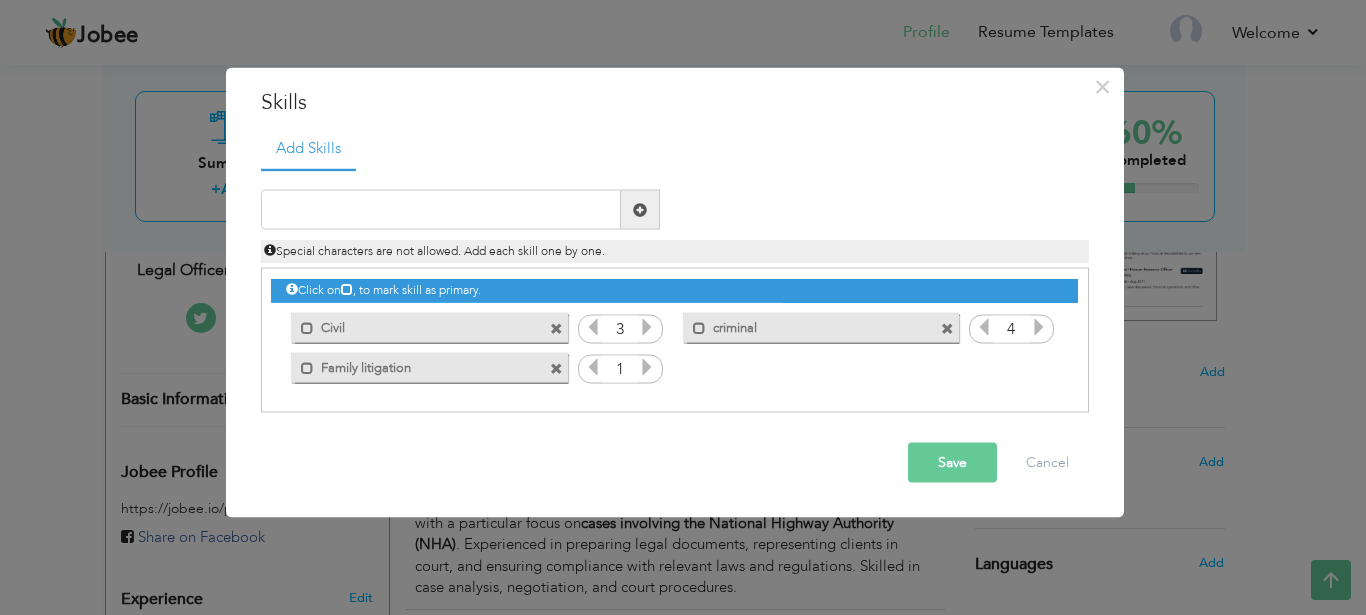 click on "Duplicate entry" at bounding box center (675, 290) 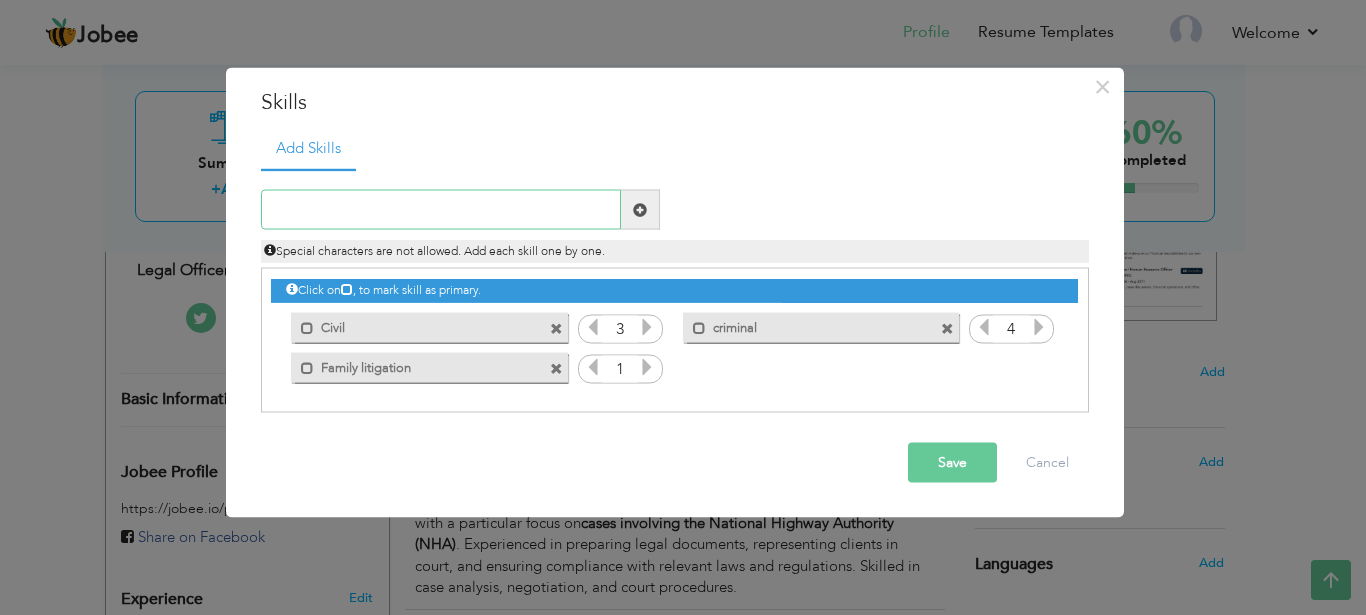 click at bounding box center [441, 210] 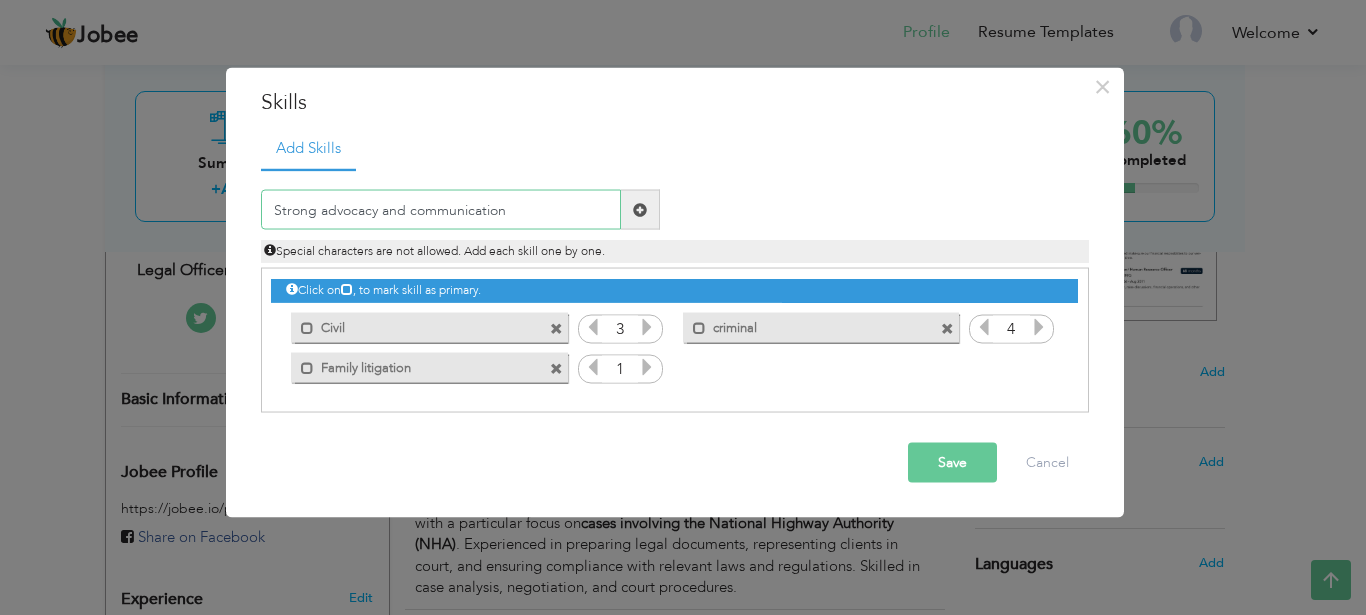 type on "Strong advocacy and communication" 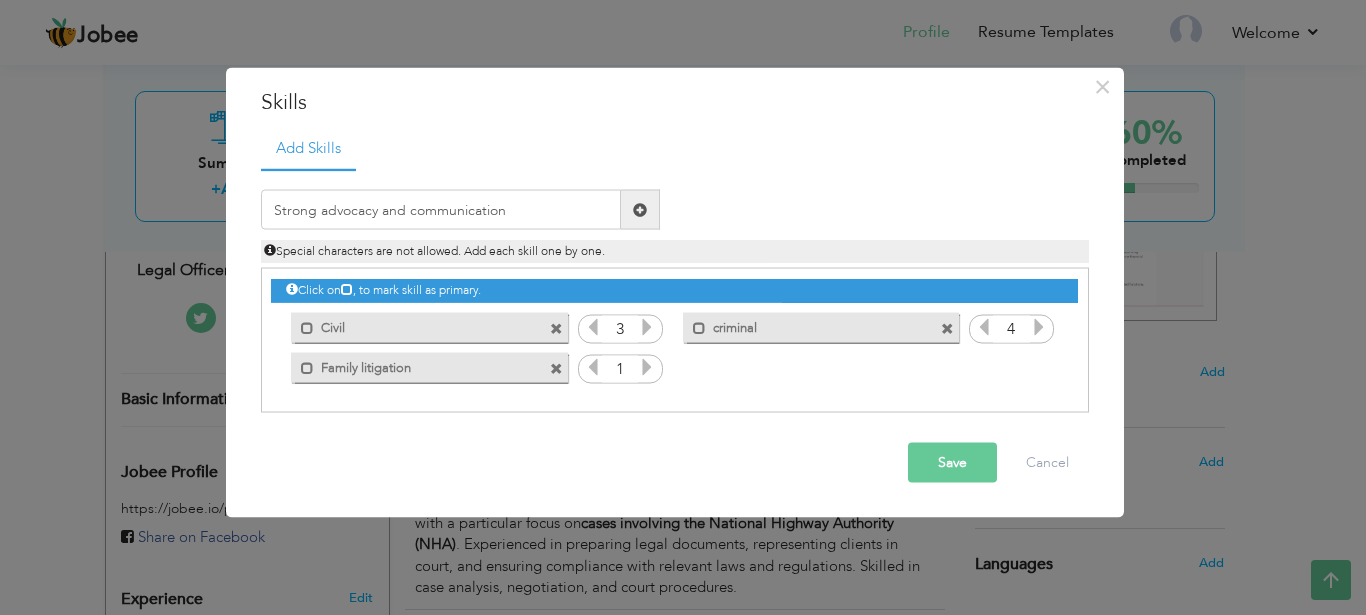 click at bounding box center [640, 209] 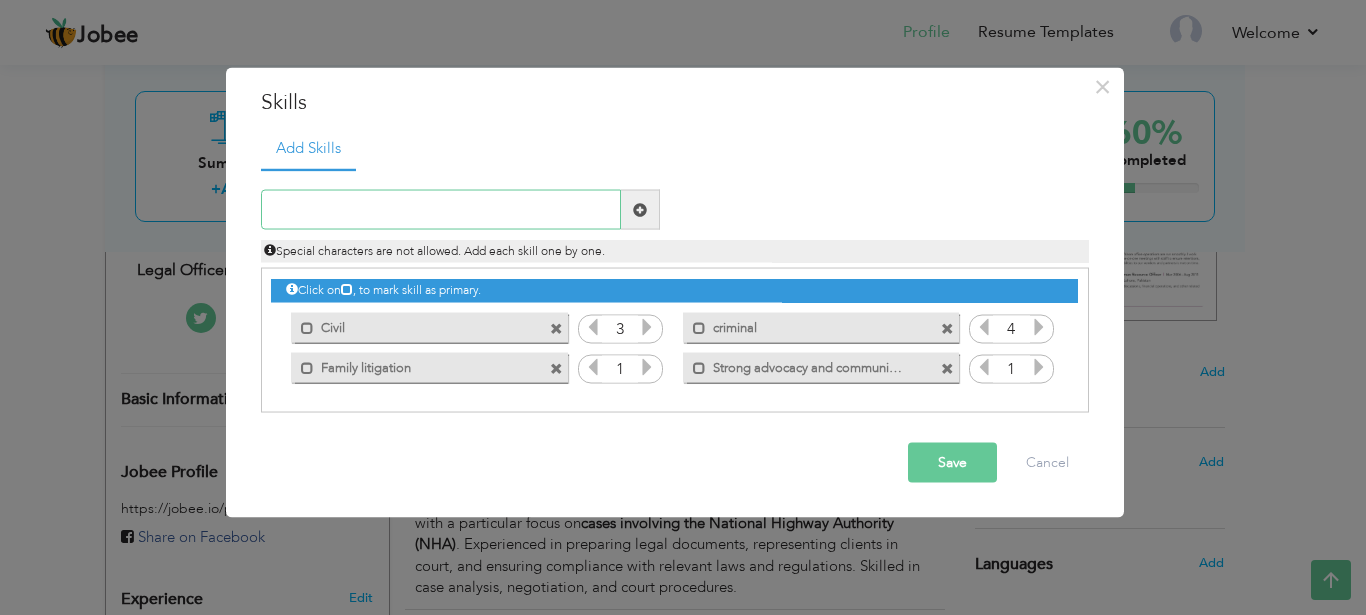 click at bounding box center [441, 210] 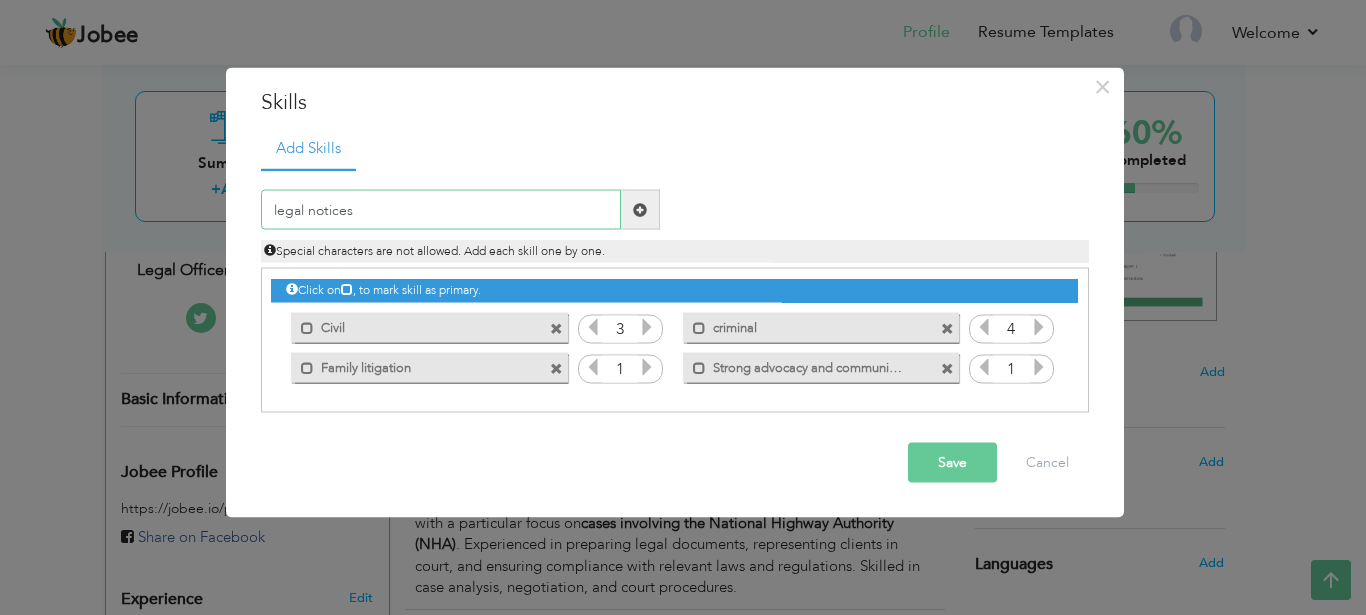drag, startPoint x: 279, startPoint y: 211, endPoint x: 267, endPoint y: 212, distance: 12.0415945 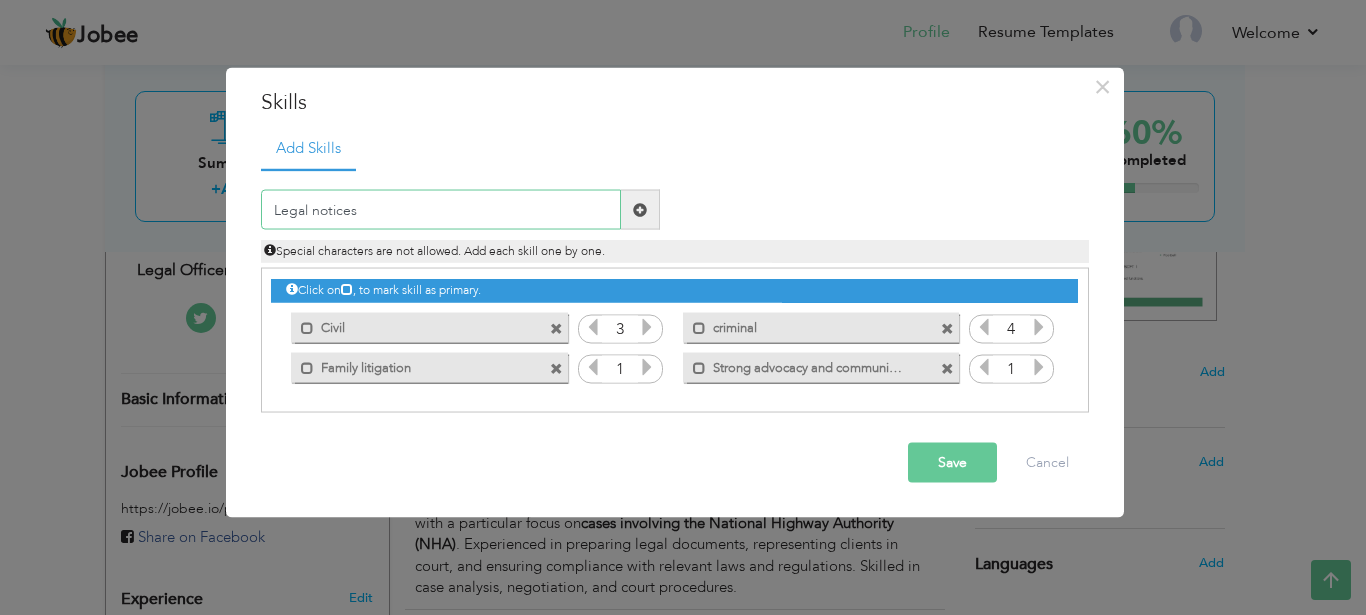 type on "Legal notices" 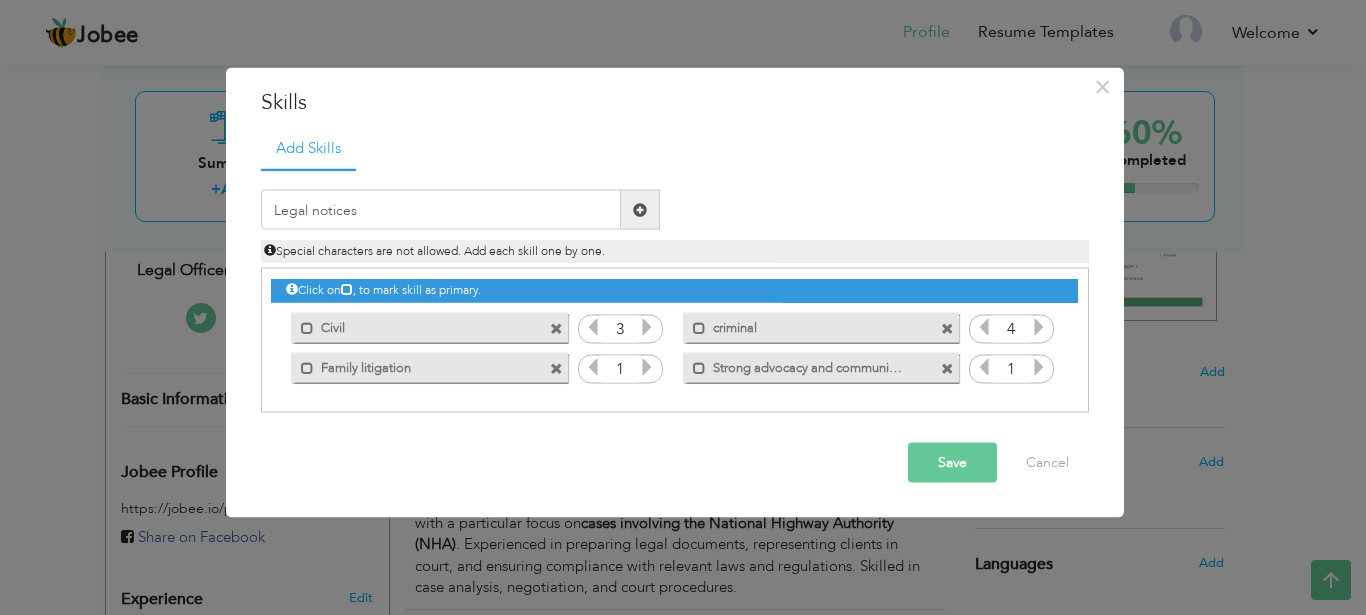 click at bounding box center (640, 209) 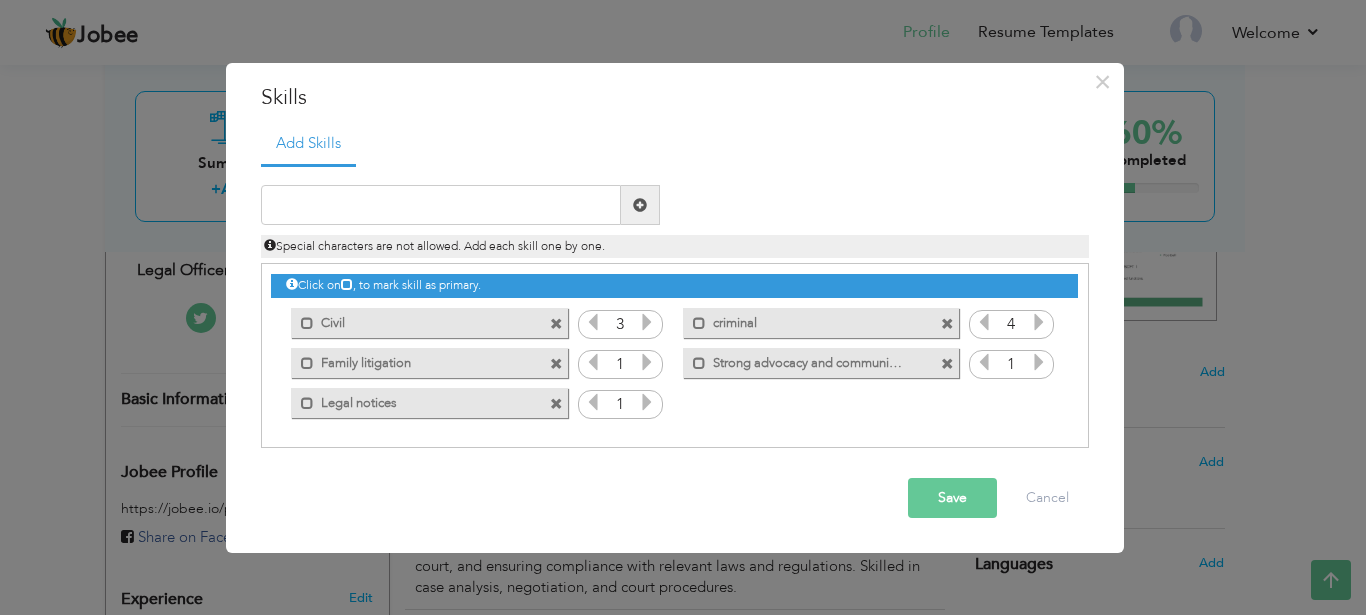 click on "Save" at bounding box center [952, 498] 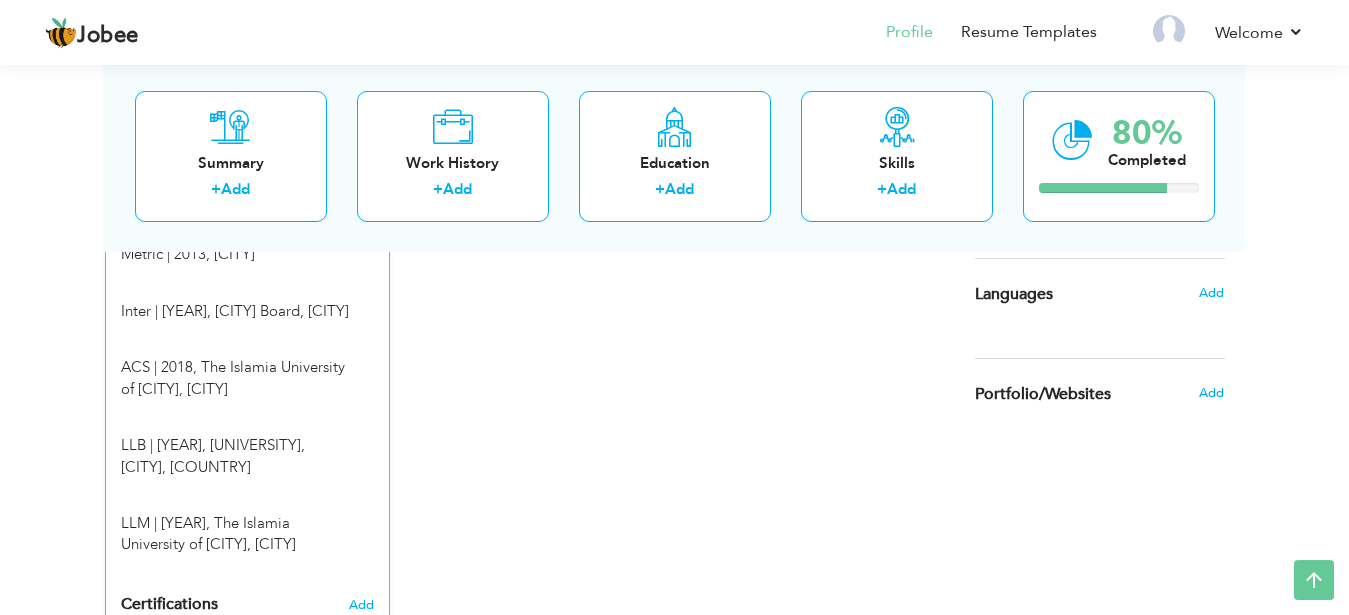 scroll, scrollTop: 778, scrollLeft: 0, axis: vertical 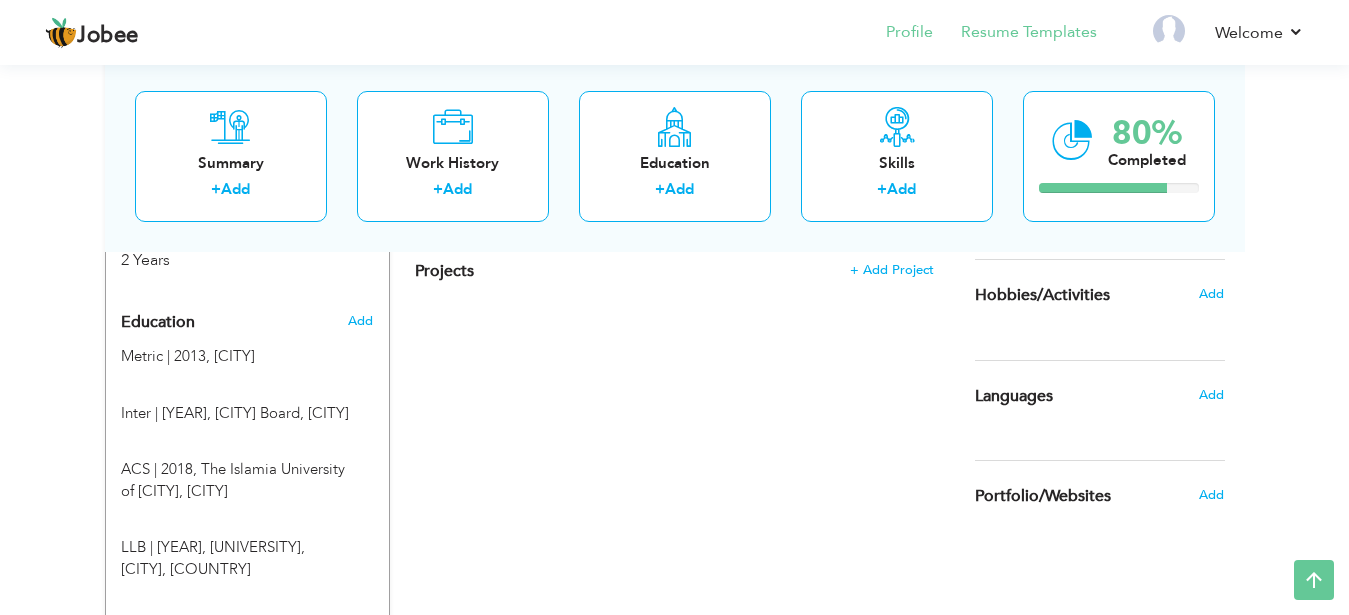 click on "Resume Templates" at bounding box center (1015, 34) 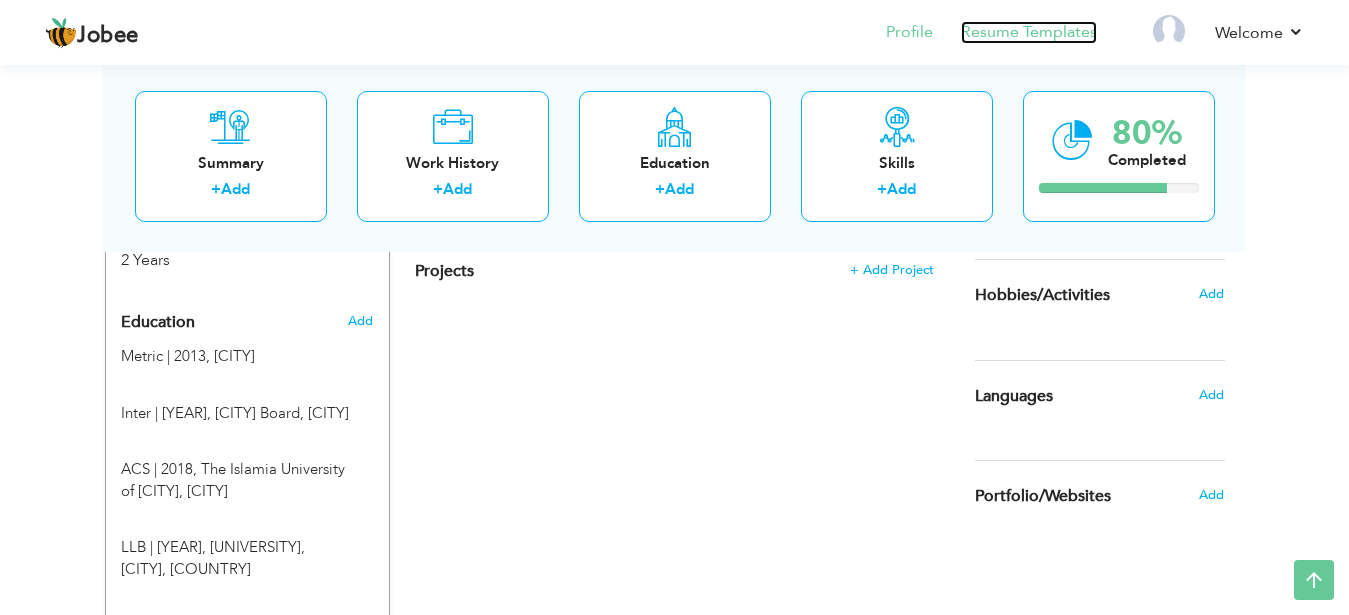 click on "Resume Templates" at bounding box center (1029, 32) 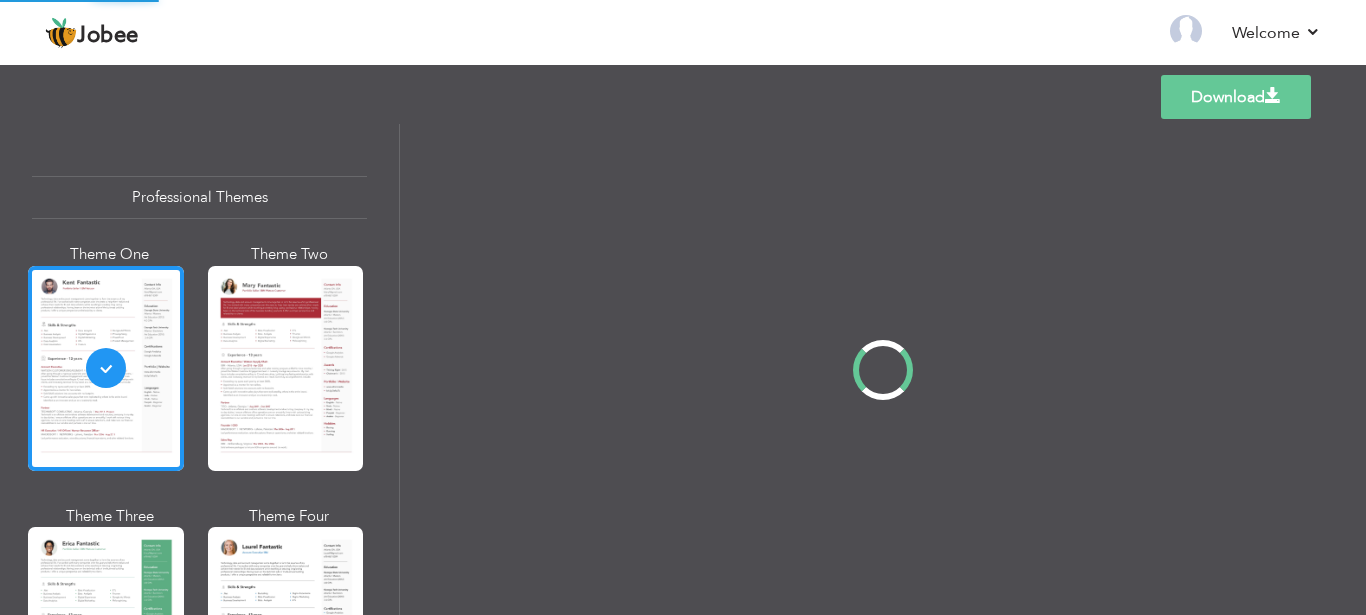 scroll, scrollTop: 0, scrollLeft: 0, axis: both 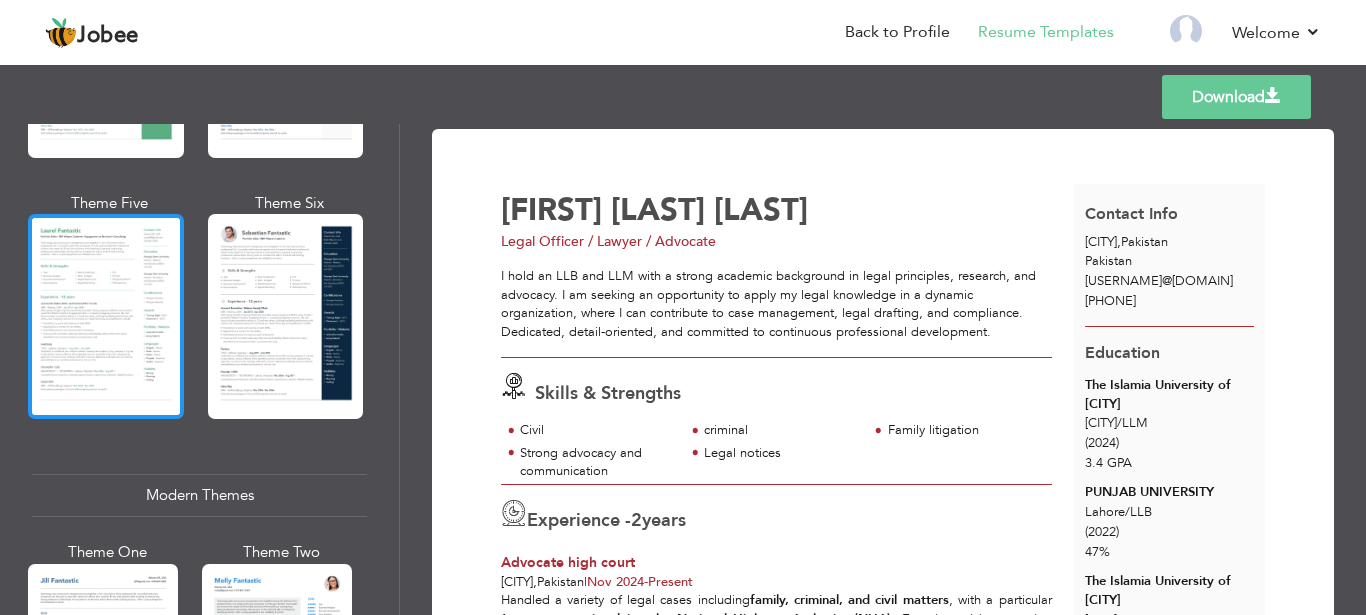 click at bounding box center [106, 316] 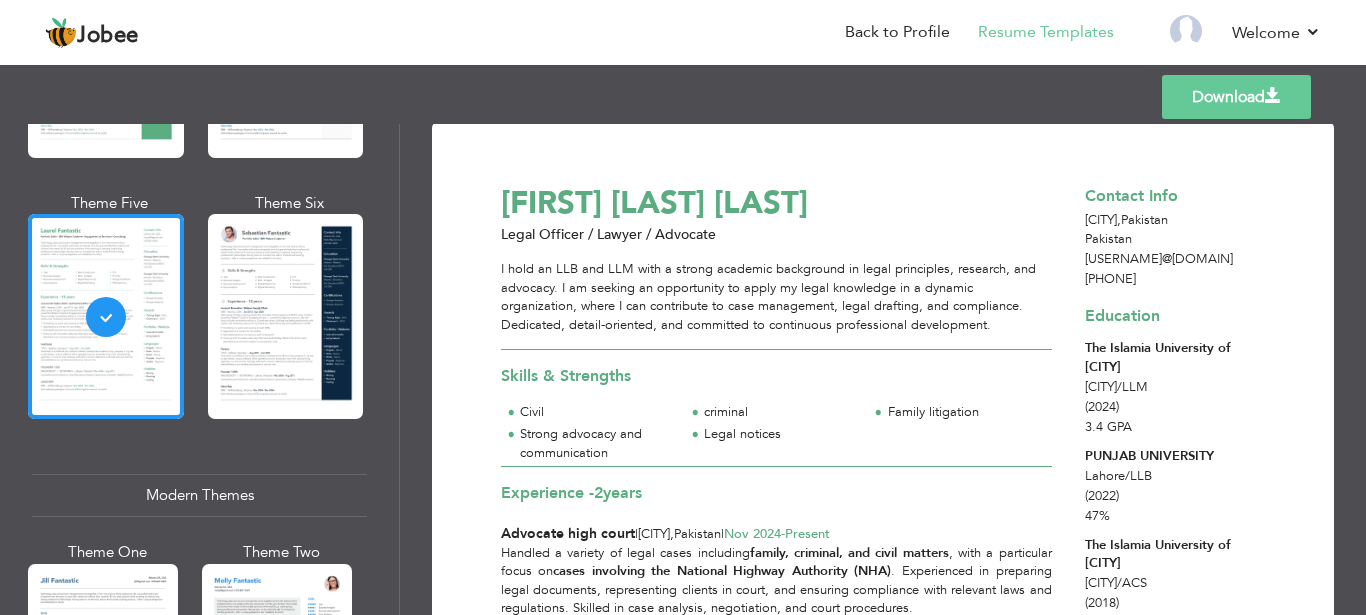 scroll, scrollTop: 0, scrollLeft: 0, axis: both 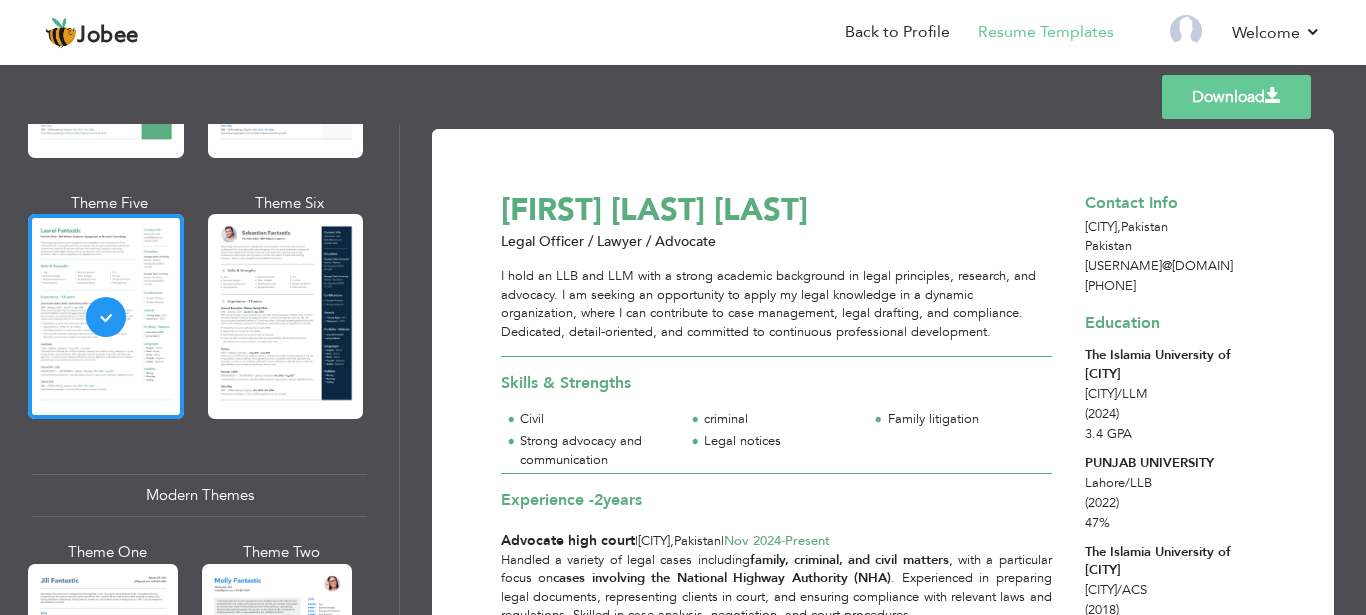 click on "Download" at bounding box center (1236, 97) 